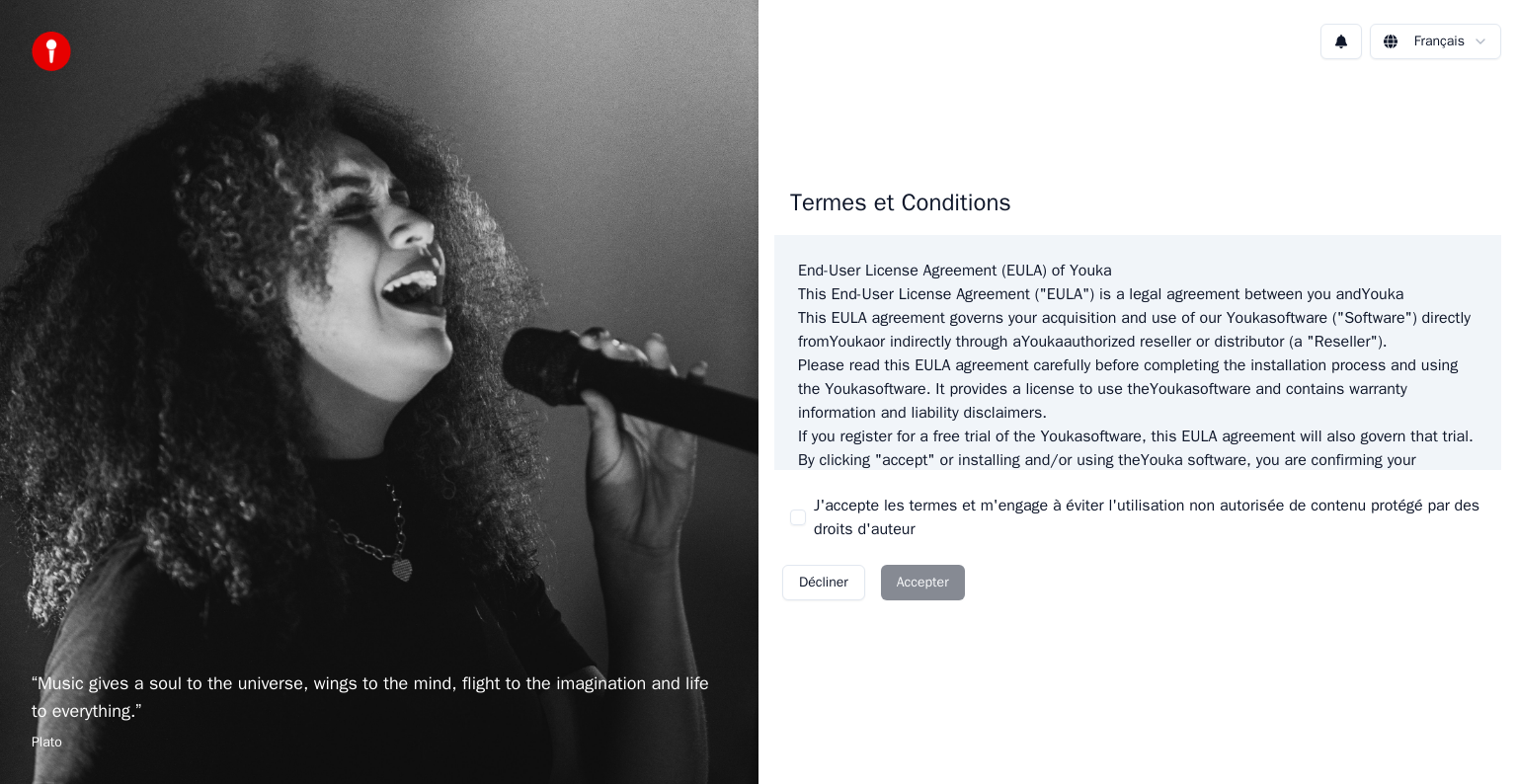 scroll, scrollTop: 0, scrollLeft: 0, axis: both 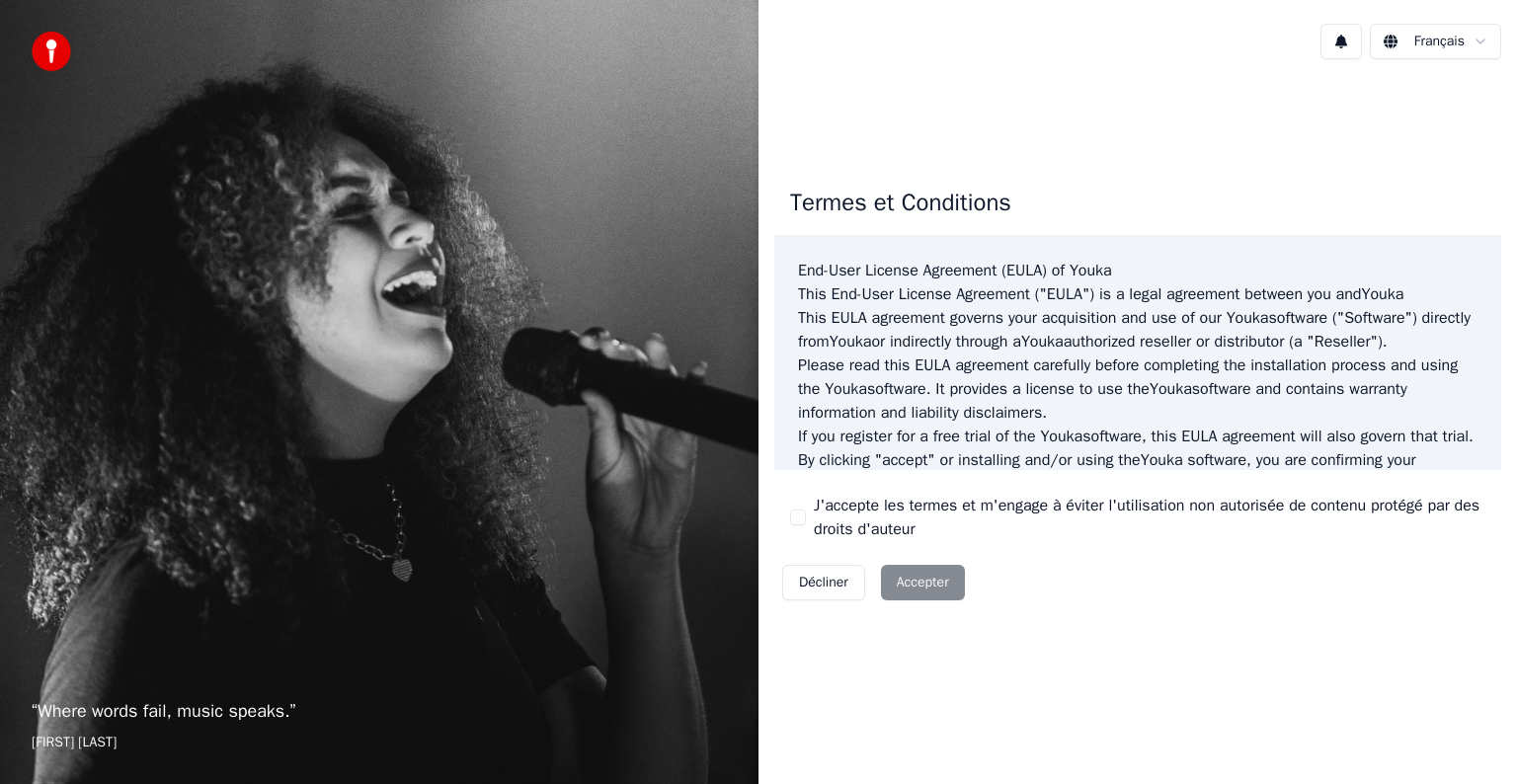 click on "Décliner Accepter" at bounding box center (873, 583) 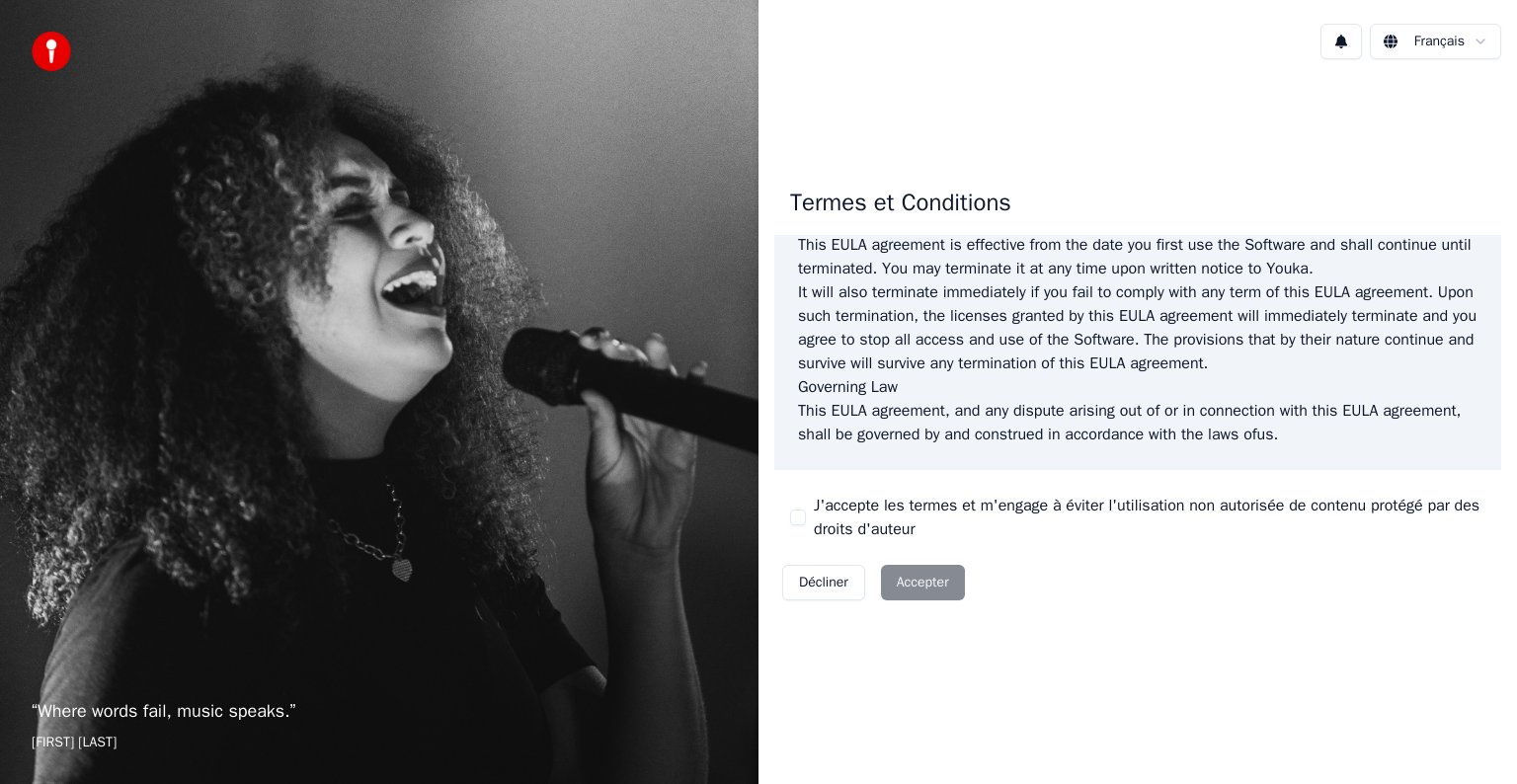 scroll, scrollTop: 1067, scrollLeft: 0, axis: vertical 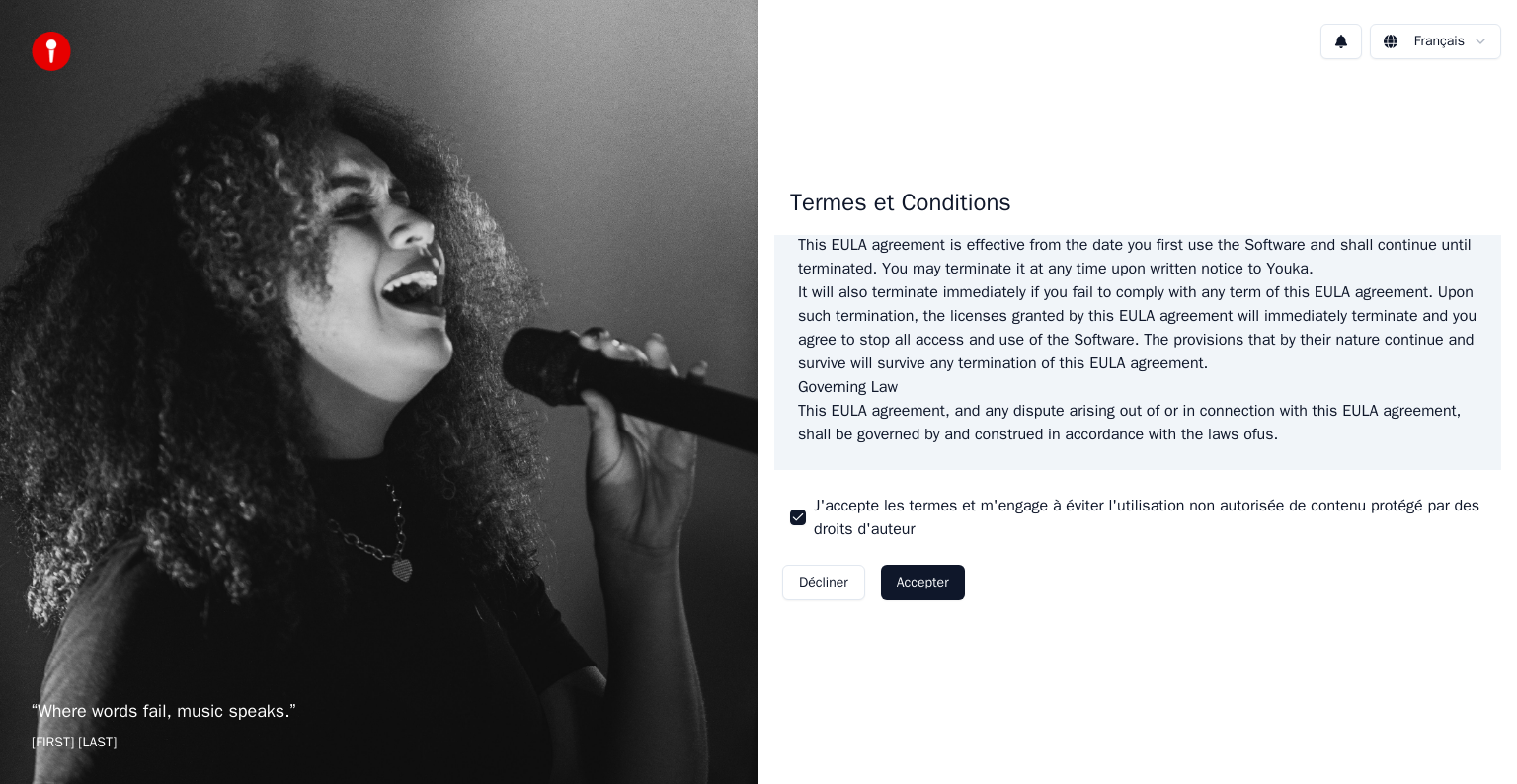 click on "Accepter" at bounding box center (922, 583) 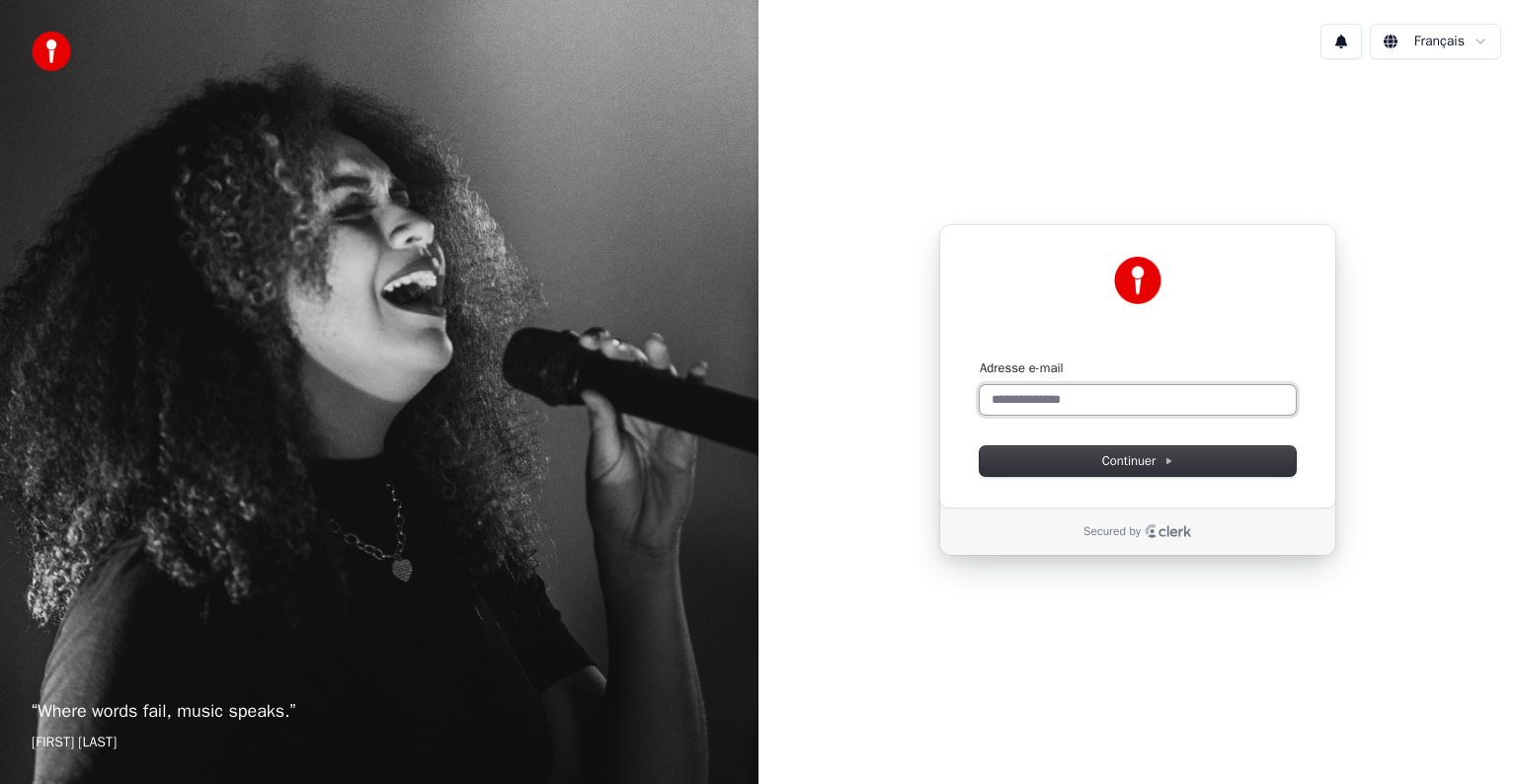 click on "Adresse e-mail" at bounding box center [1138, 400] 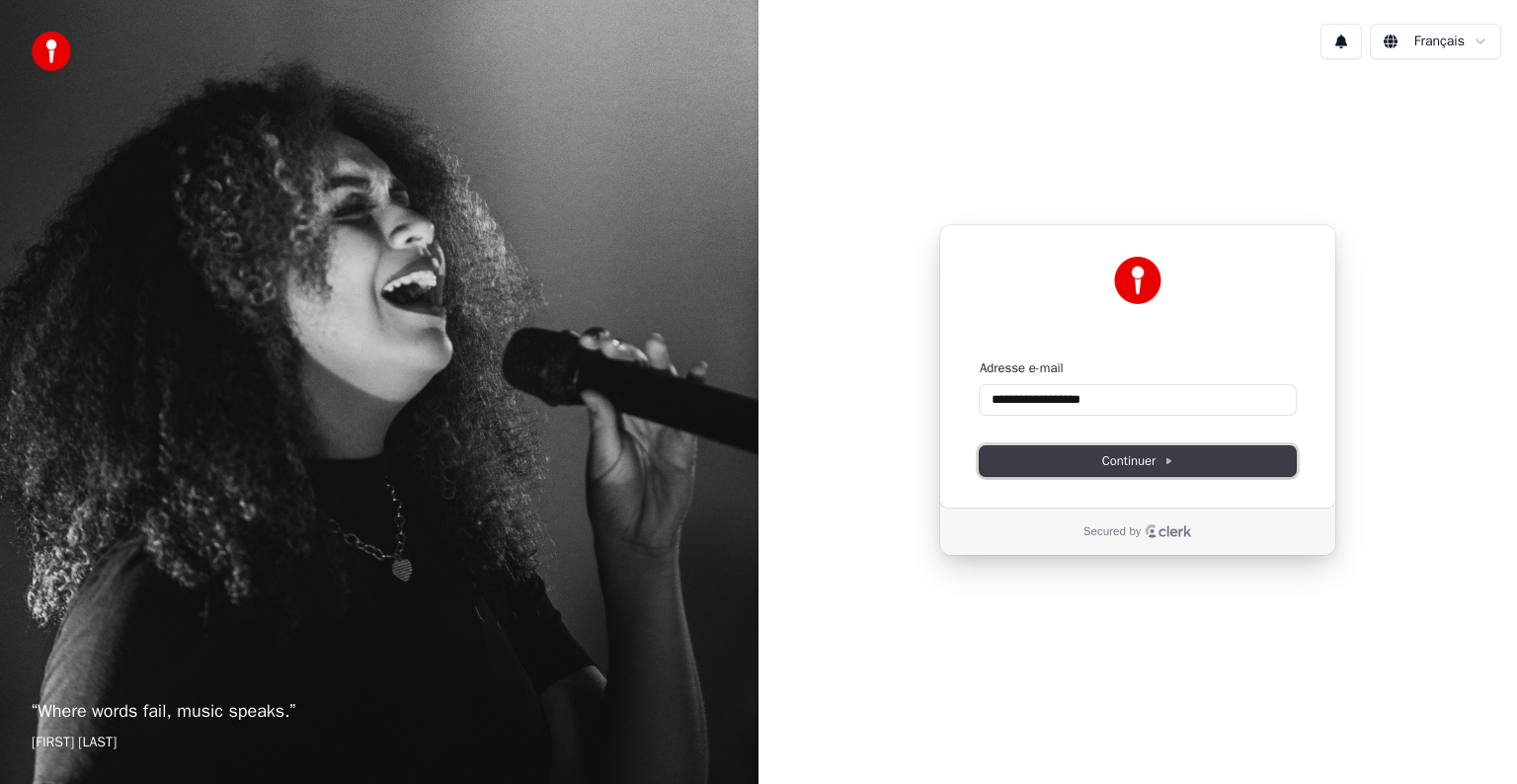 click on "Continuer" at bounding box center [1138, 461] 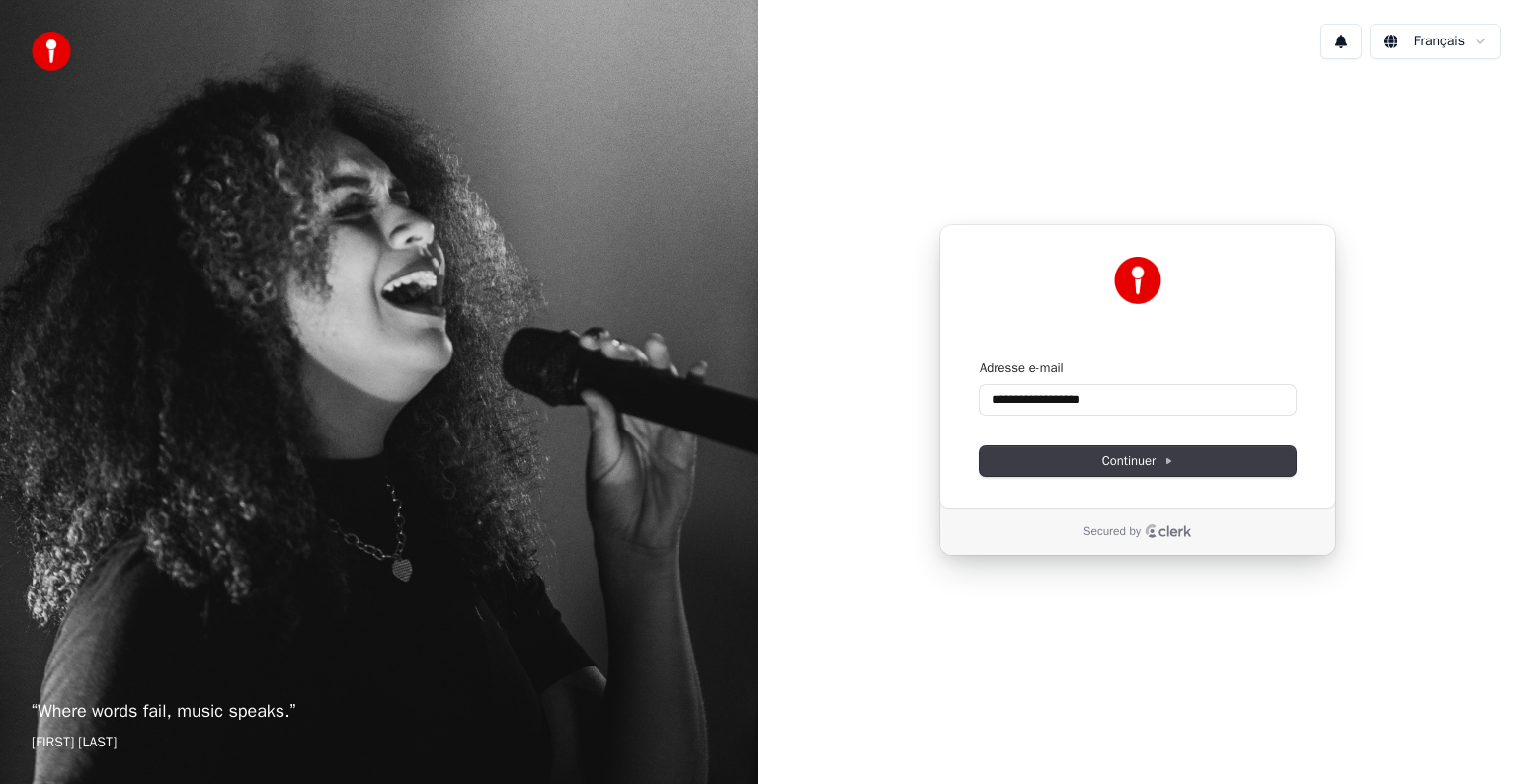 type on "**********" 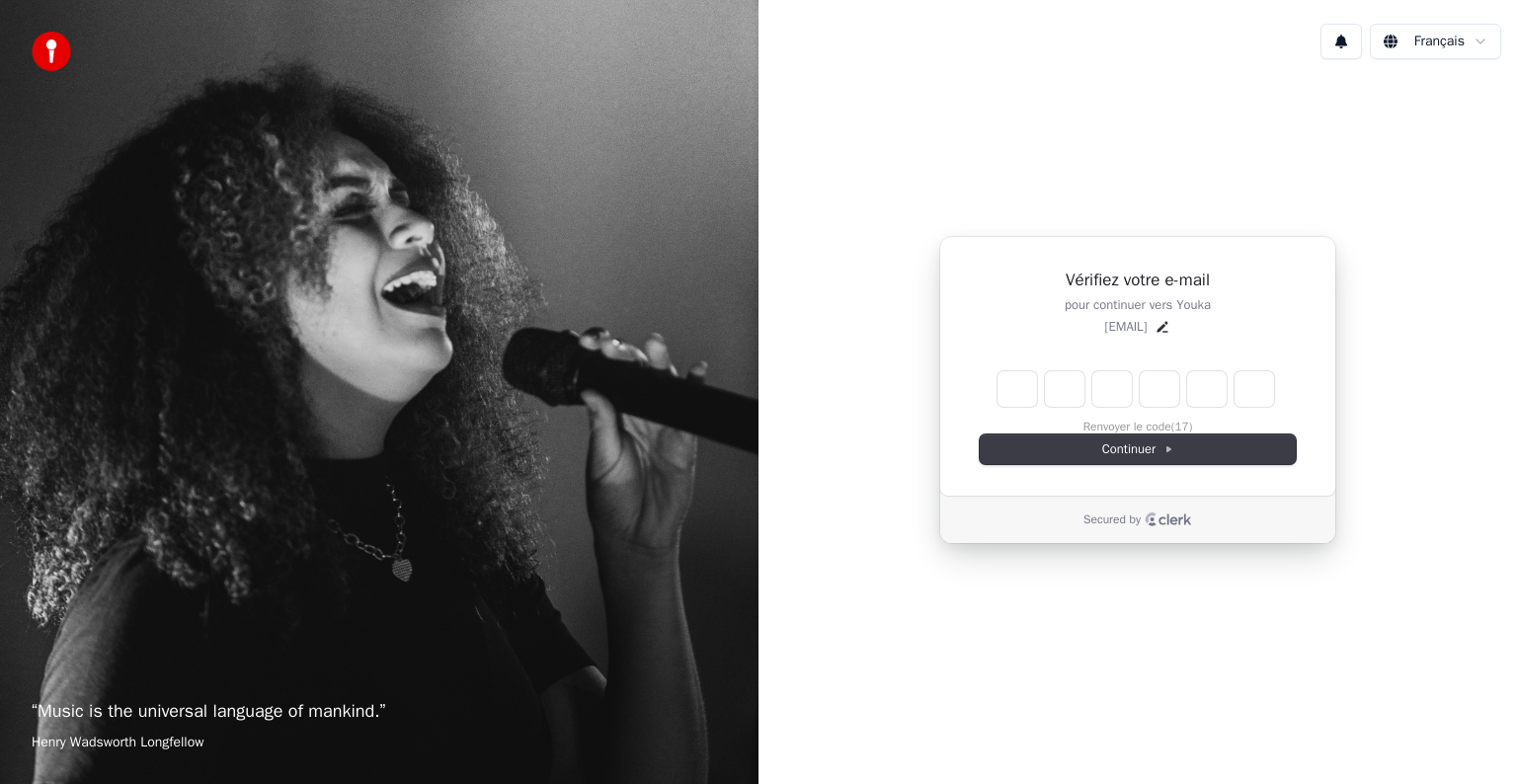 type on "*" 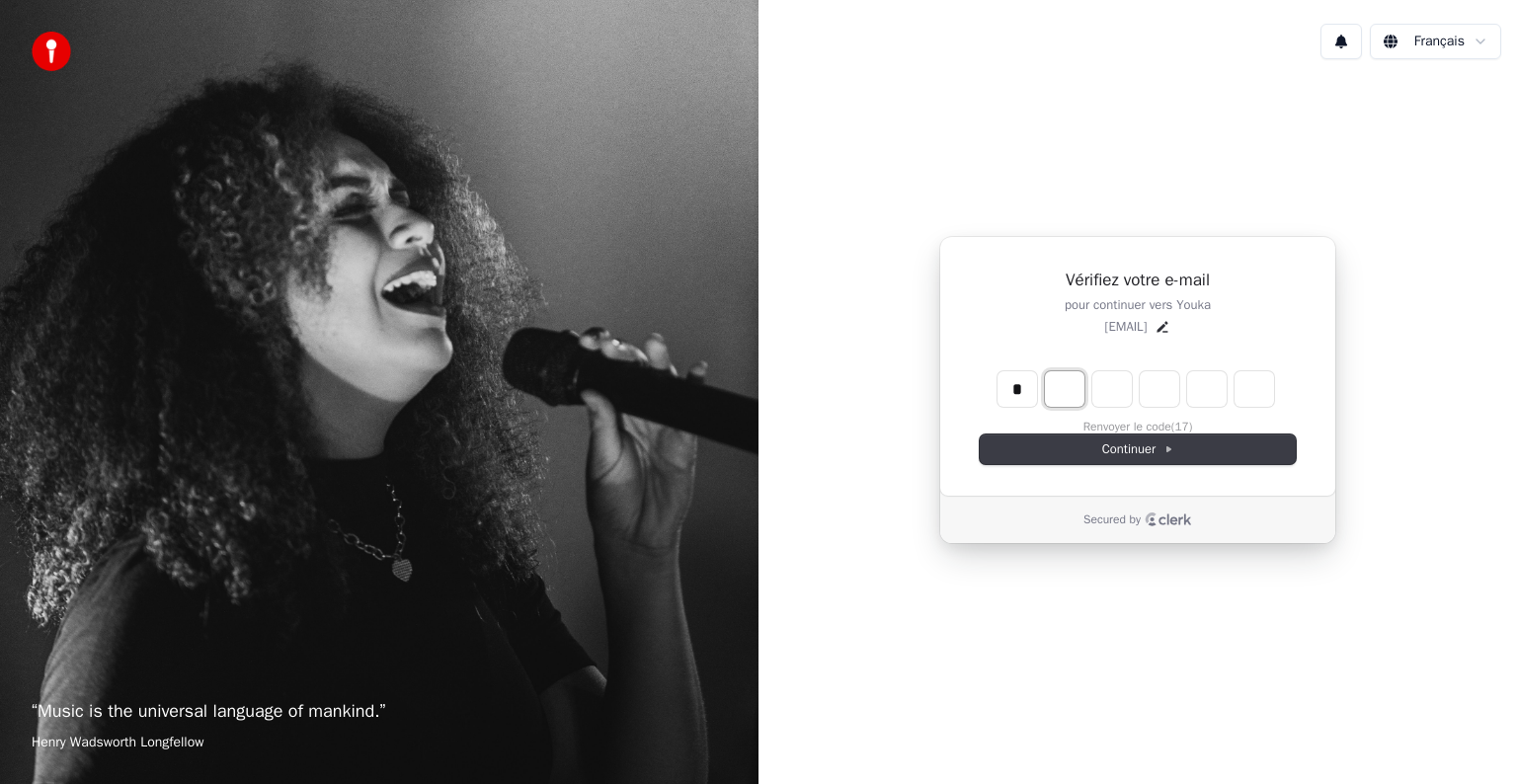 type on "*" 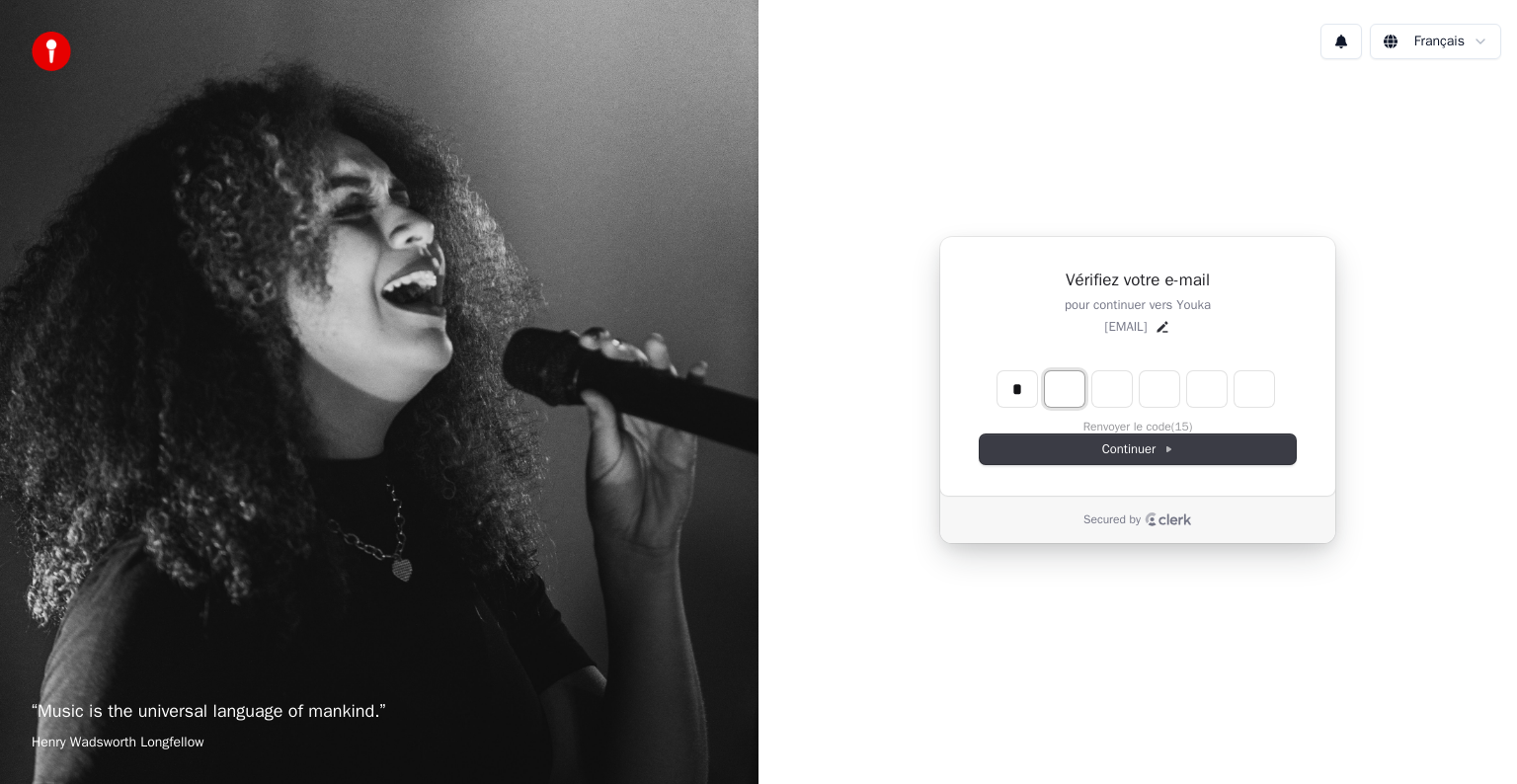 type on "*" 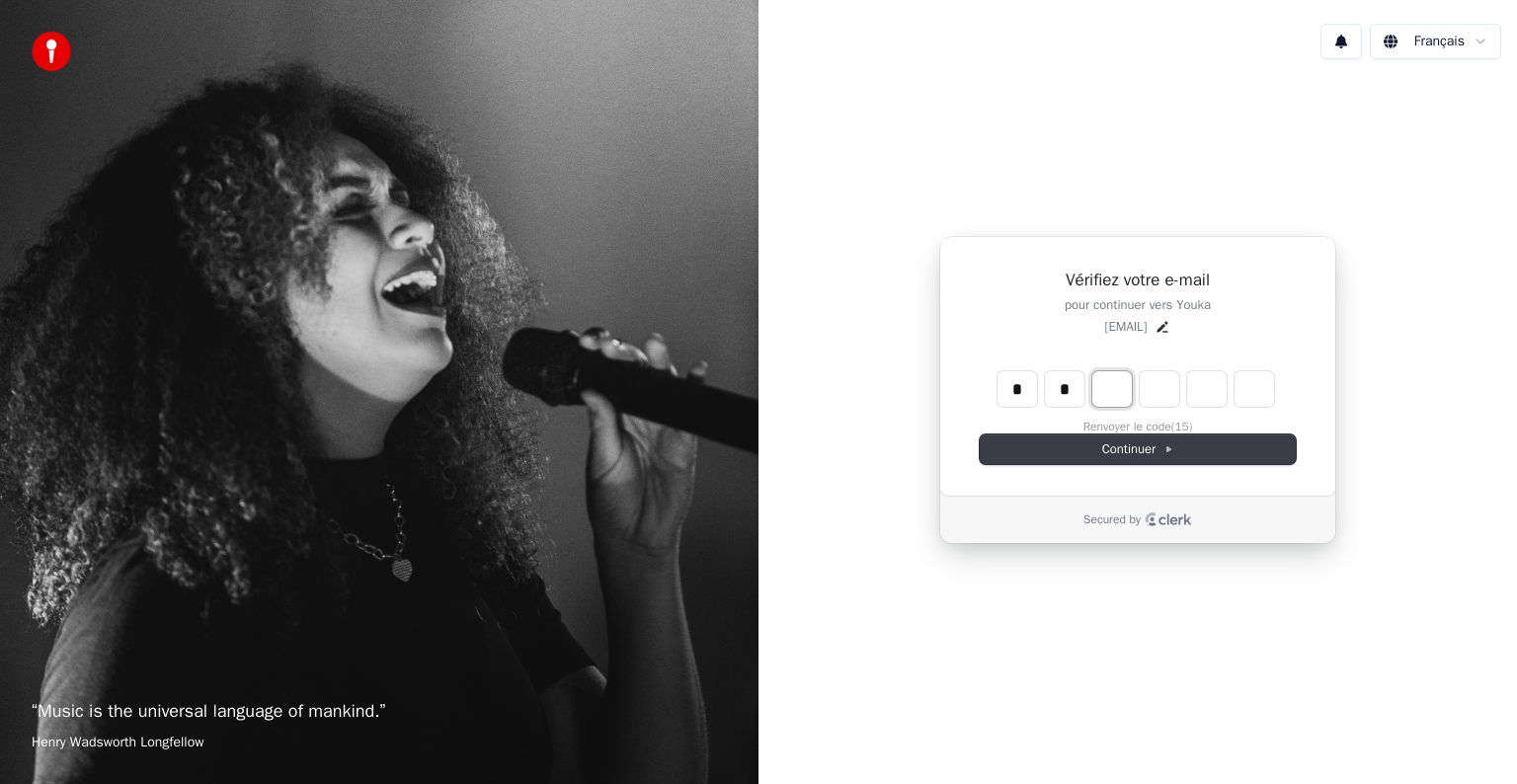 type on "**" 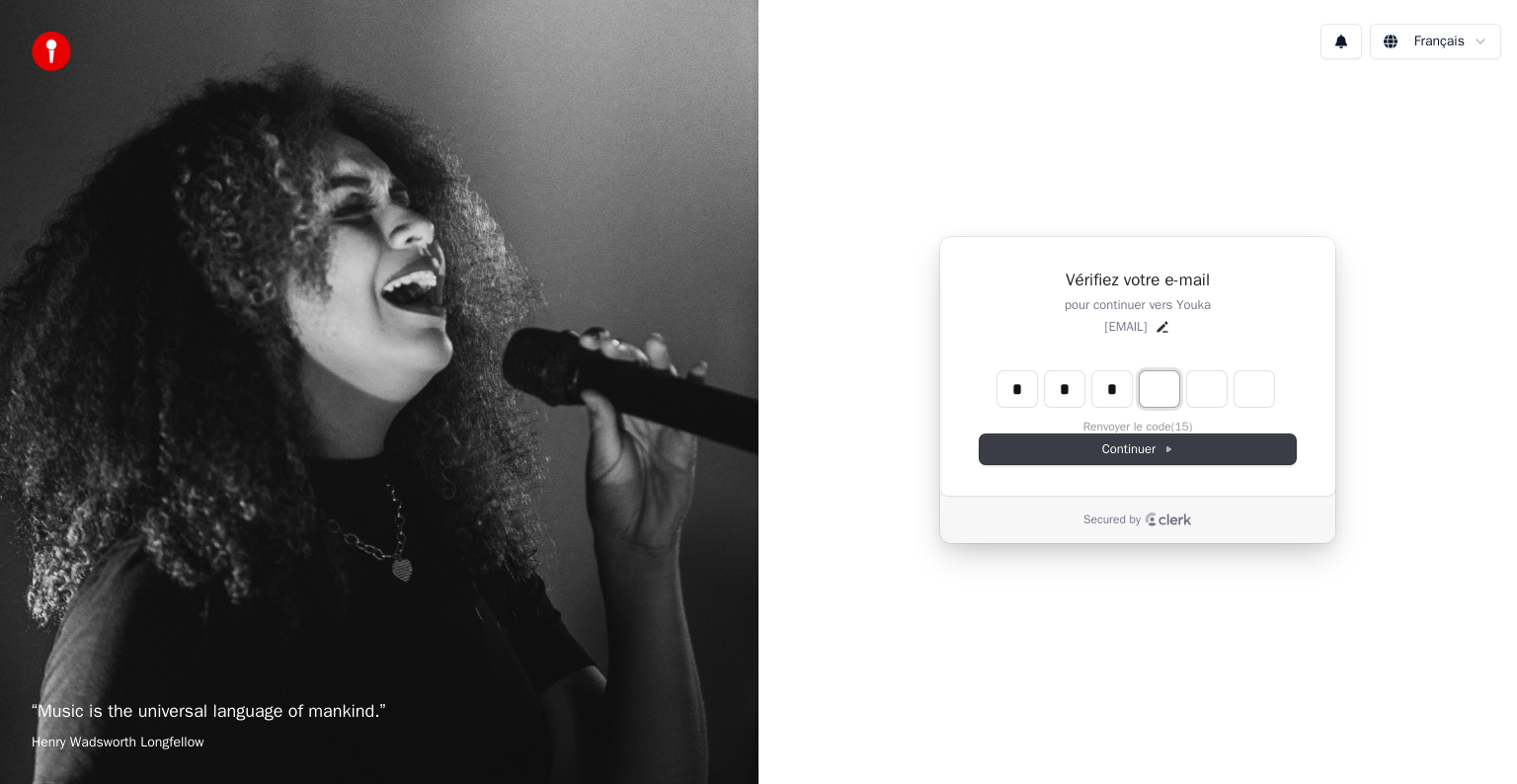 type on "***" 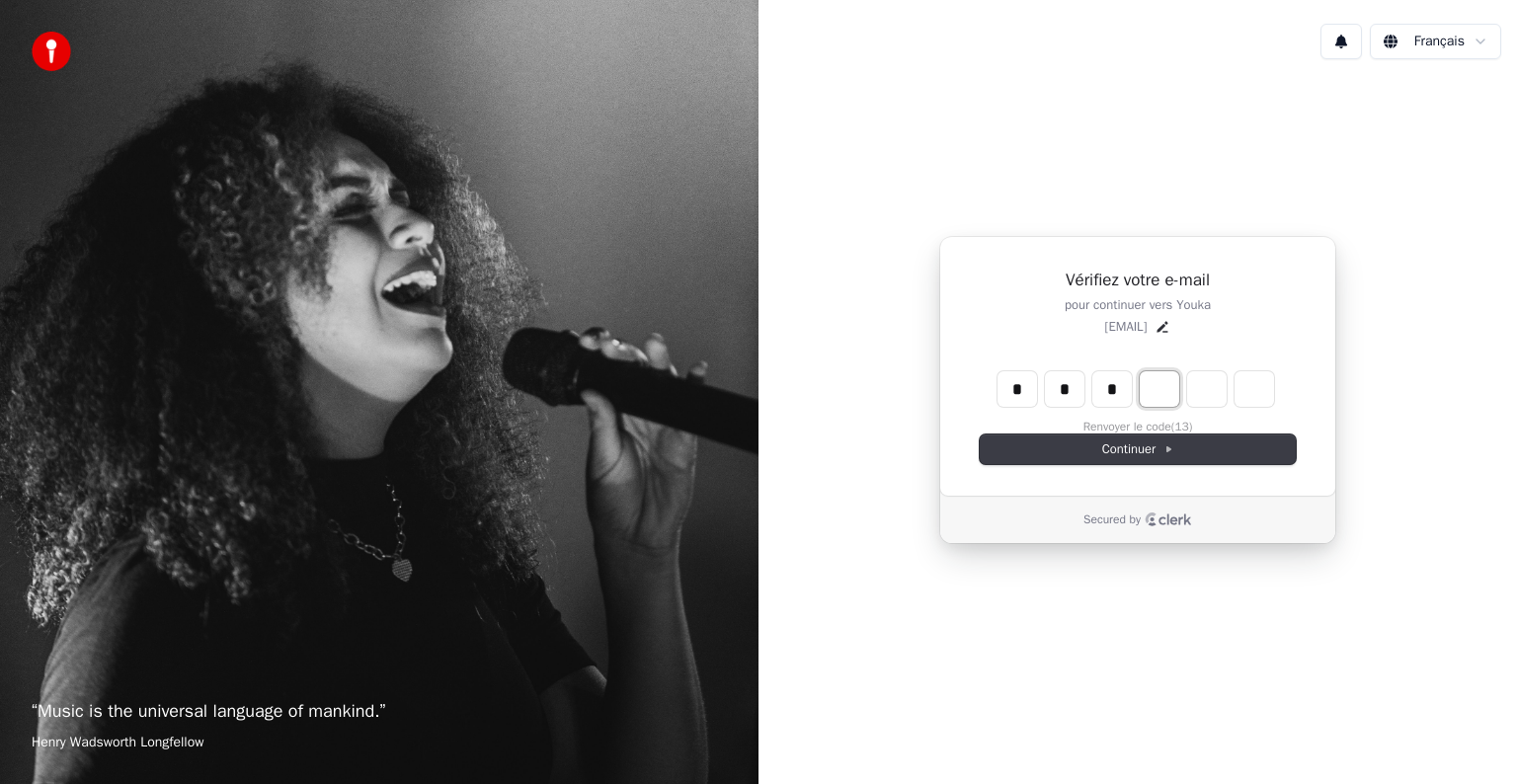 type on "*" 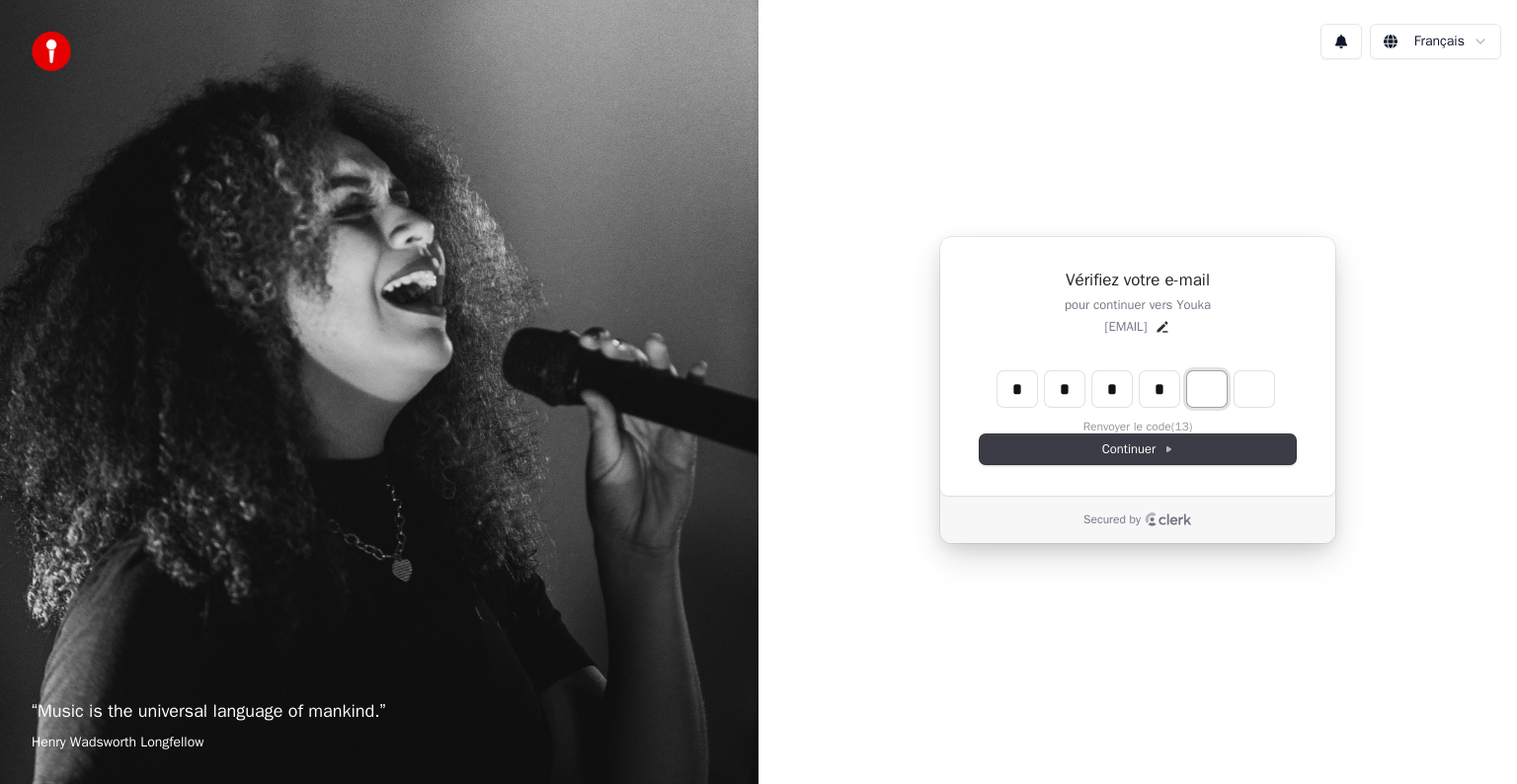 type on "****" 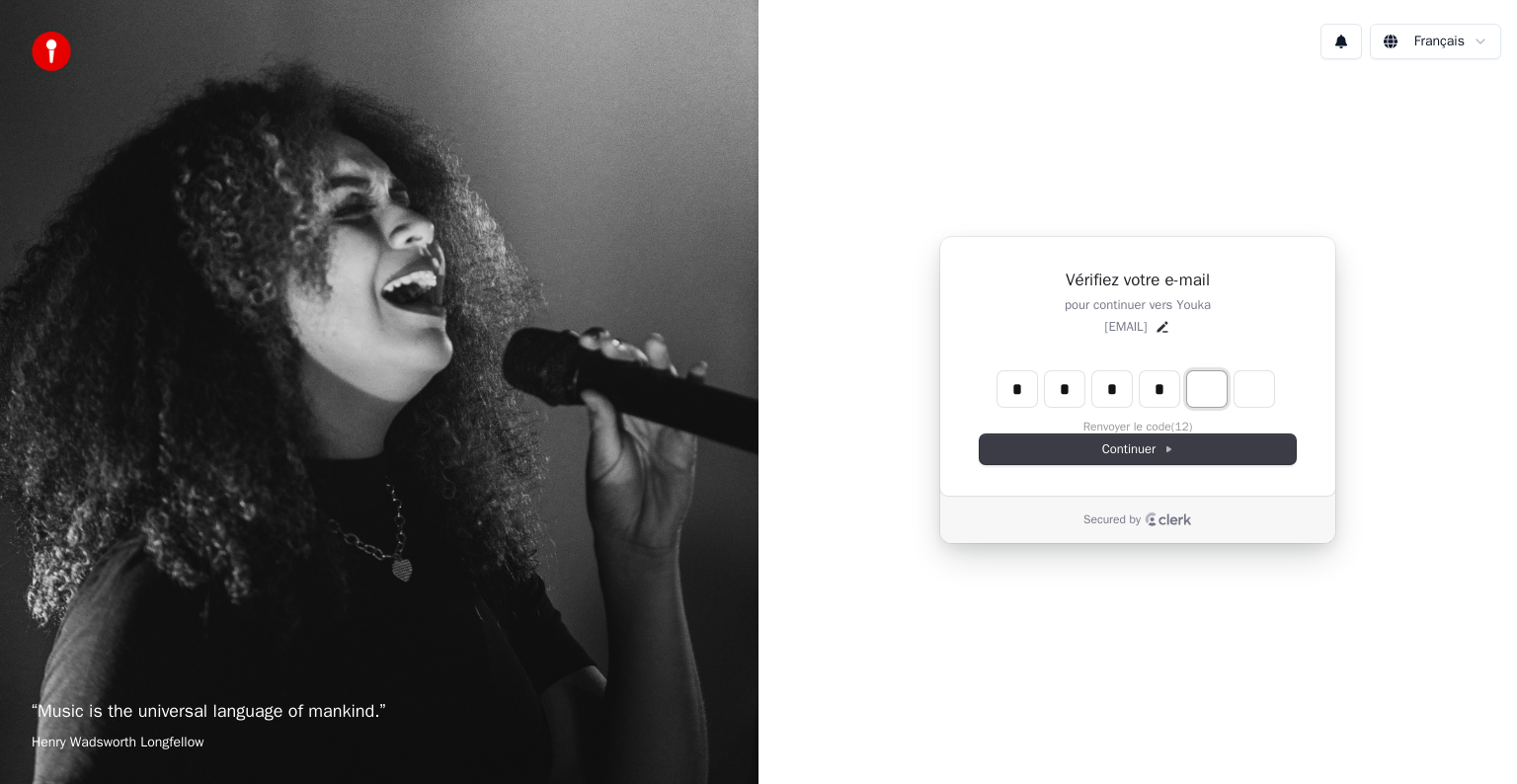 type on "*" 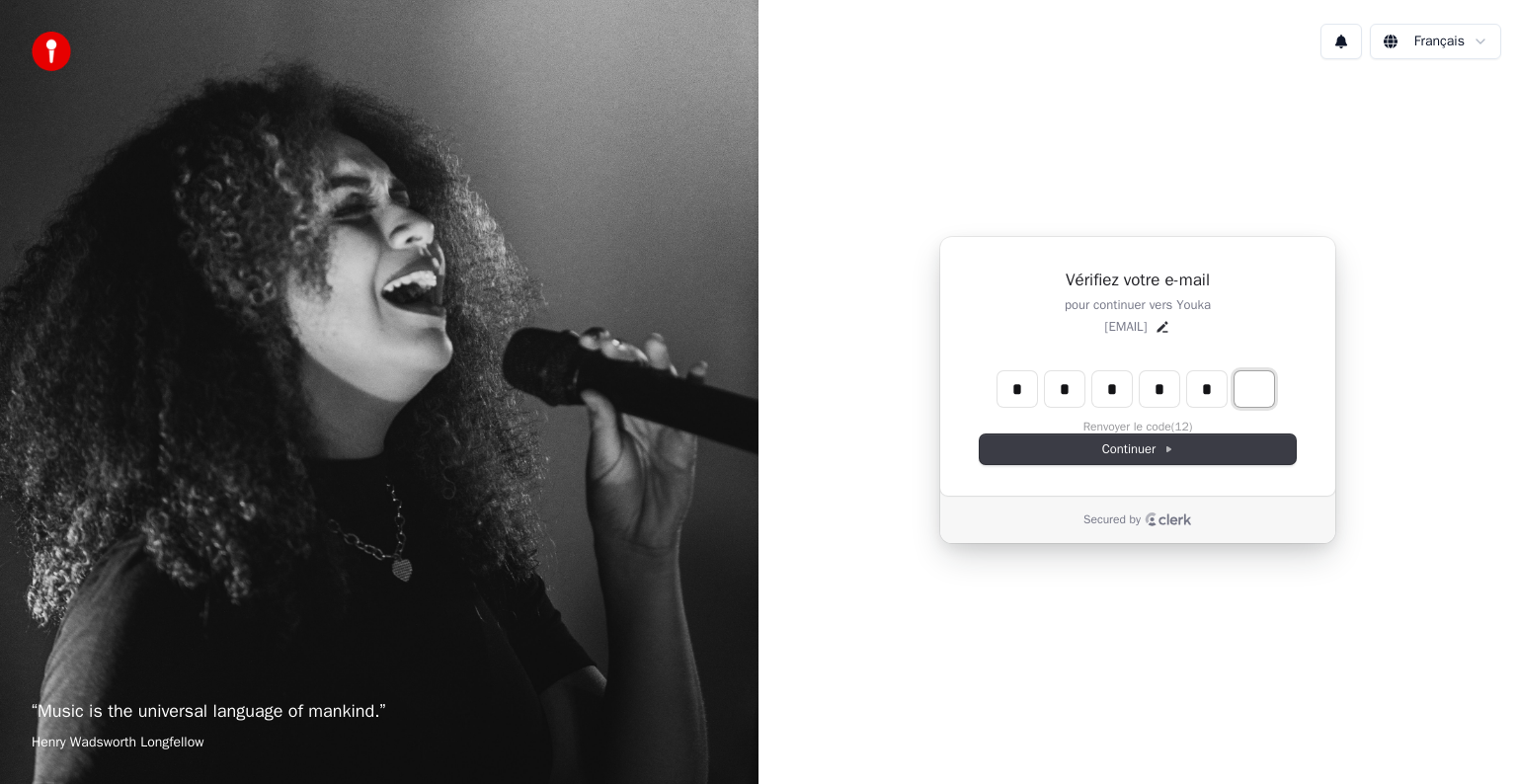type on "******" 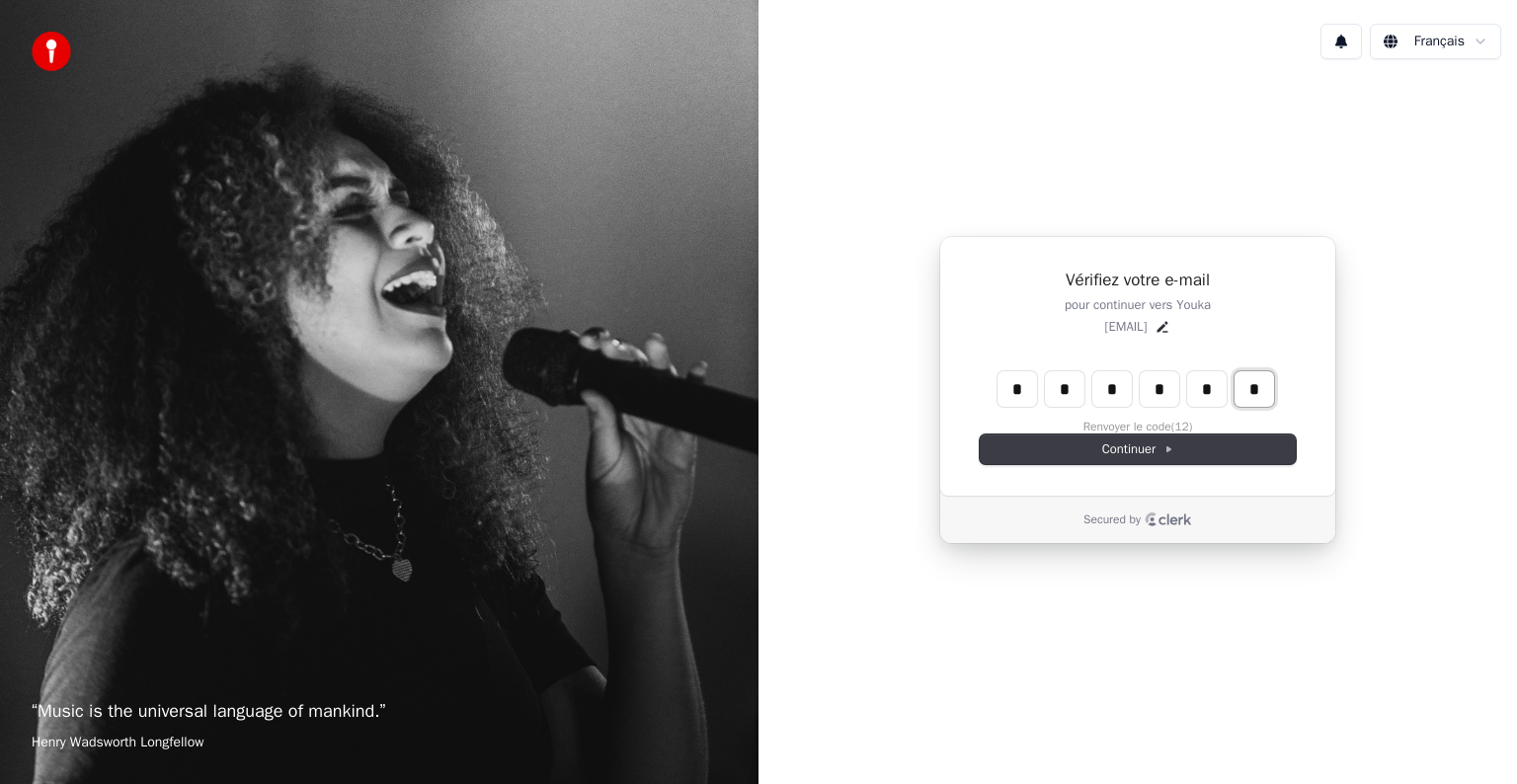 type on "*" 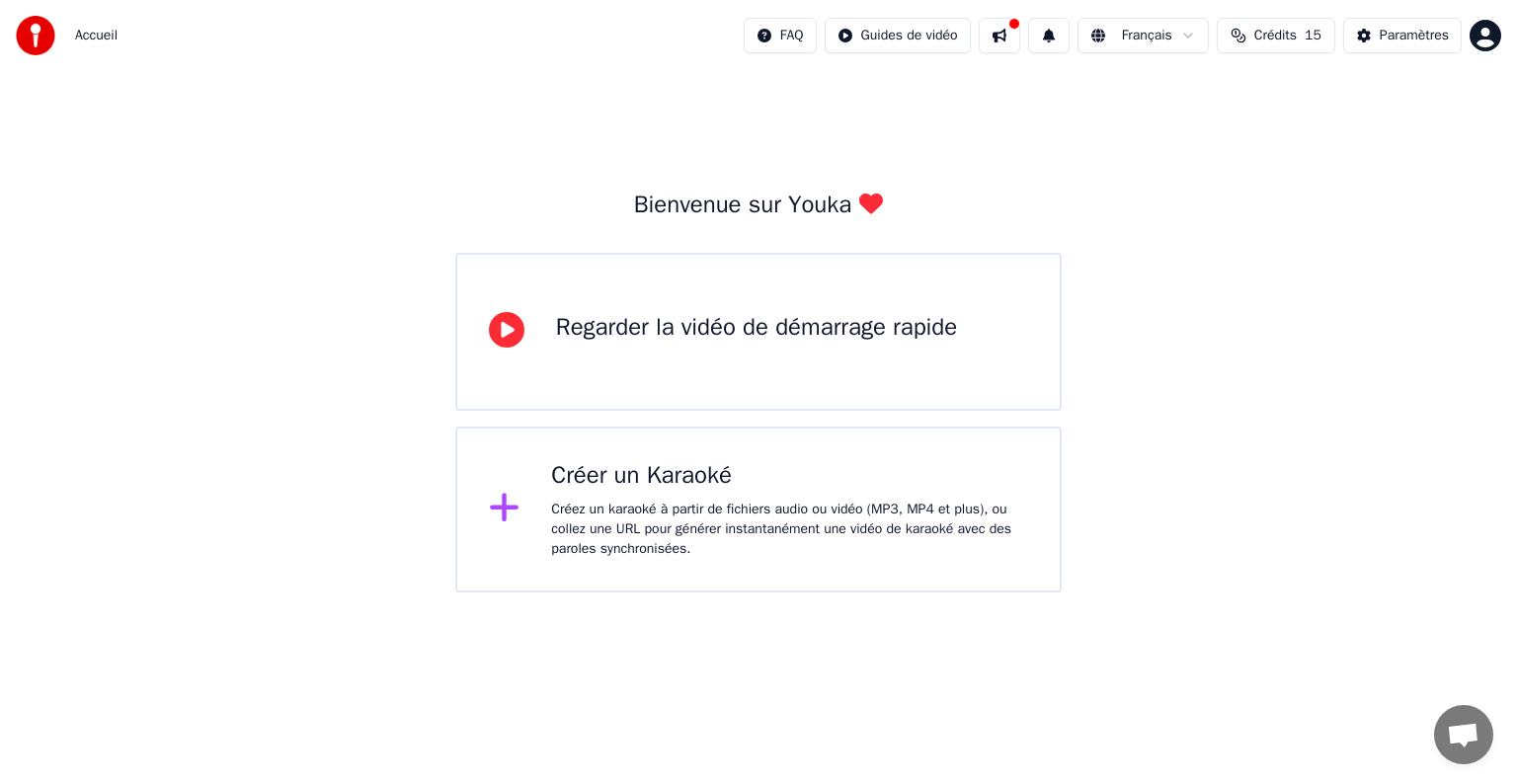 click 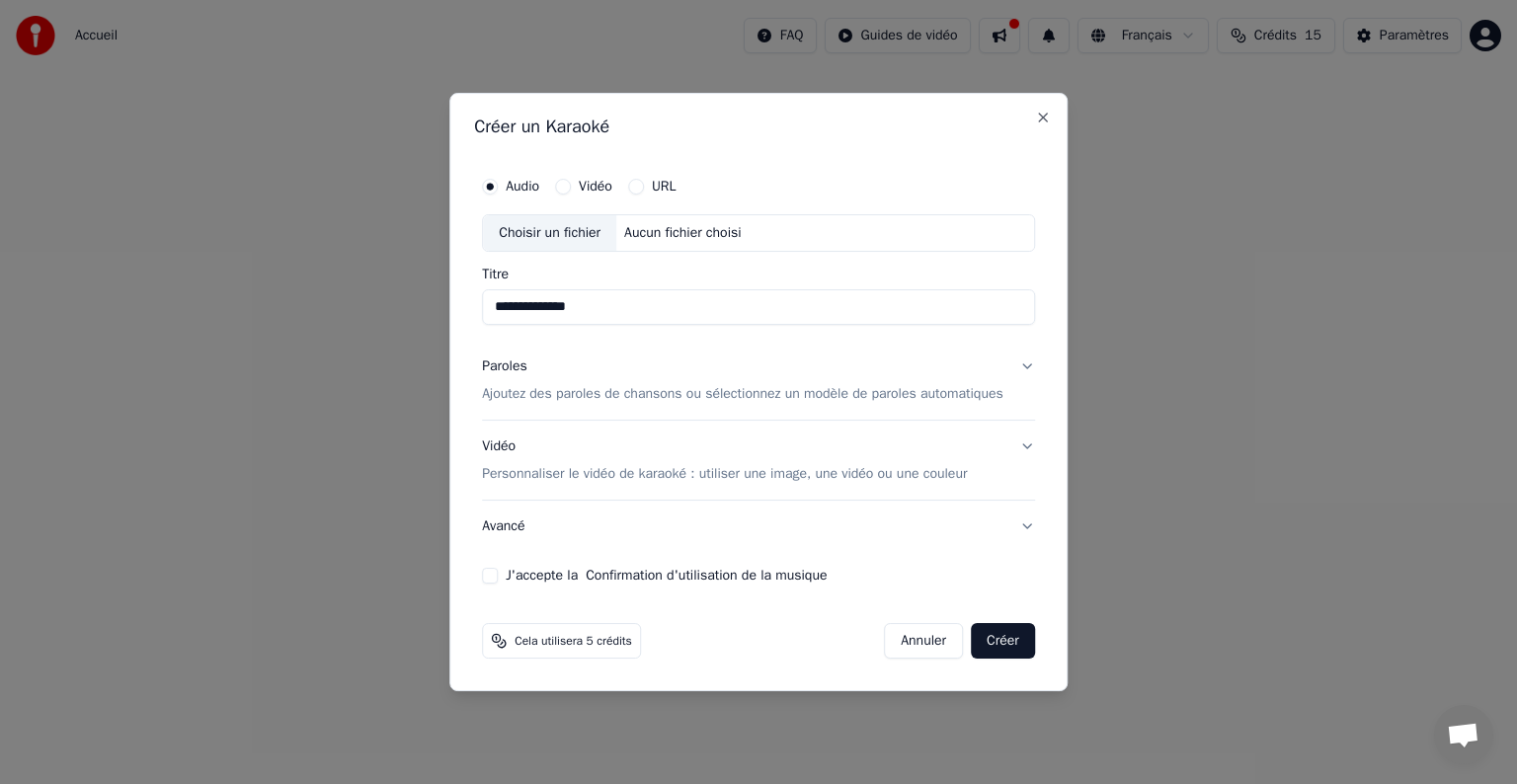 type on "**********" 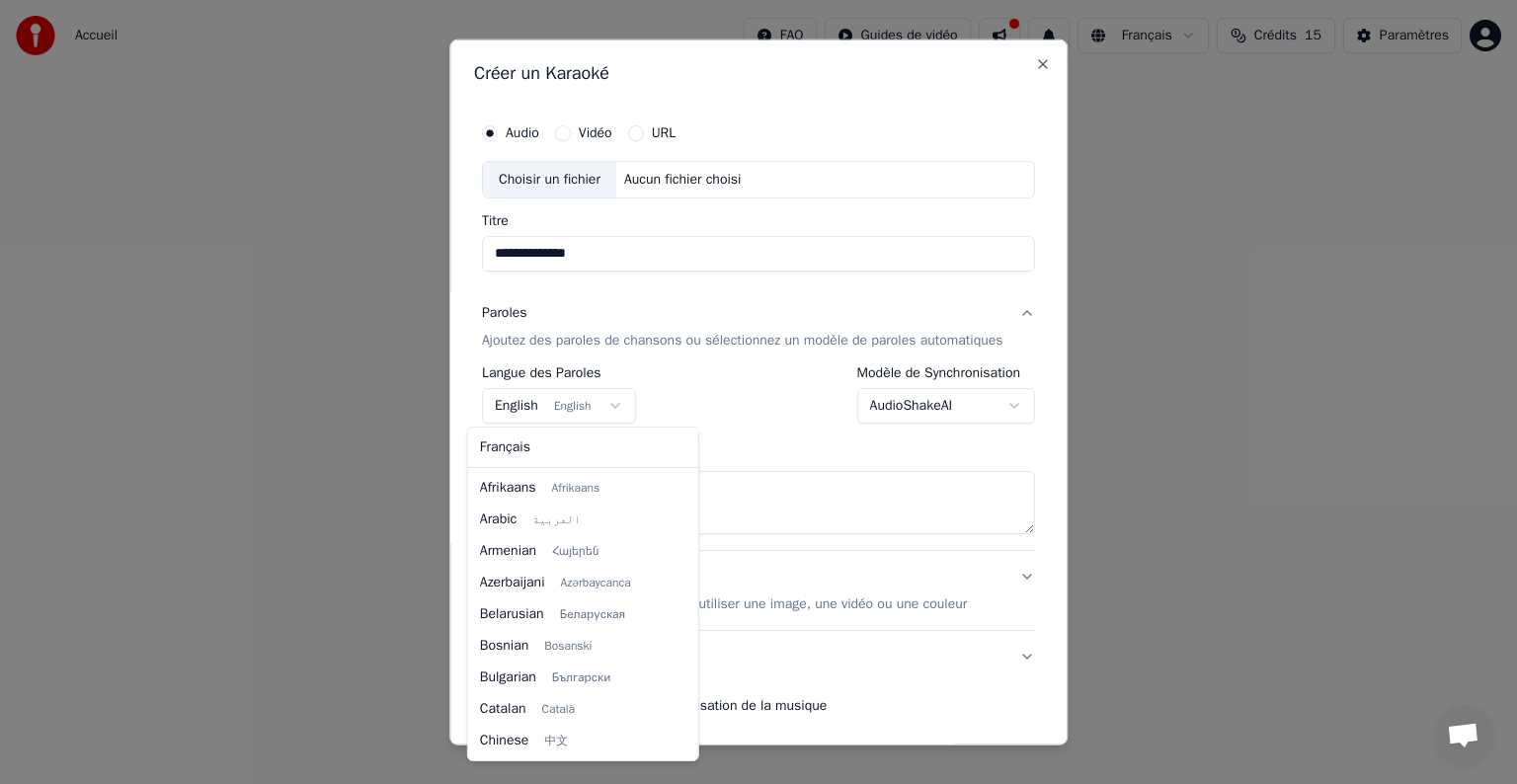click on "**********" at bounding box center (758, 296) 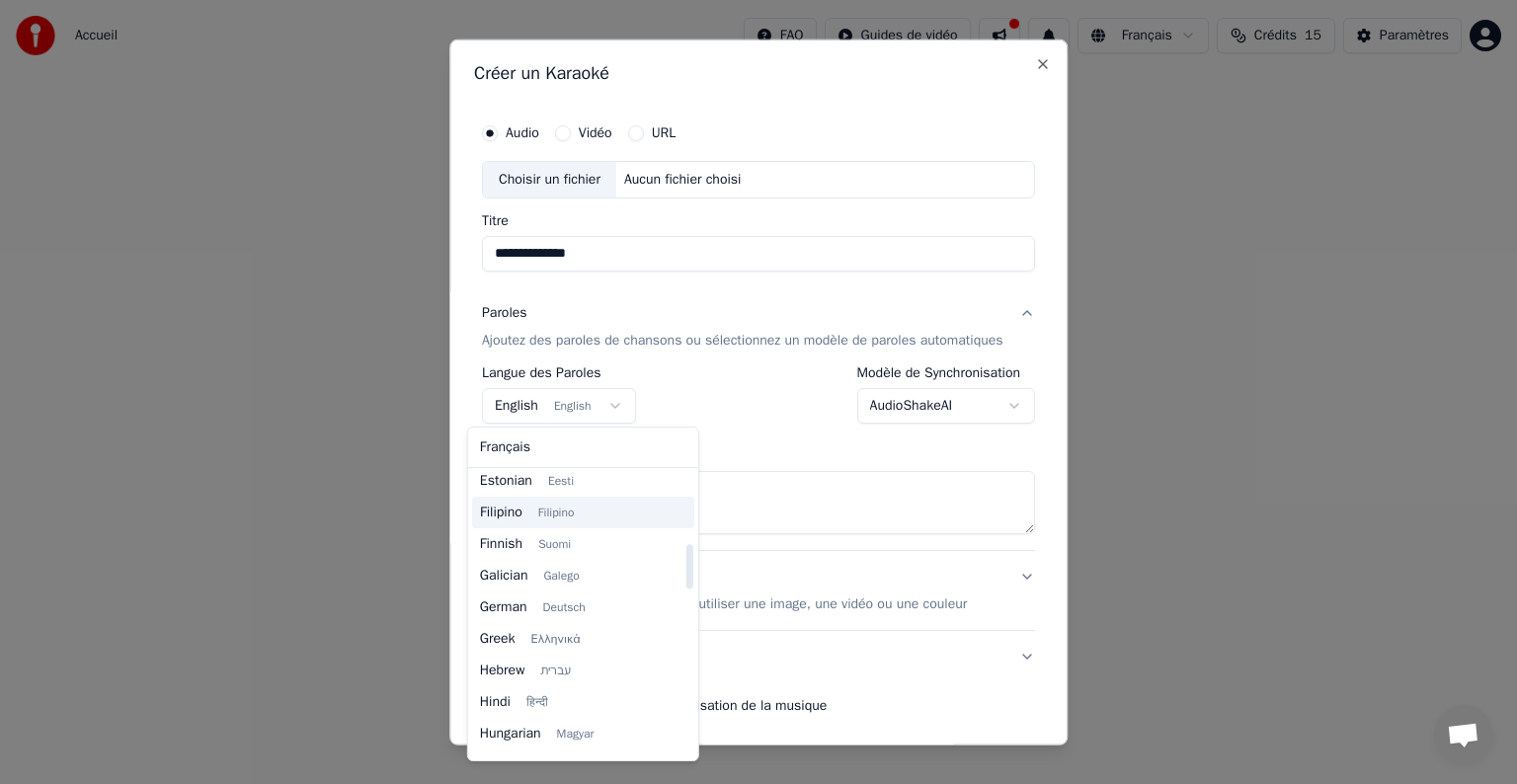 scroll, scrollTop: 454, scrollLeft: 0, axis: vertical 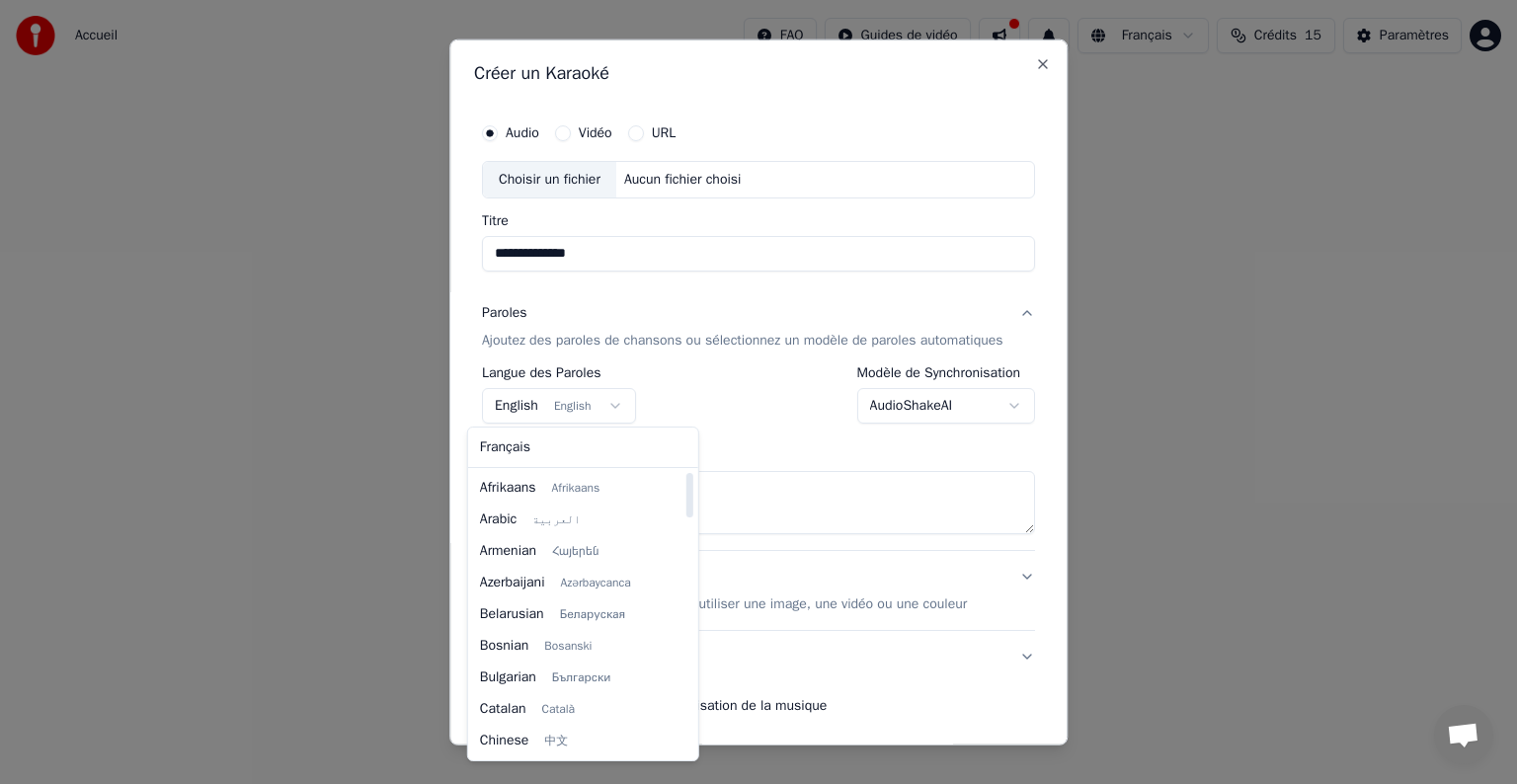 select on "**" 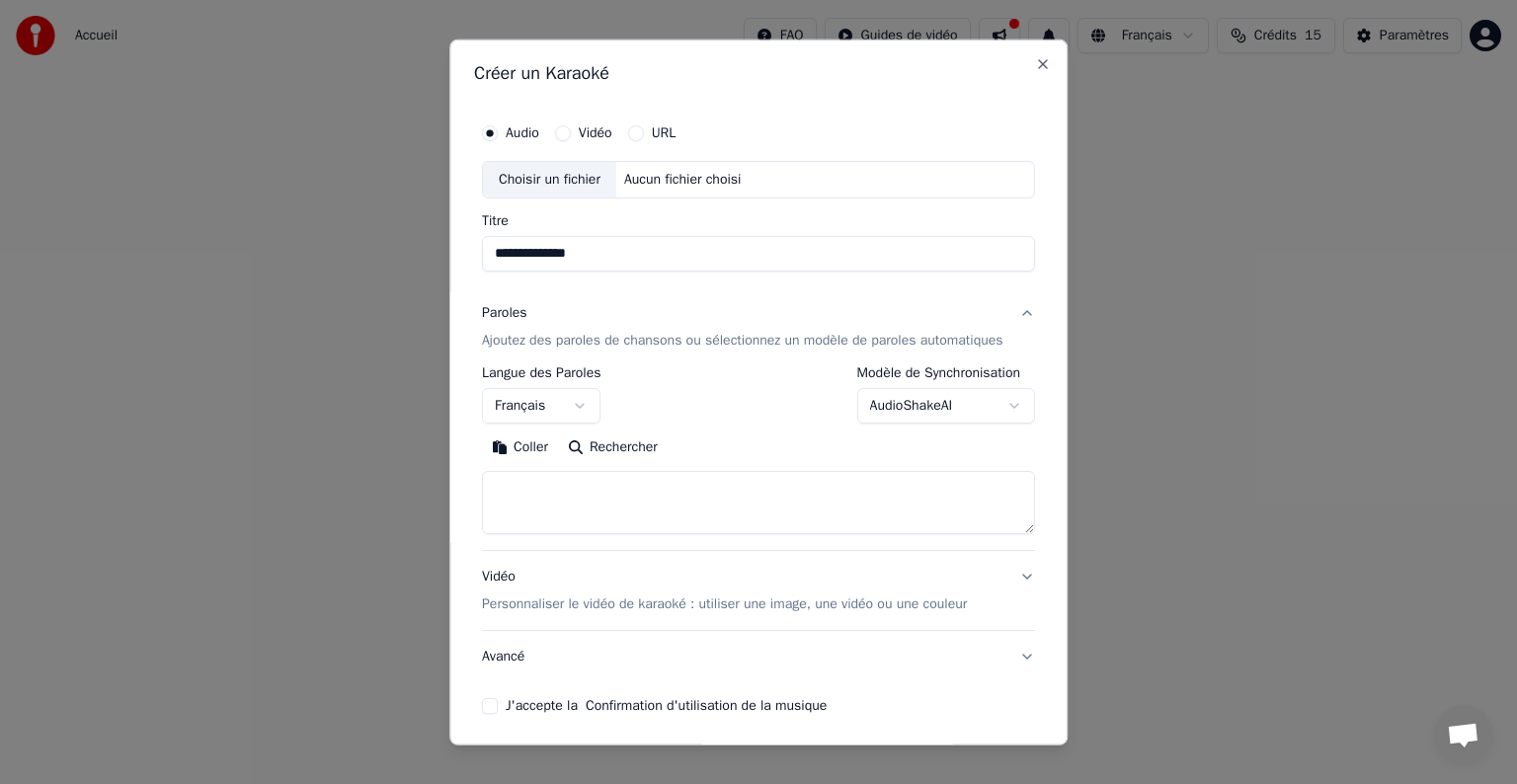 click at bounding box center (758, 503) 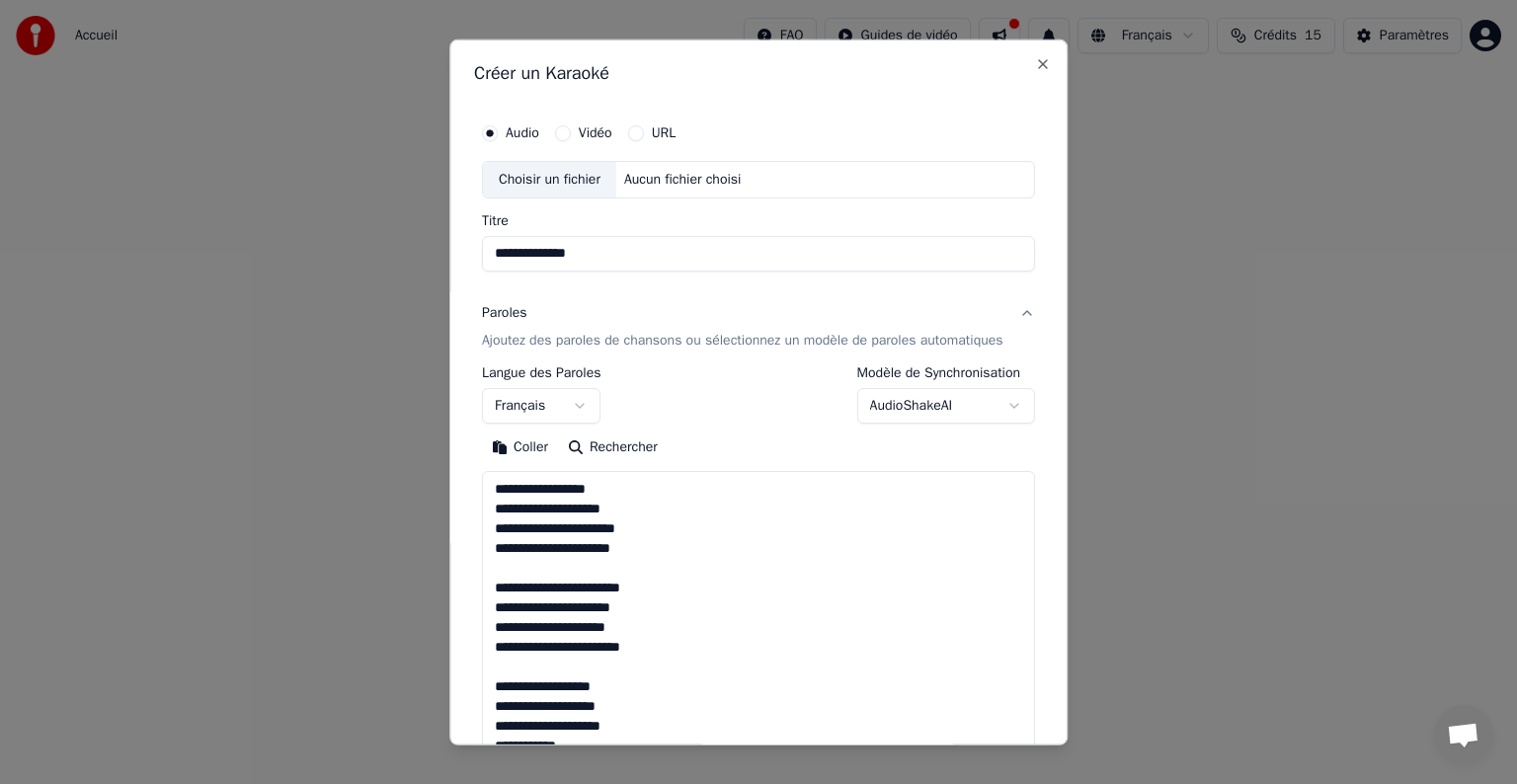 scroll, scrollTop: 1228, scrollLeft: 0, axis: vertical 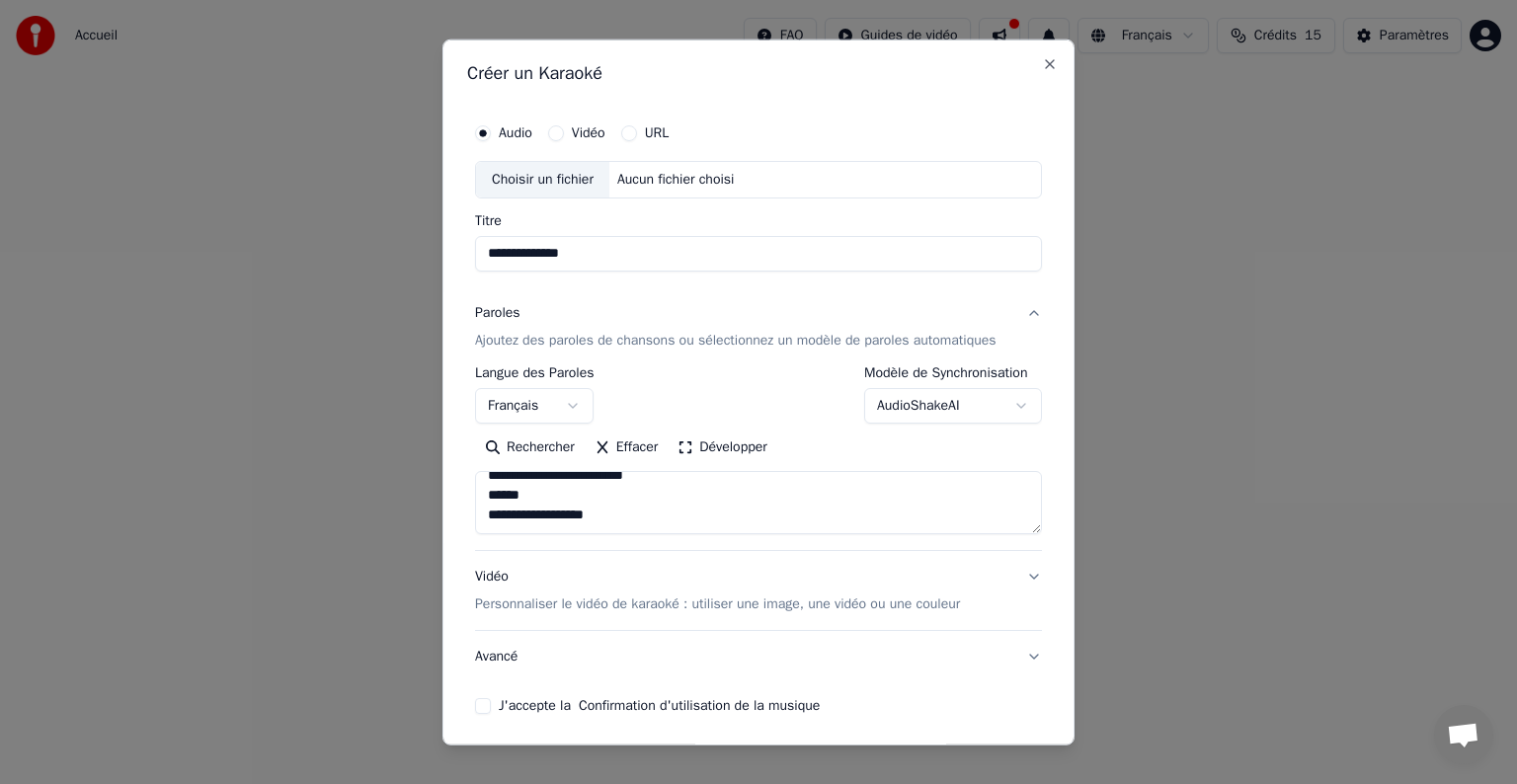 click at bounding box center [758, 503] 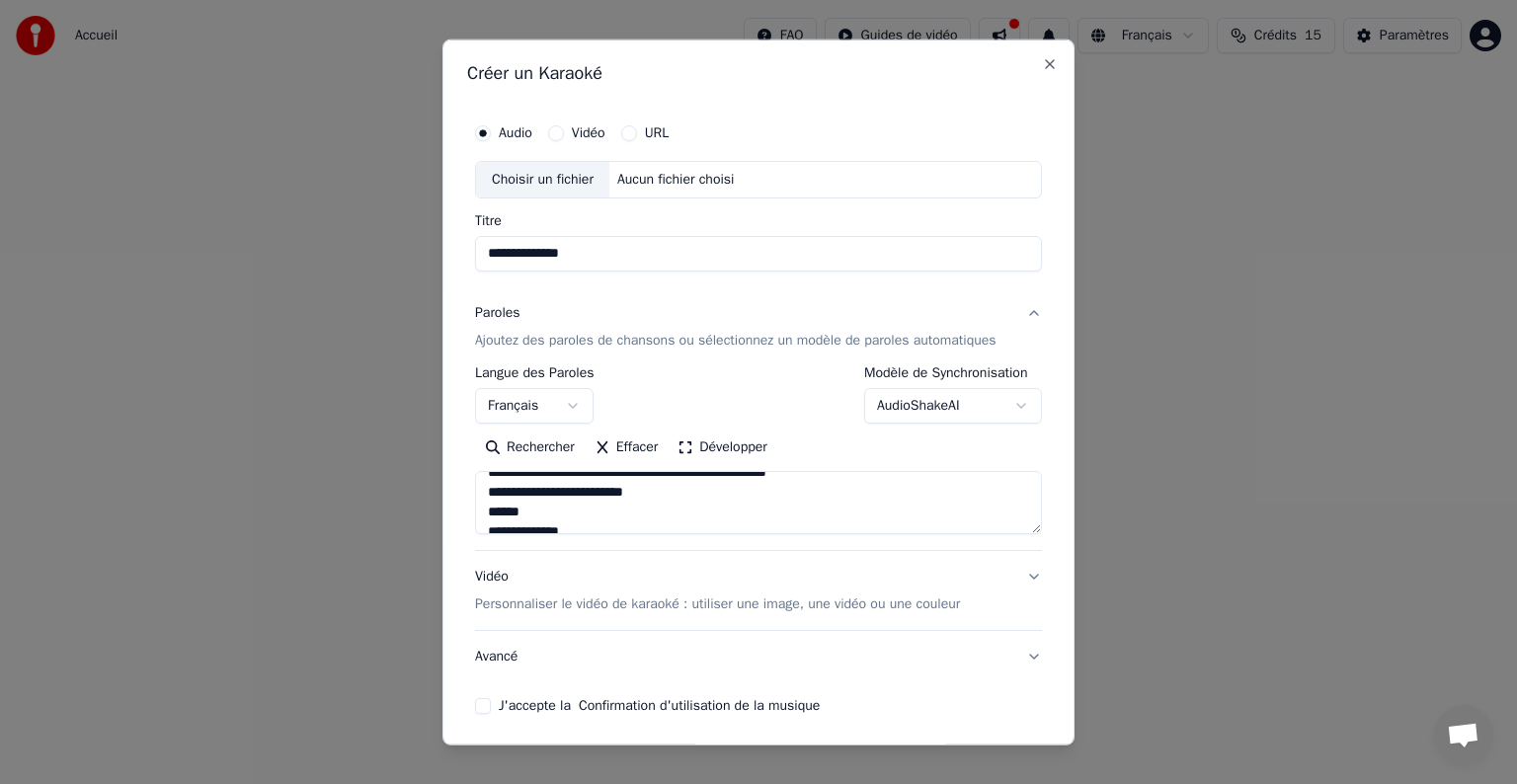 scroll, scrollTop: 0, scrollLeft: 0, axis: both 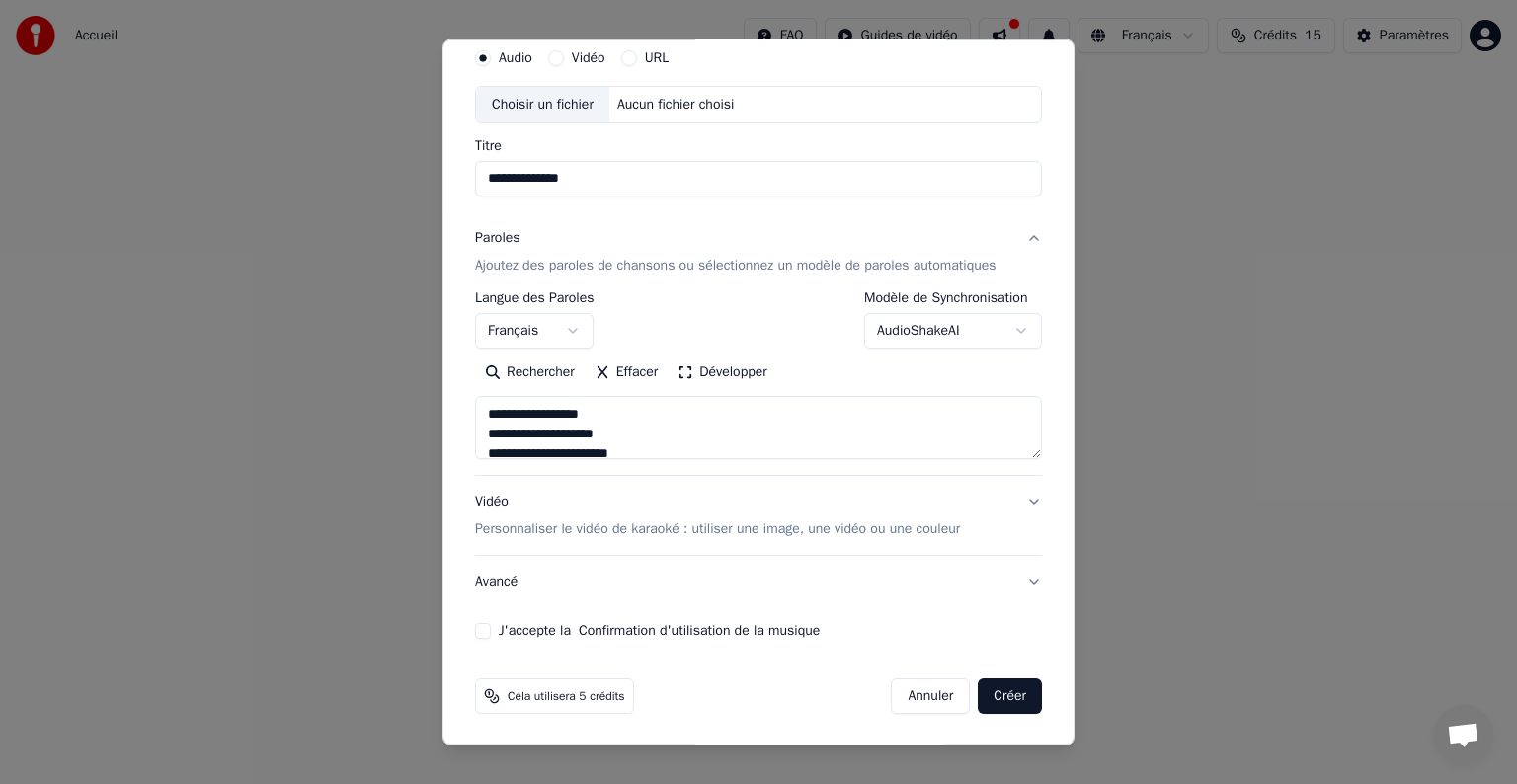 type on "**********" 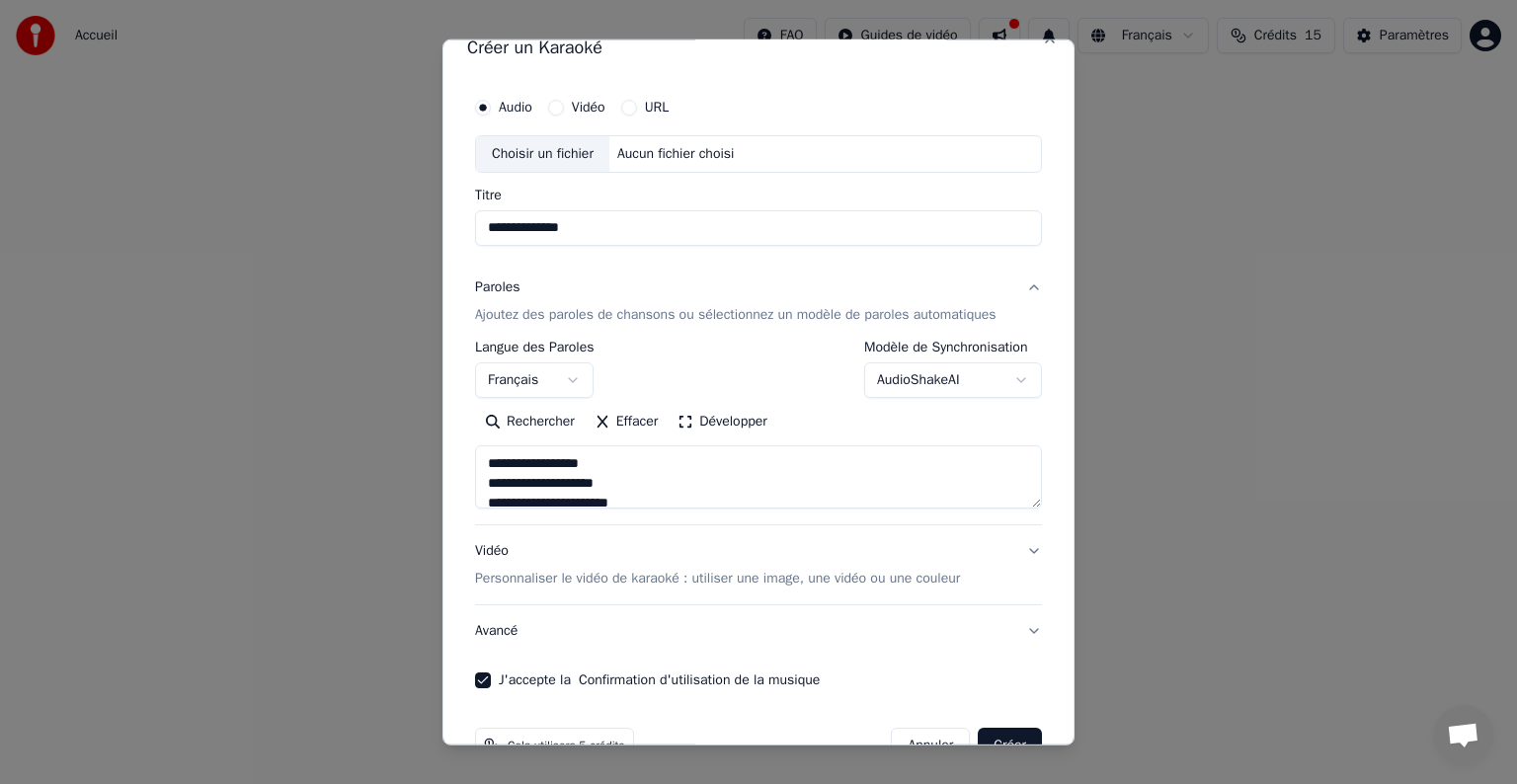 scroll, scrollTop: 0, scrollLeft: 0, axis: both 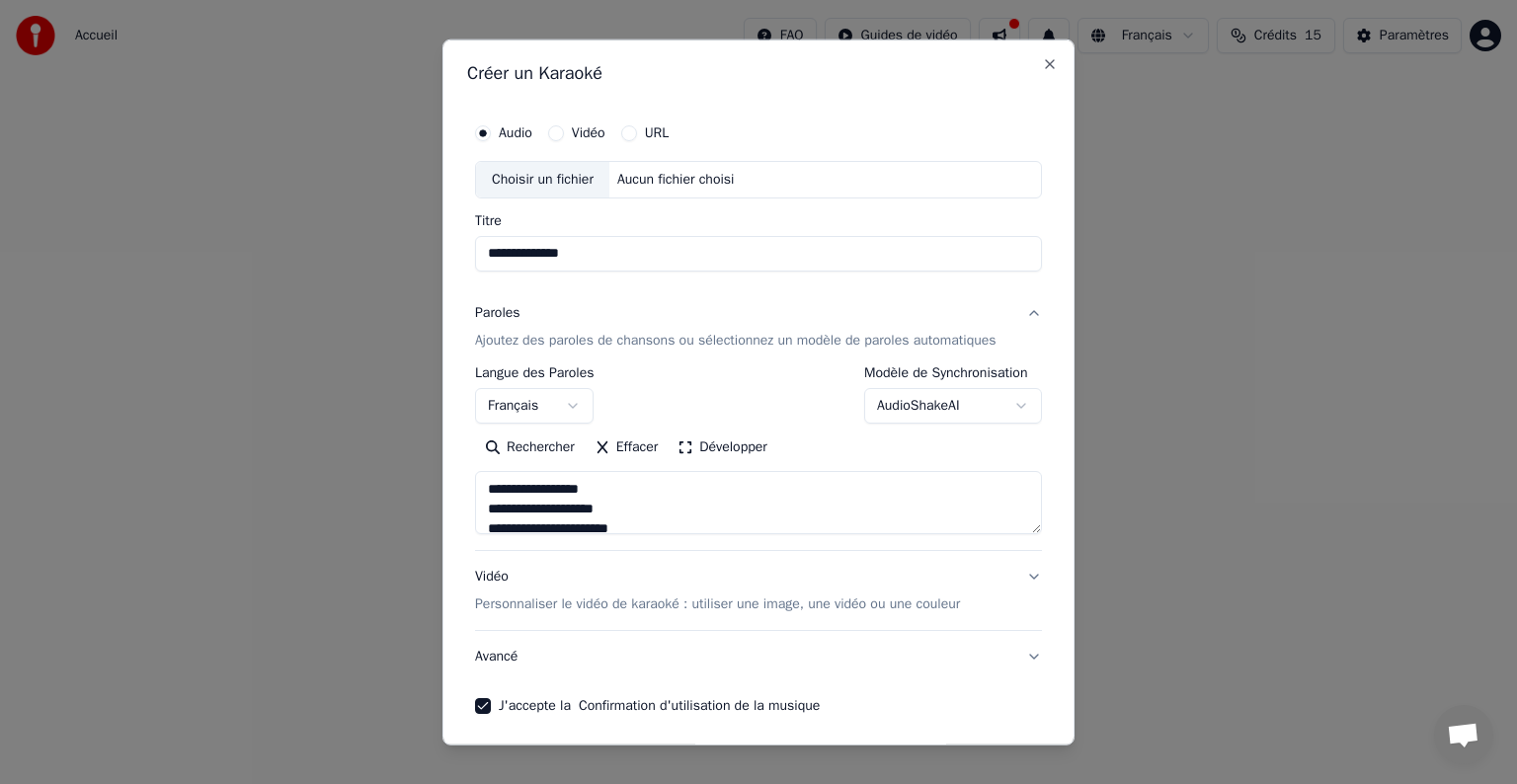 click on "Choisir un fichier" at bounding box center [542, 180] 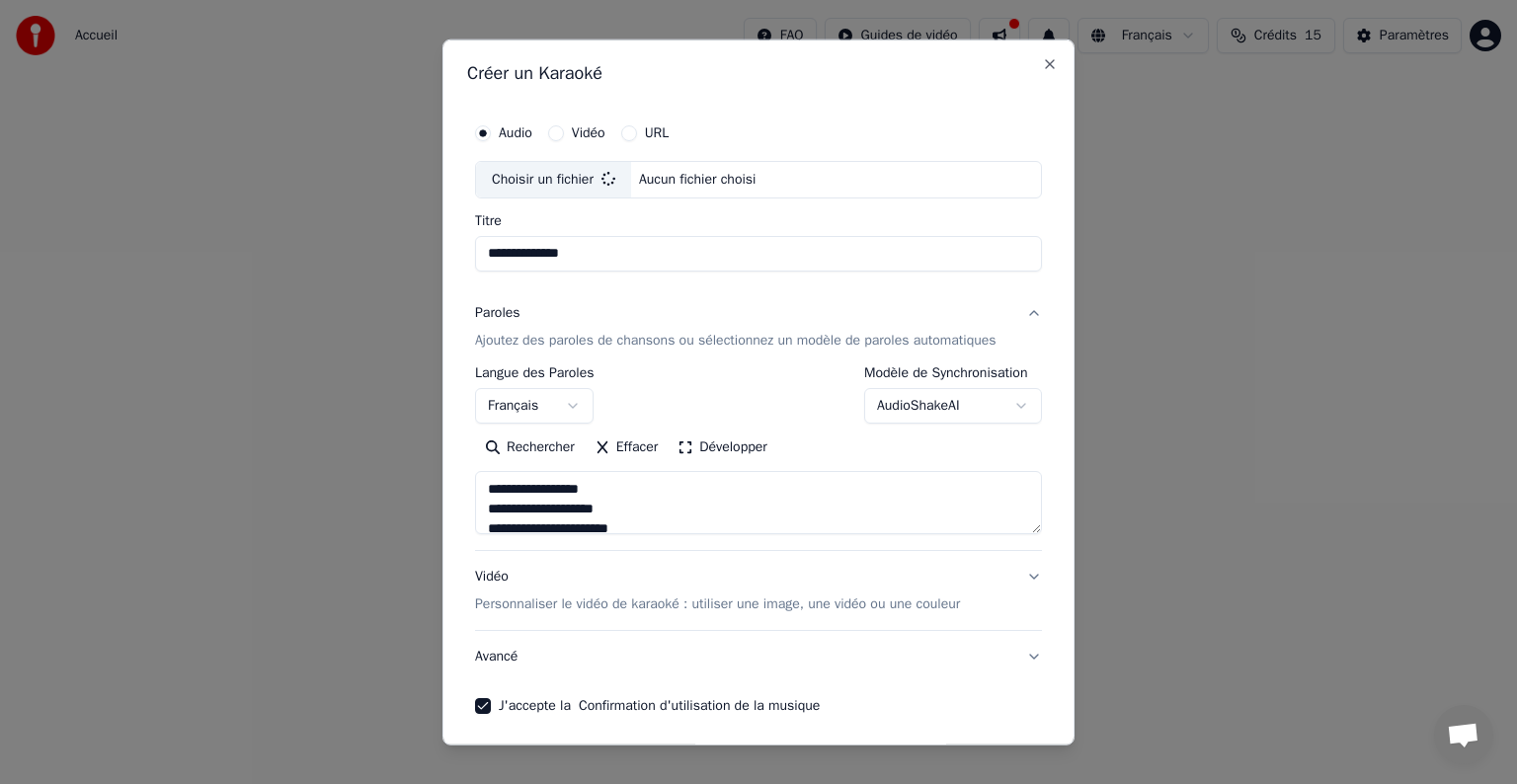 type on "**********" 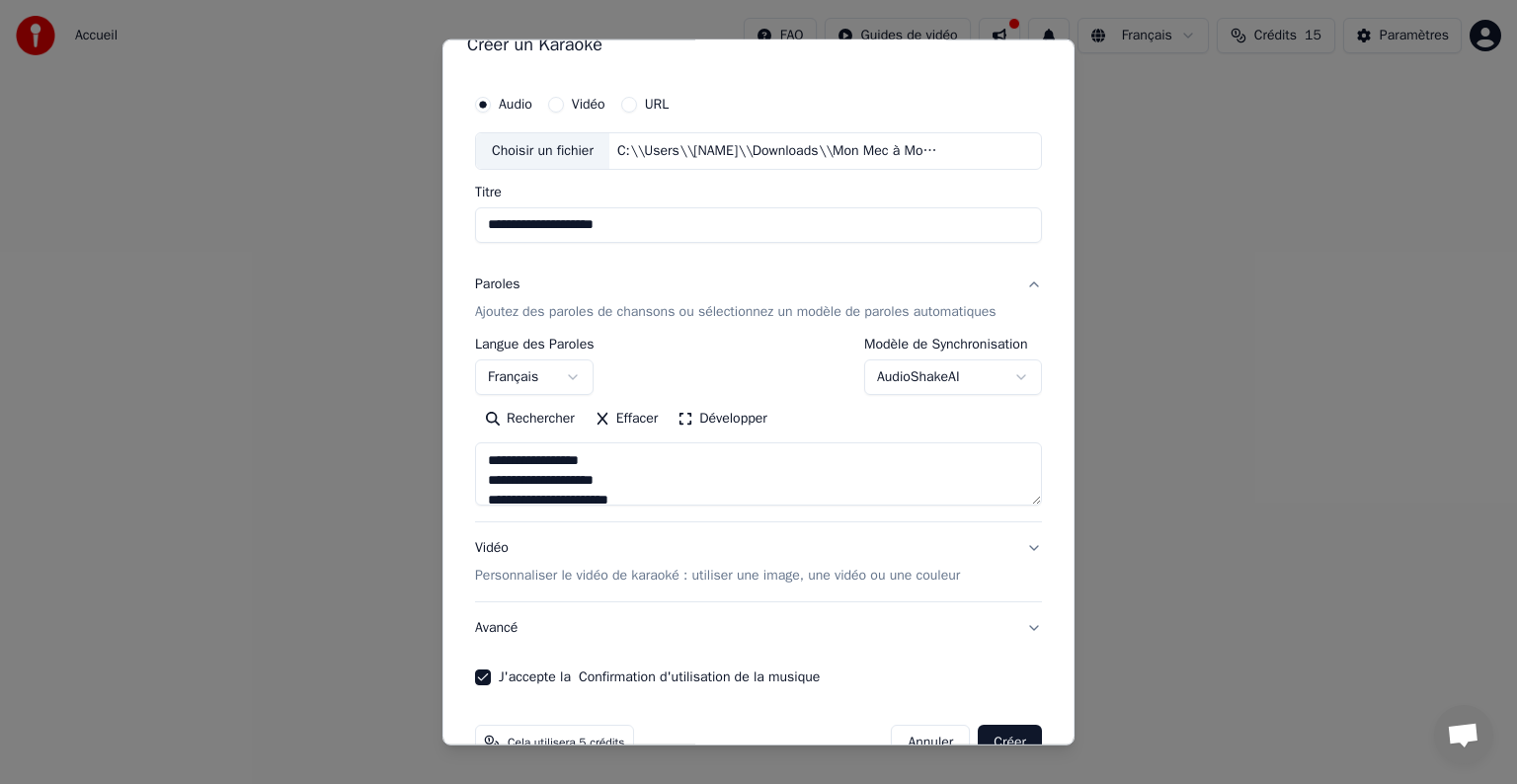 scroll, scrollTop: 75, scrollLeft: 0, axis: vertical 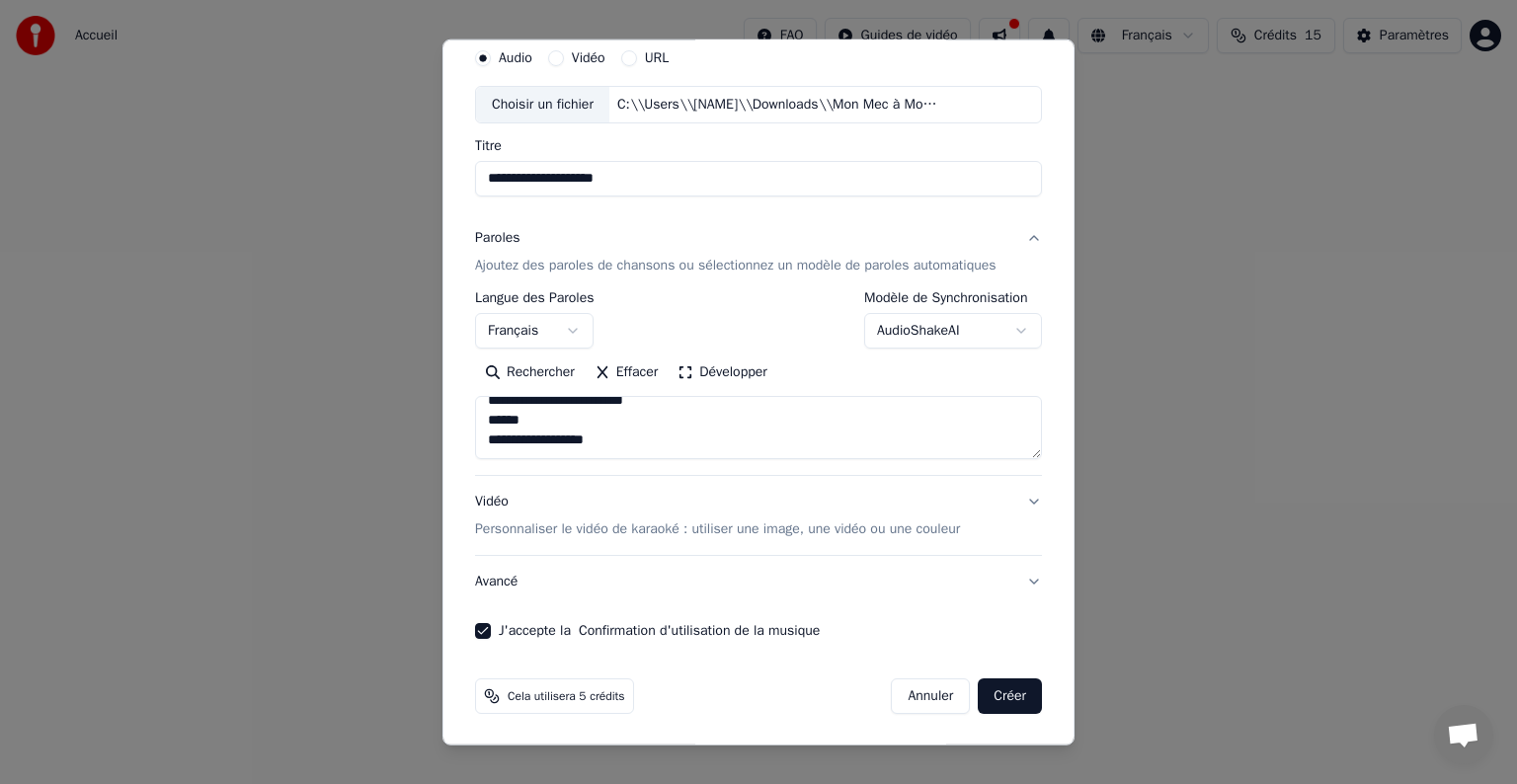 click at bounding box center (758, 428) 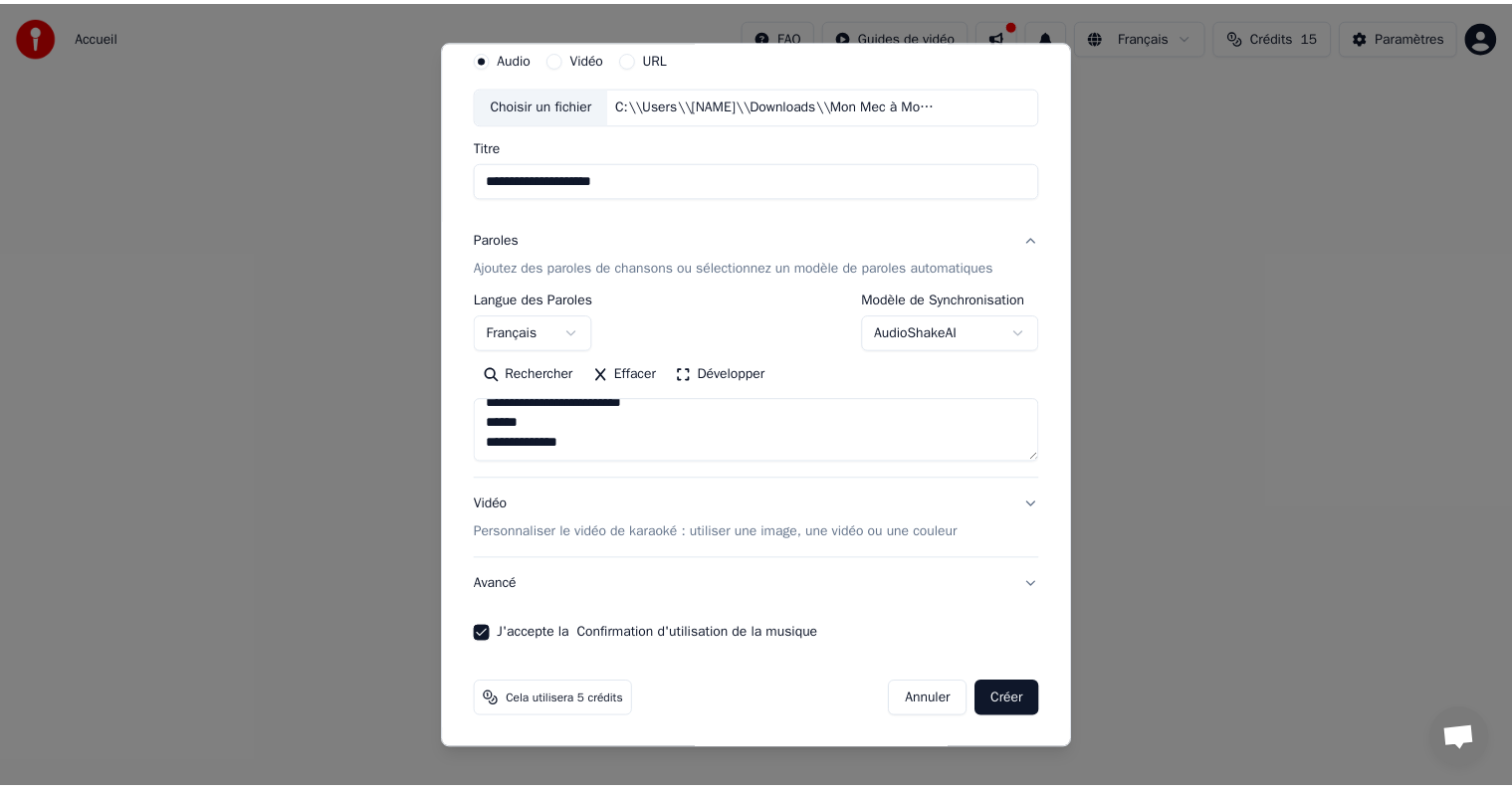 scroll, scrollTop: 1146, scrollLeft: 0, axis: vertical 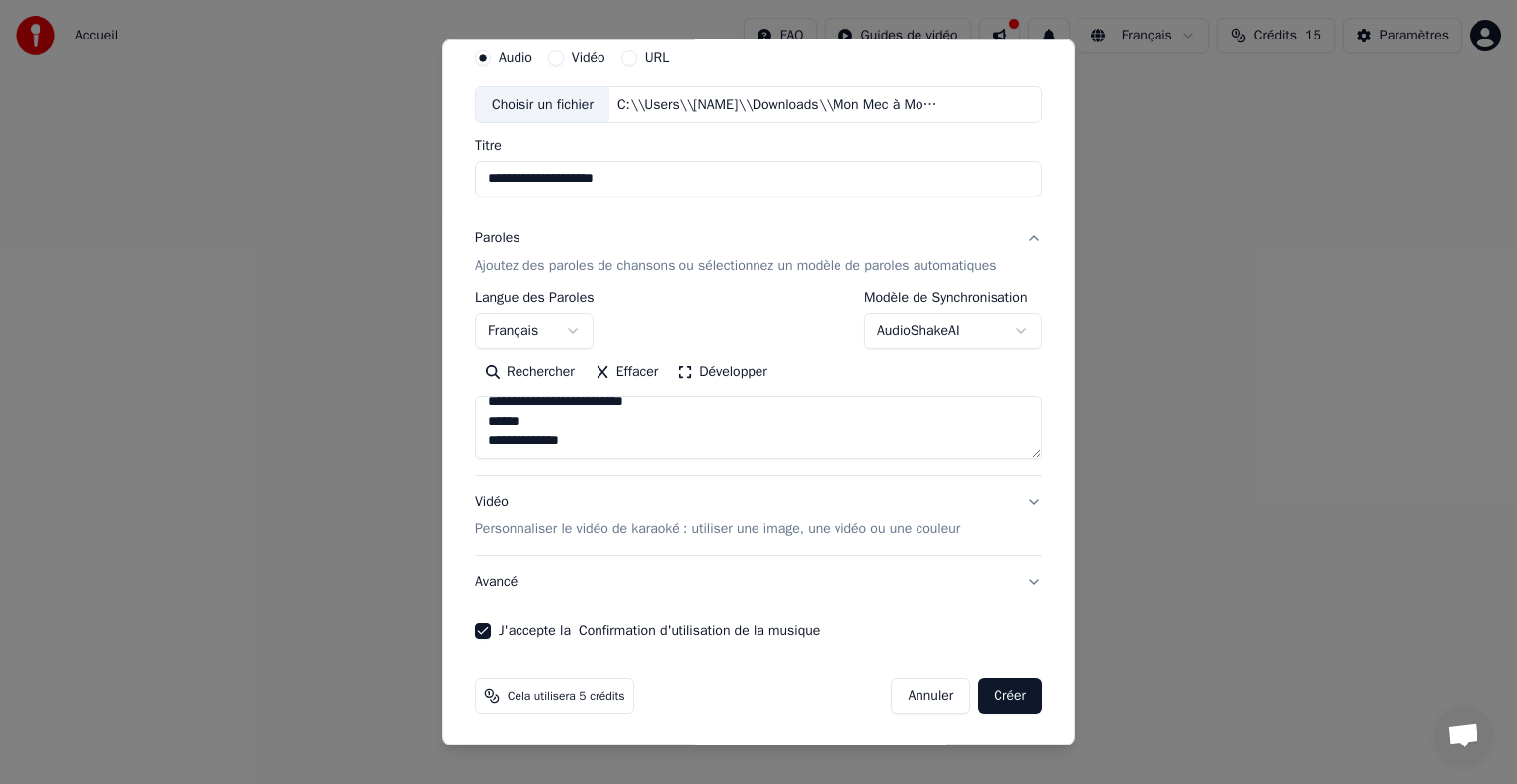 type on "**********" 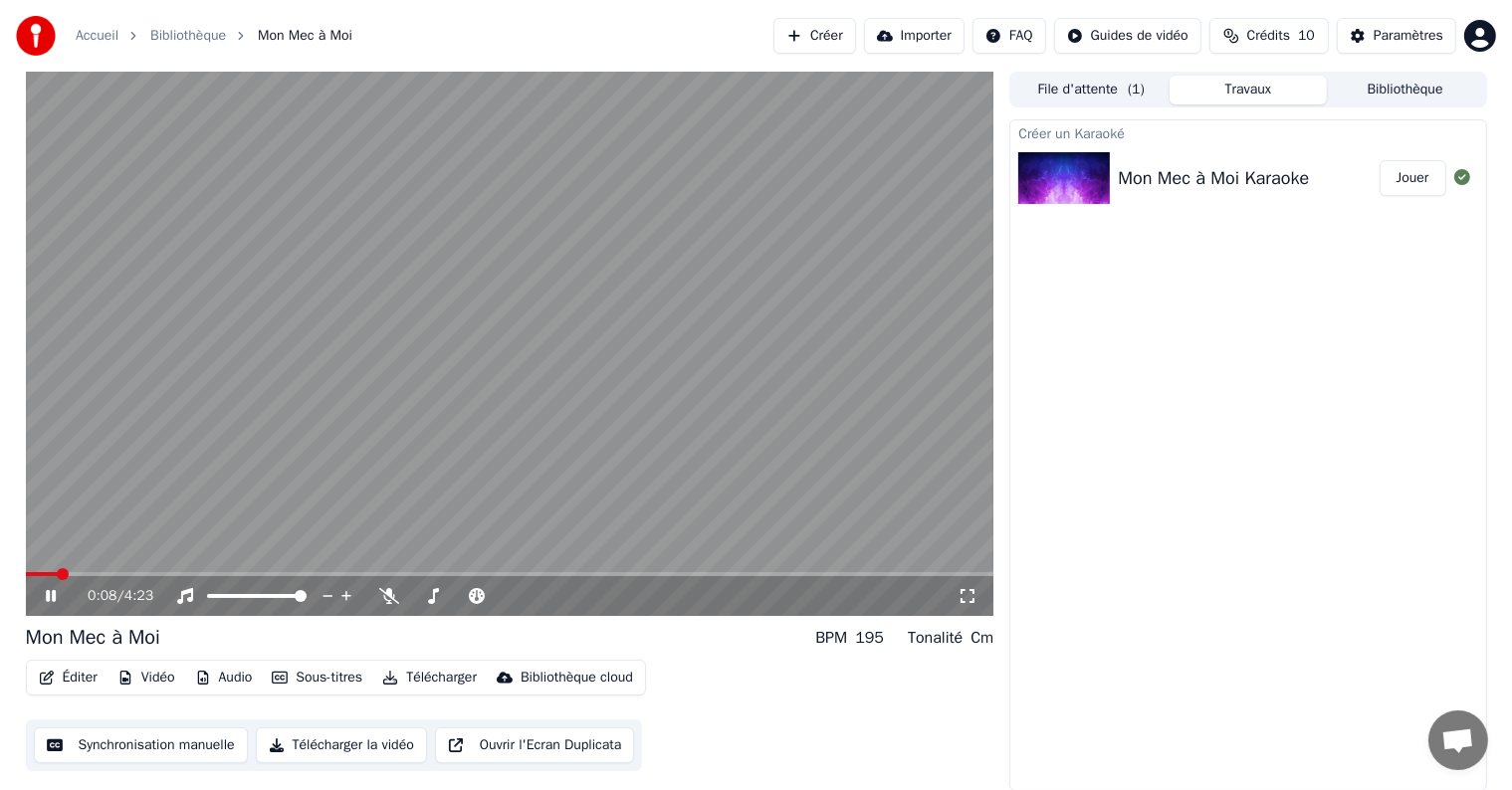 scroll, scrollTop: 0, scrollLeft: 0, axis: both 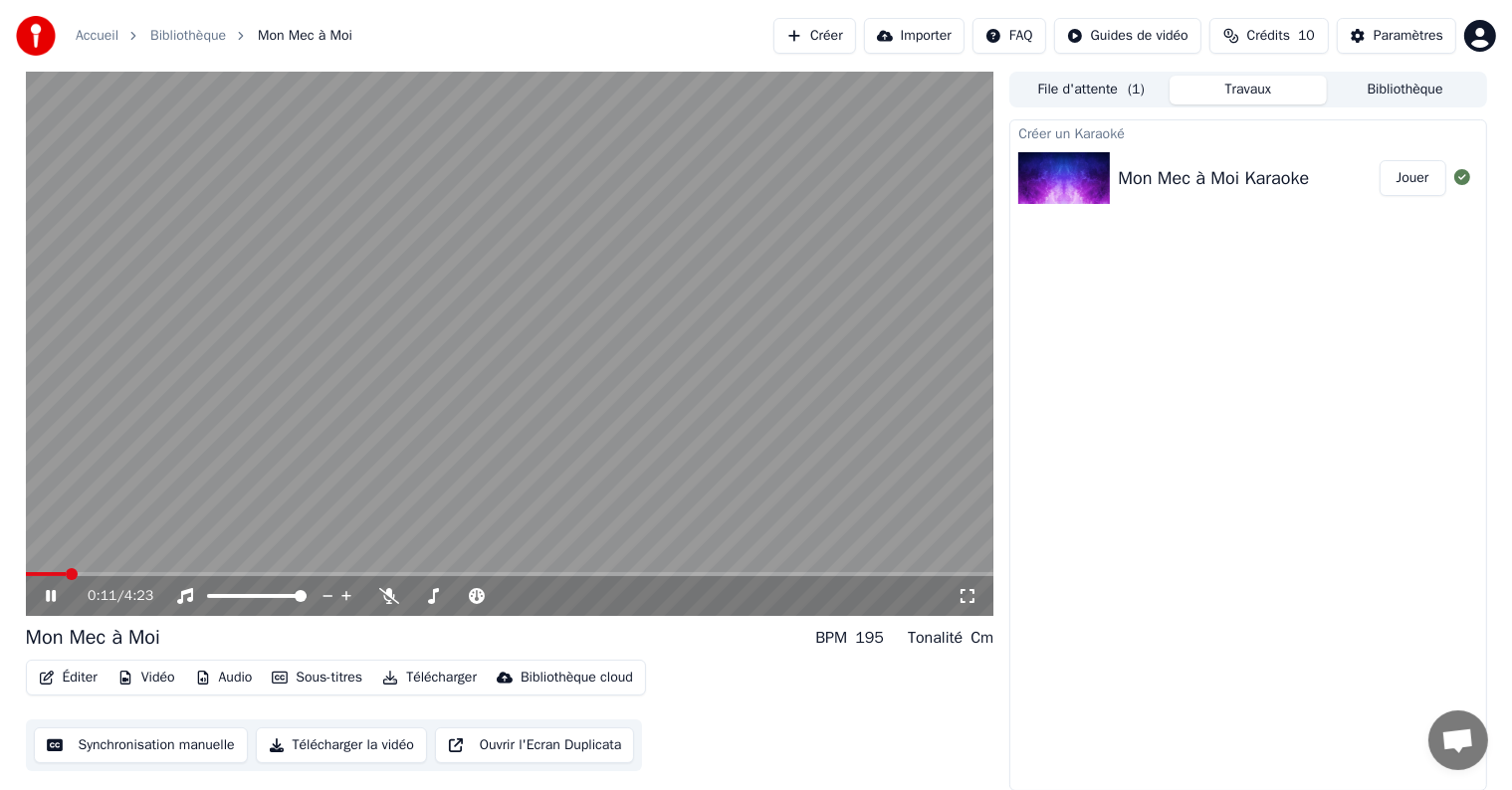 click 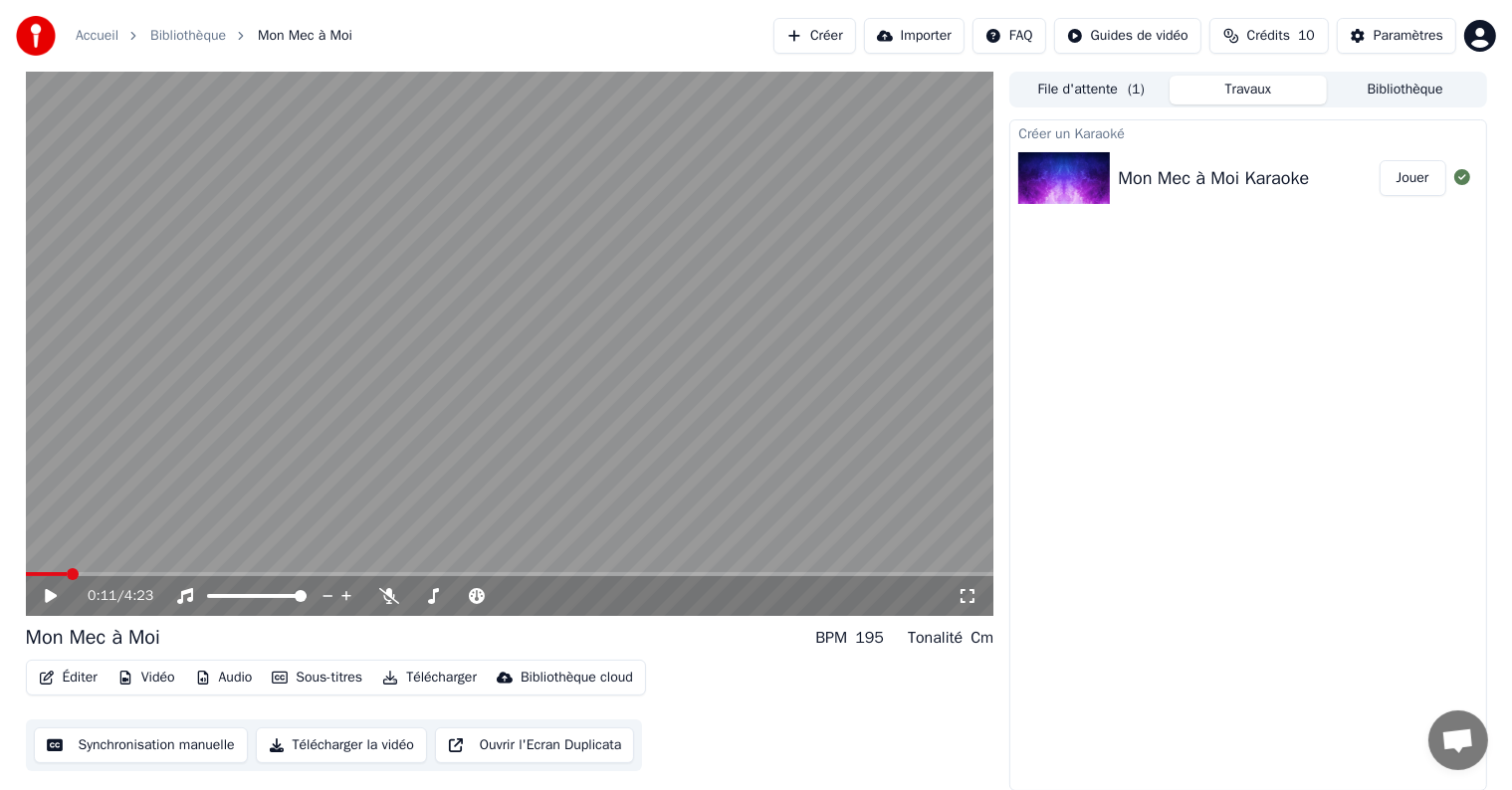 click on "Synchronisation manuelle" at bounding box center [140, 745] 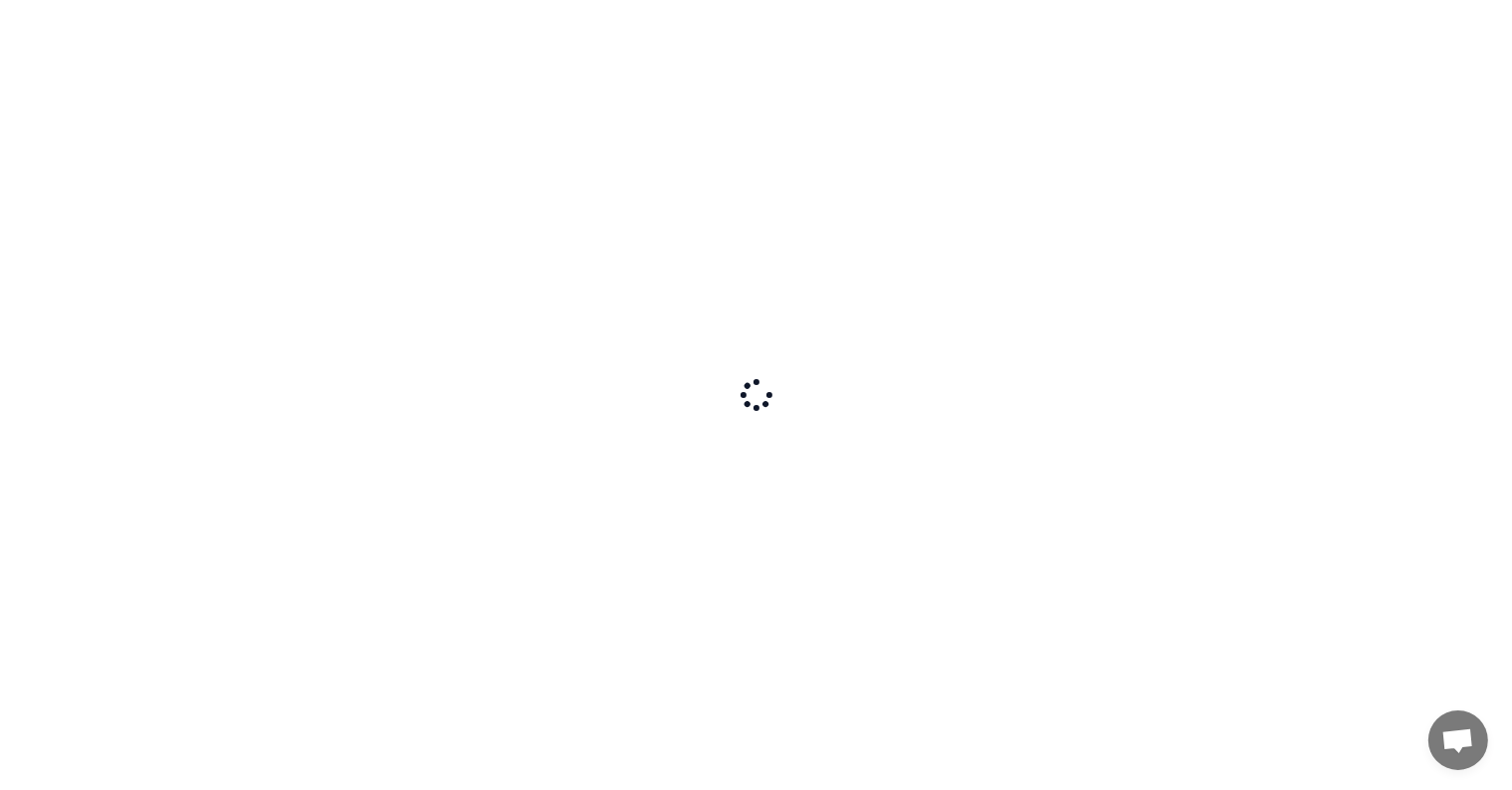 scroll, scrollTop: 0, scrollLeft: 0, axis: both 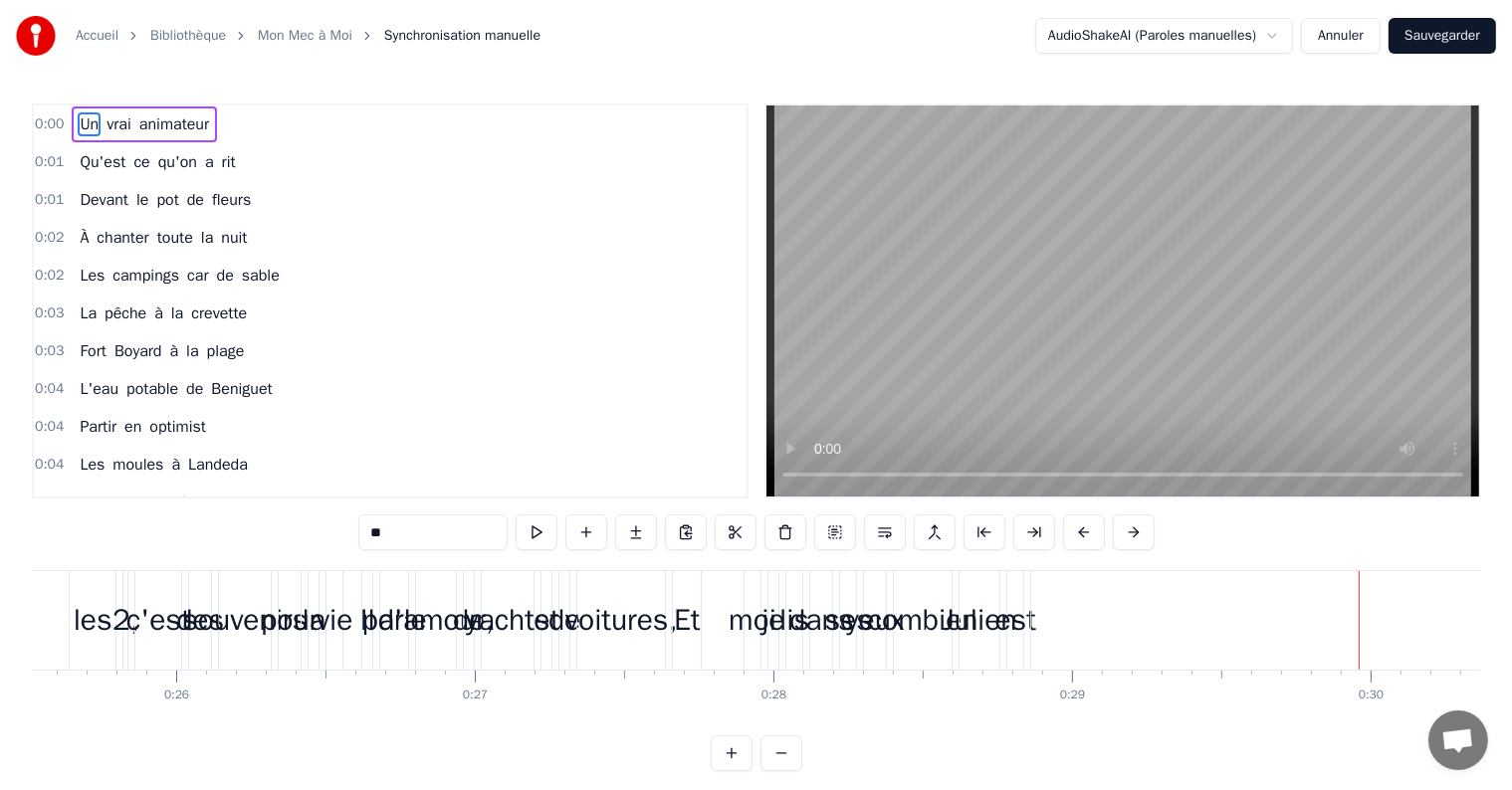 click on "0:00" at bounding box center (49, 124) 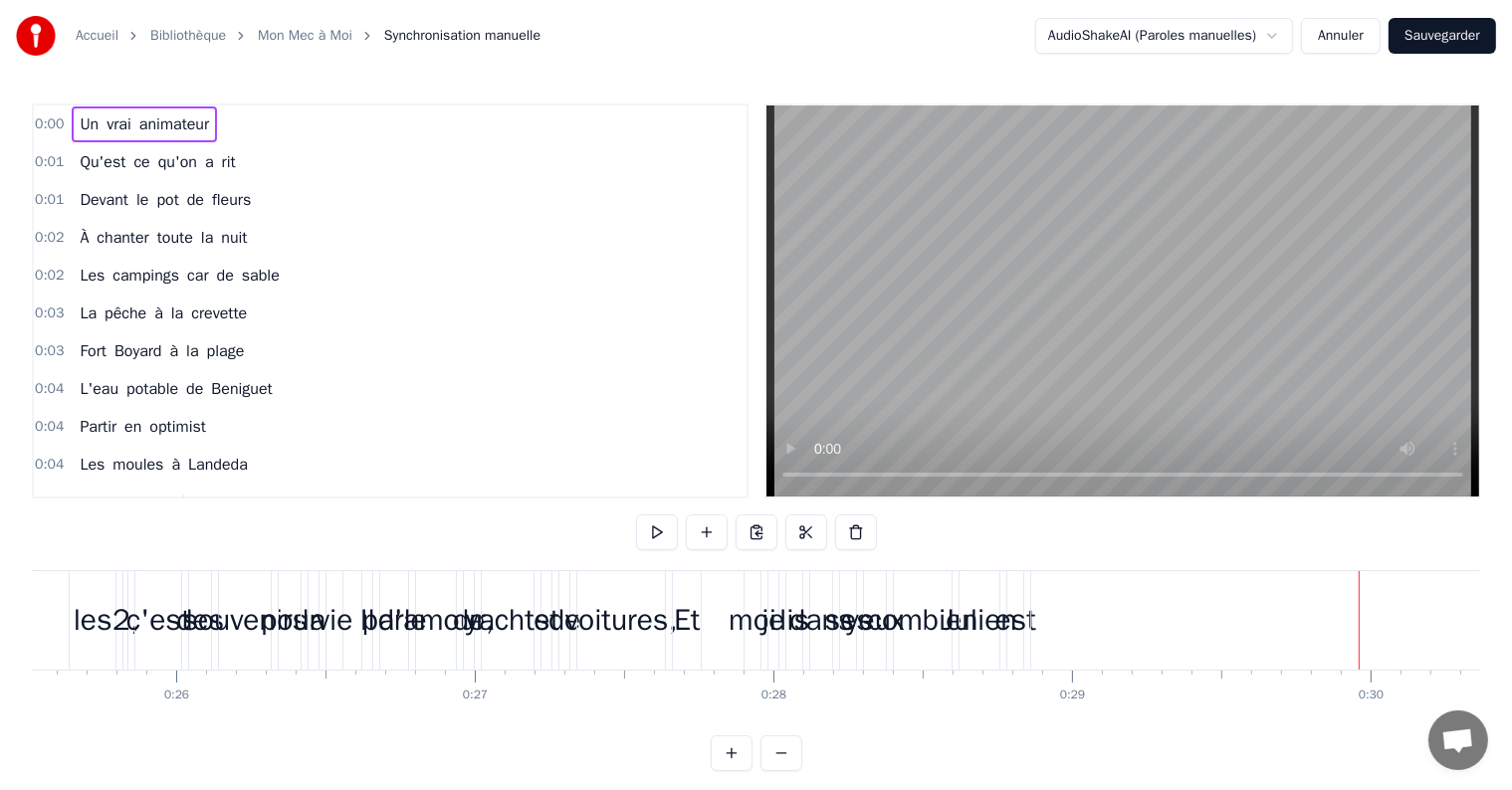 click on "0:00" at bounding box center [49, 124] 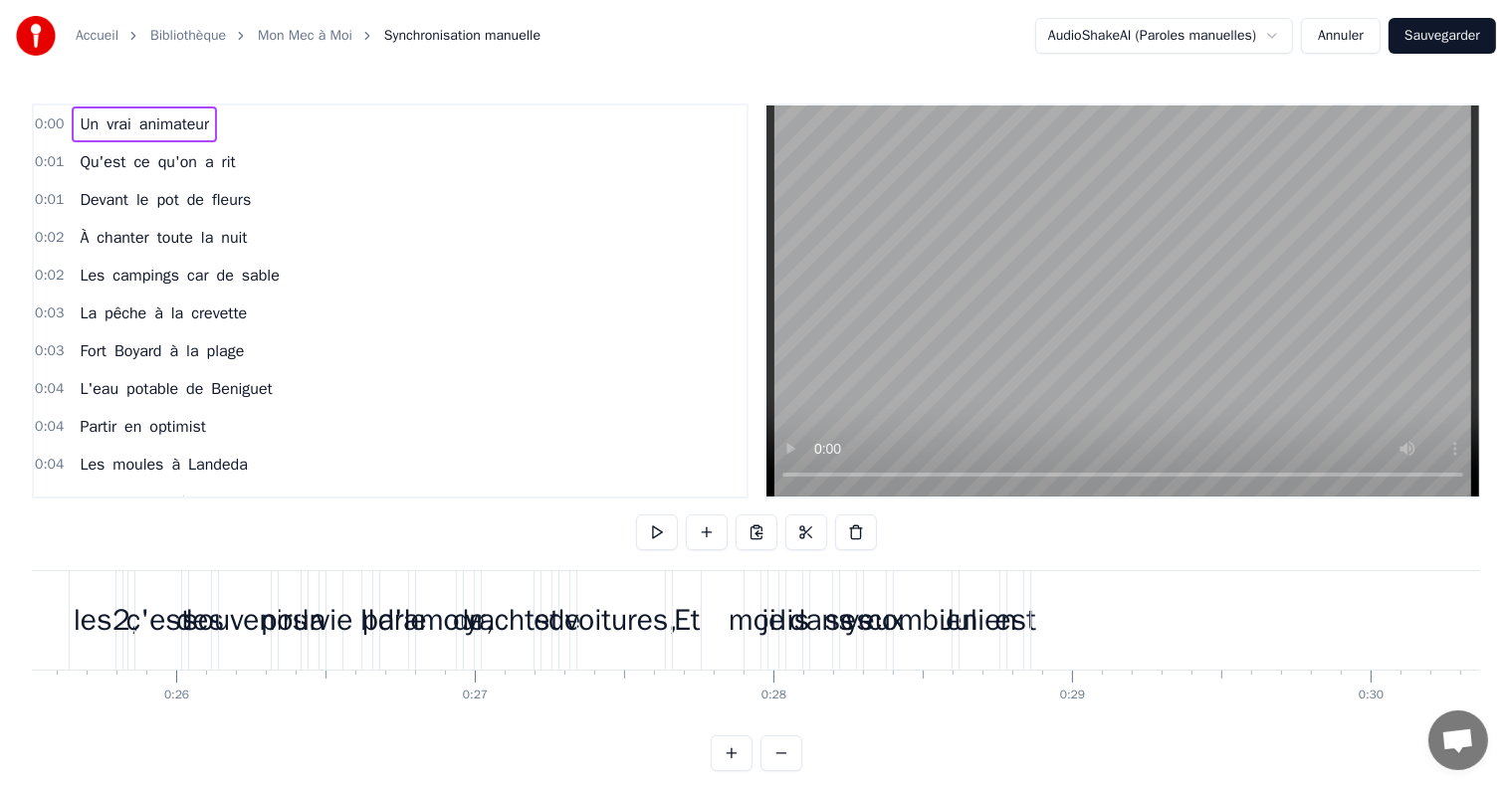 click on "0:00" at bounding box center [49, 124] 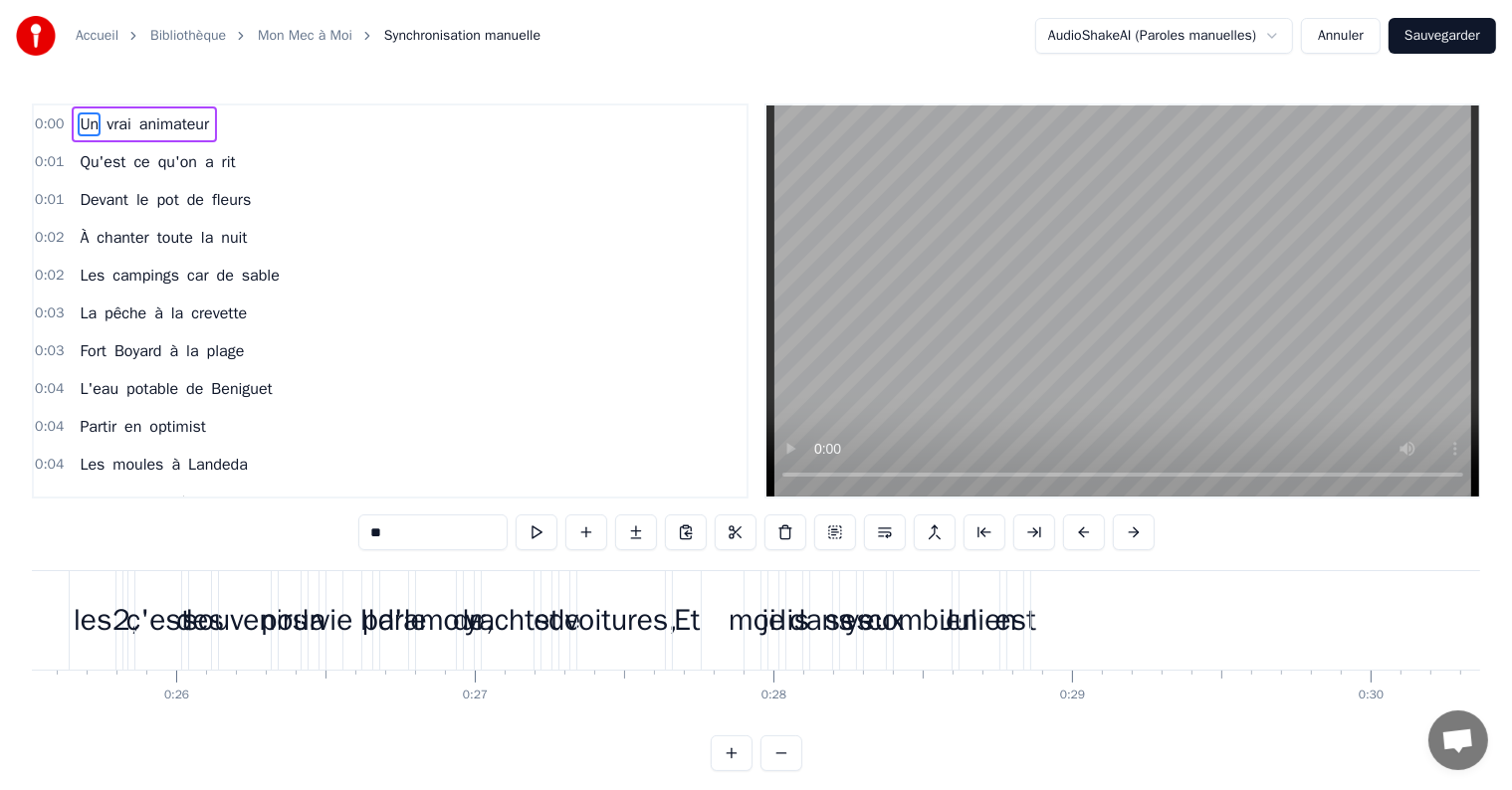 click on "0:00" at bounding box center [49, 124] 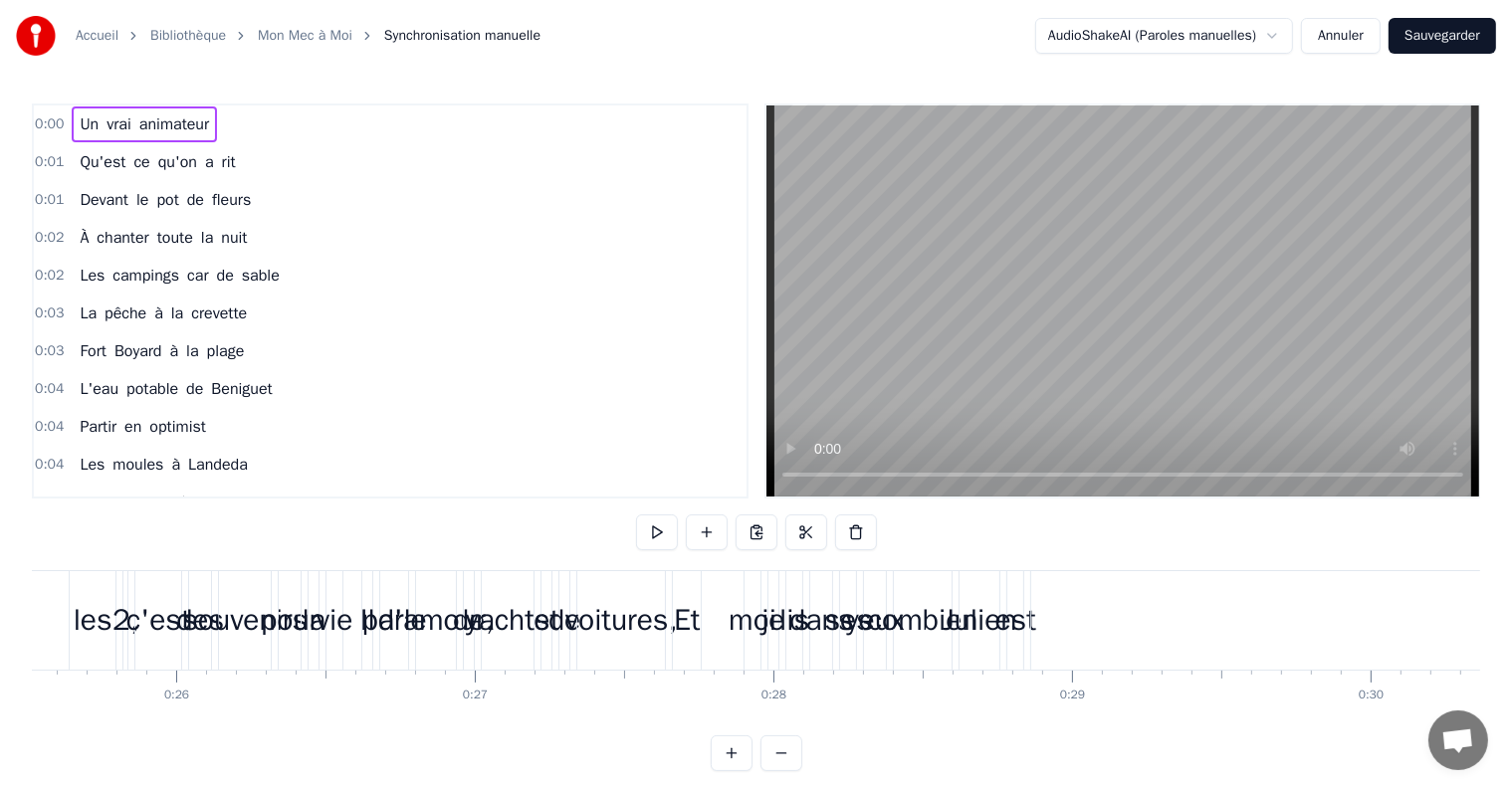 click on "Un" at bounding box center [89, 124] 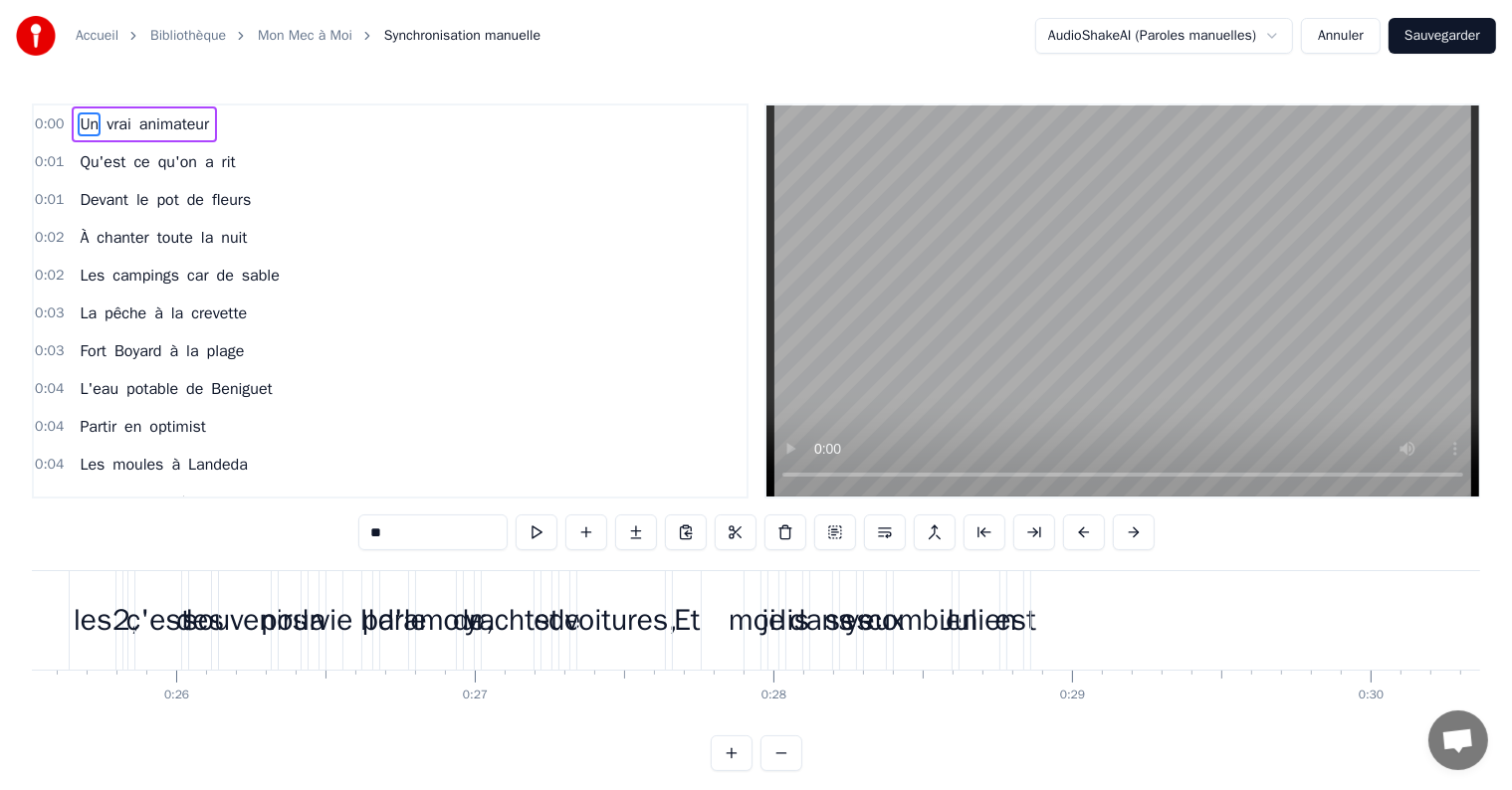 click at bounding box center [781, 753] 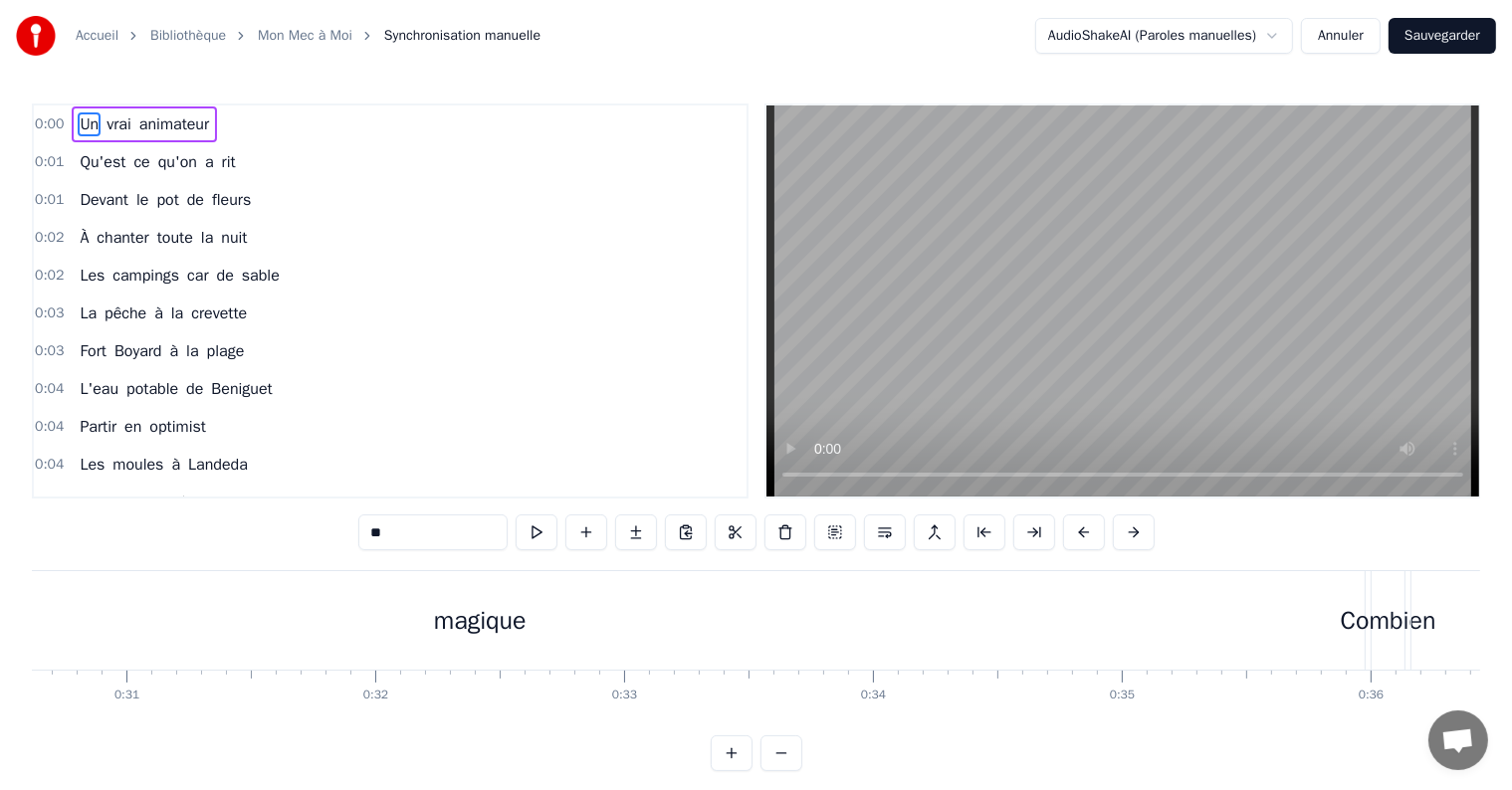 click at bounding box center [781, 753] 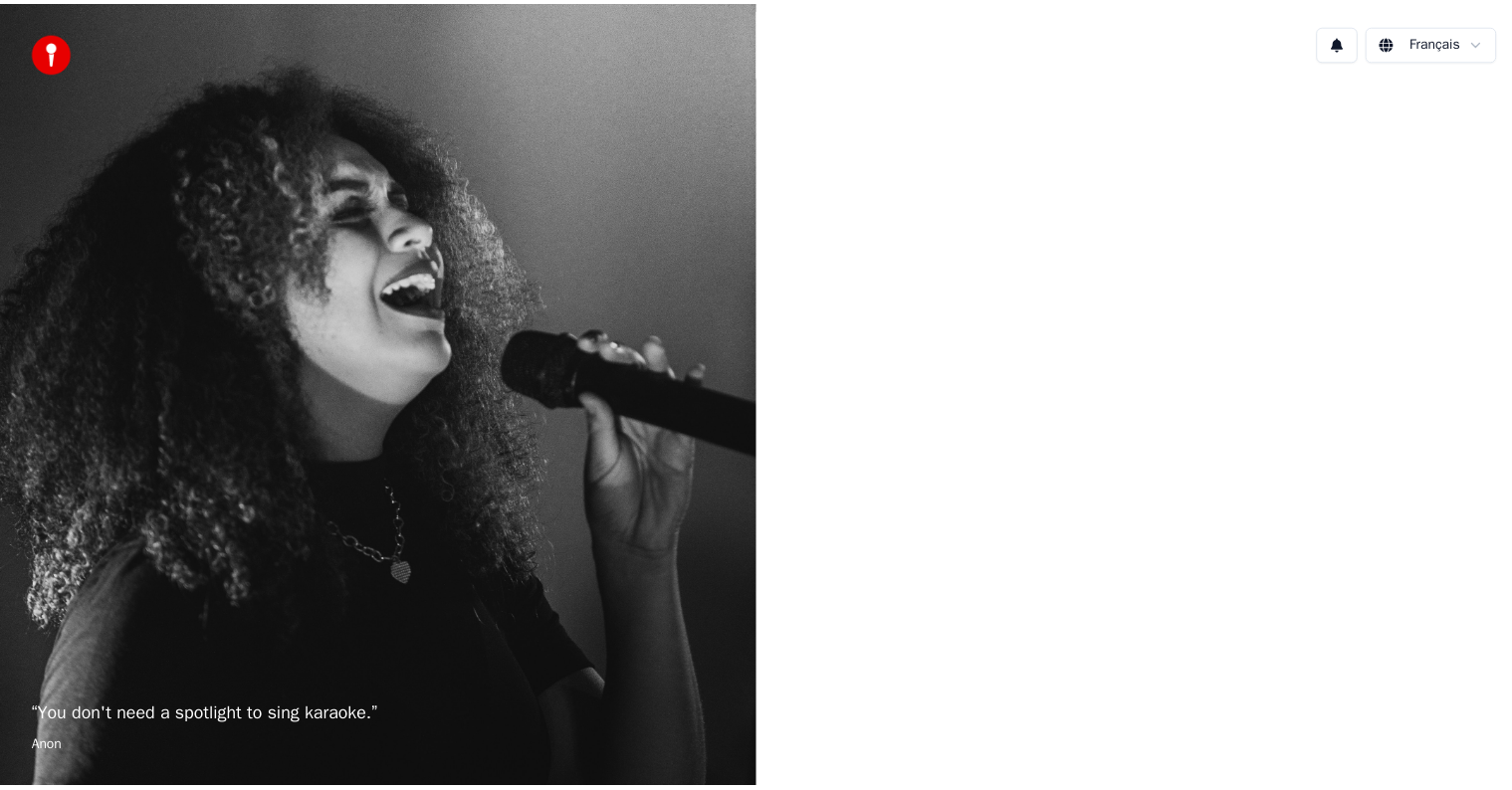 scroll, scrollTop: 0, scrollLeft: 0, axis: both 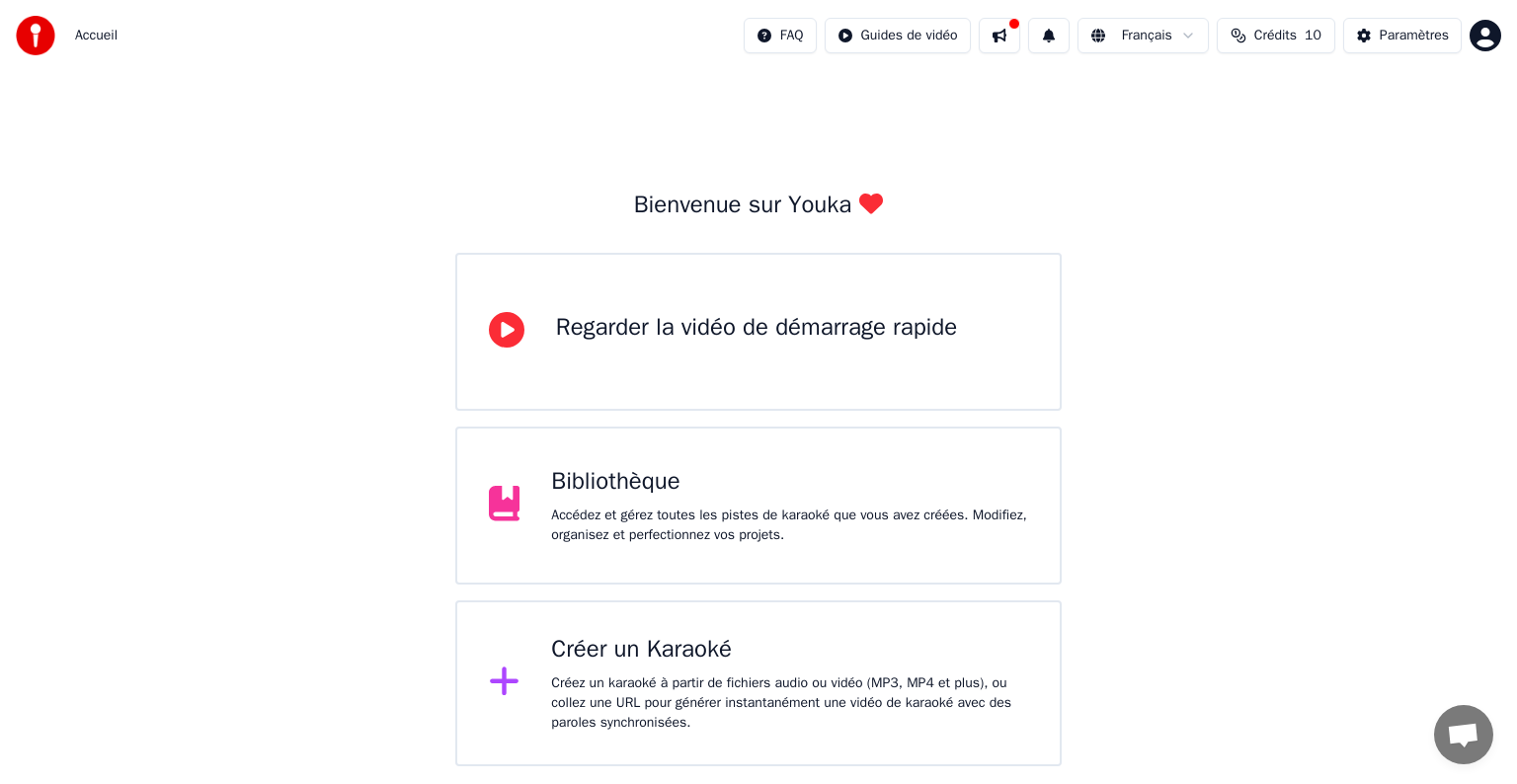 click at bounding box center (999, 36) 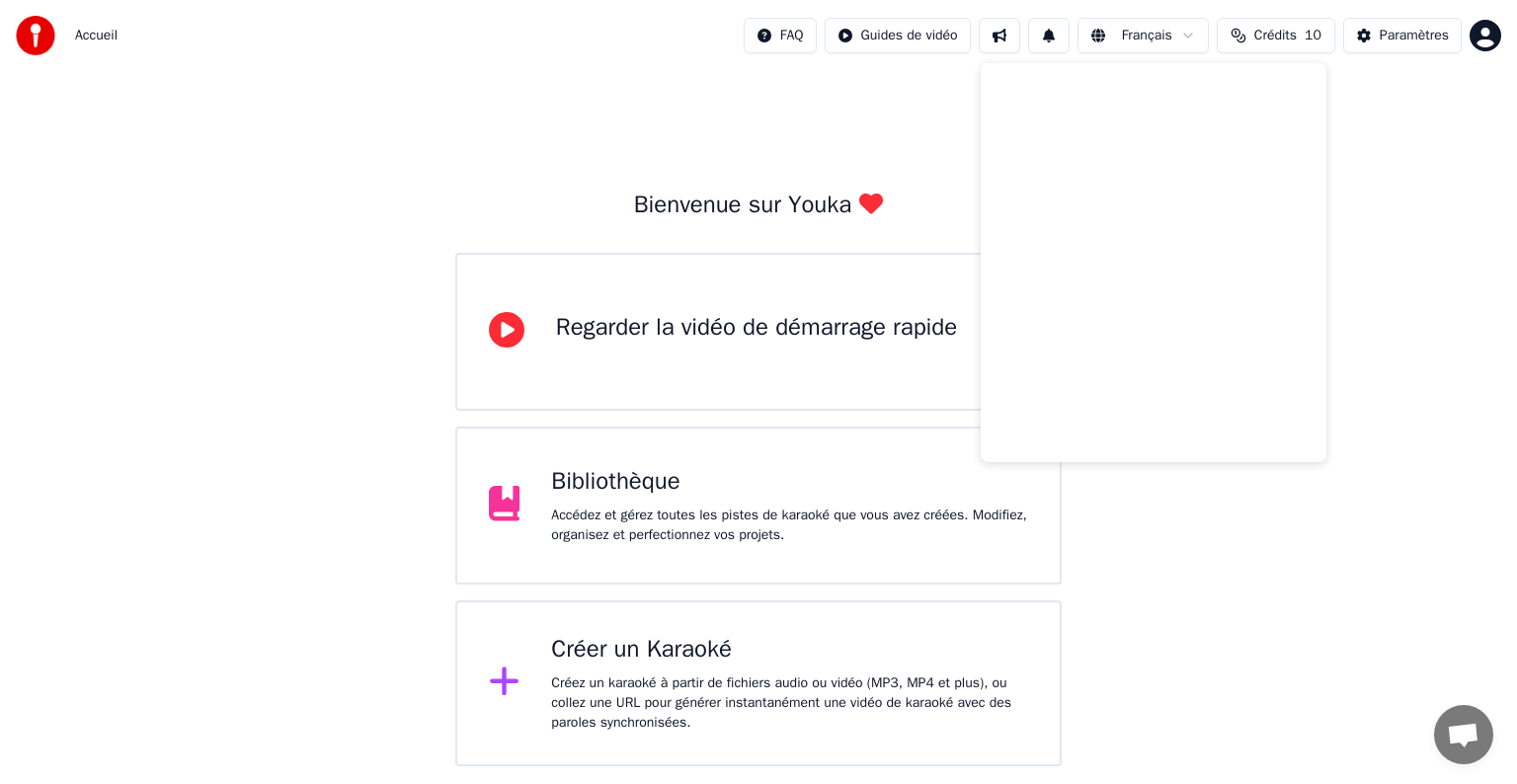 click on "Accueil FAQ Guides de vidéo Français Crédits 10 Paramètres Bienvenue sur Youka Regarder la vidéo de démarrage rapide Bibliothèque Accédez et gérez toutes les pistes de karaoké que vous avez créées. Modifiez, organisez et perfectionnez vos projets. Créer un Karaoké Créez un karaoké à partir de fichiers audio ou vidéo (MP3, MP4 et plus), ou collez une URL pour générer instantanément une vidéo de karaoké avec des paroles synchronisées." at bounding box center [758, 383] 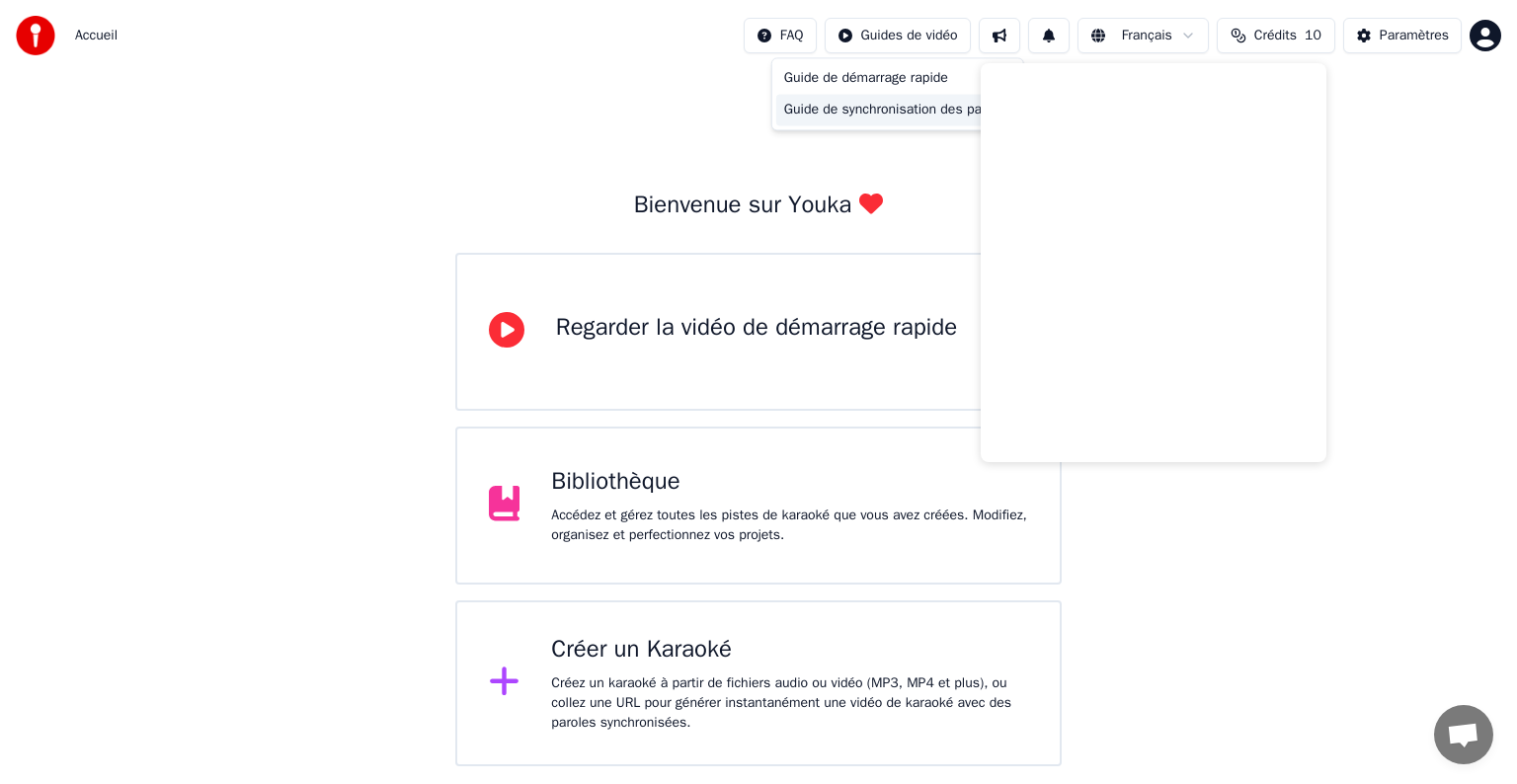 click on "Guide de synchronisation des paroles" at bounding box center (898, 110) 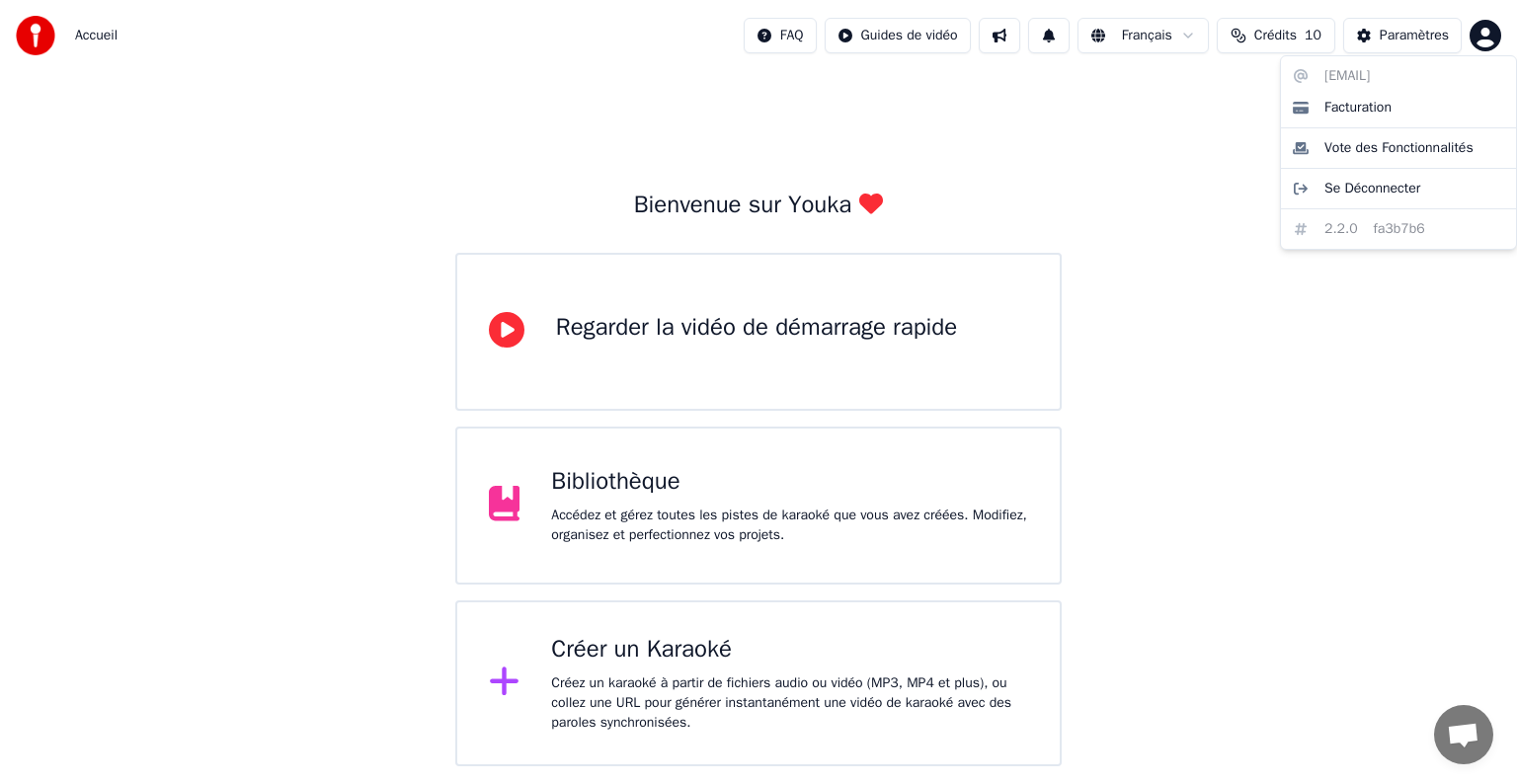 click on "Accueil FAQ Guides de vidéo Français Crédits 10 Paramètres Bienvenue sur Youka Regarder la vidéo de démarrage rapide Bibliothèque Accédez et gérez toutes les pistes de karaoké que vous avez créées. Modifiez, organisez et perfectionnez vos projets. Créer un Karaoké Créez un karaoké à partir de fichiers audio ou vidéo (MP3, MP4 et plus), ou collez une URL pour générer instantanément une vidéo de karaoké avec des paroles synchronisées. [EMAIL] Facturation Vote des Fonctionnalités Se Déconnecter 2.2.0 fa3b7b6" at bounding box center [758, 383] 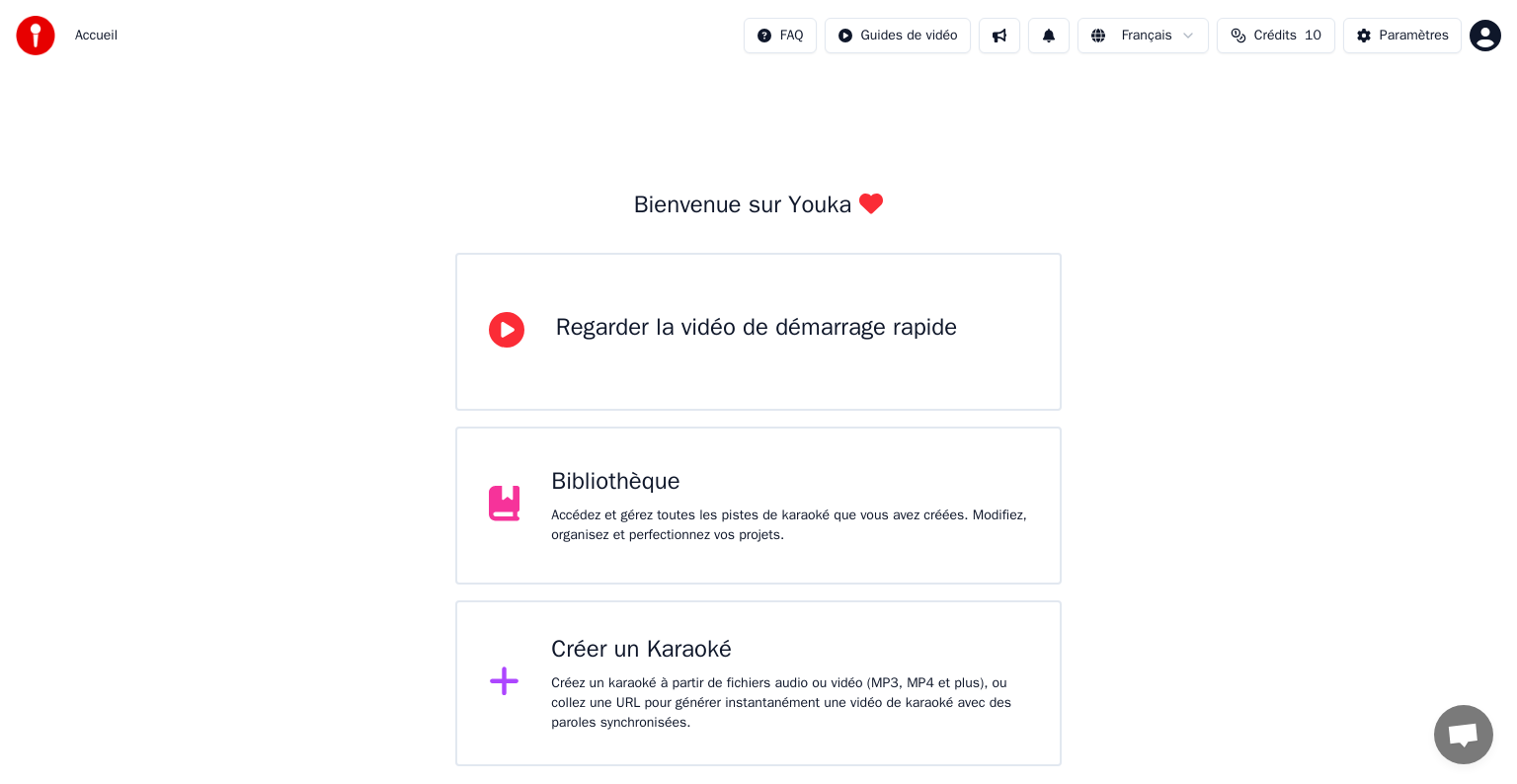 click on "Bibliothèque" at bounding box center [789, 482] 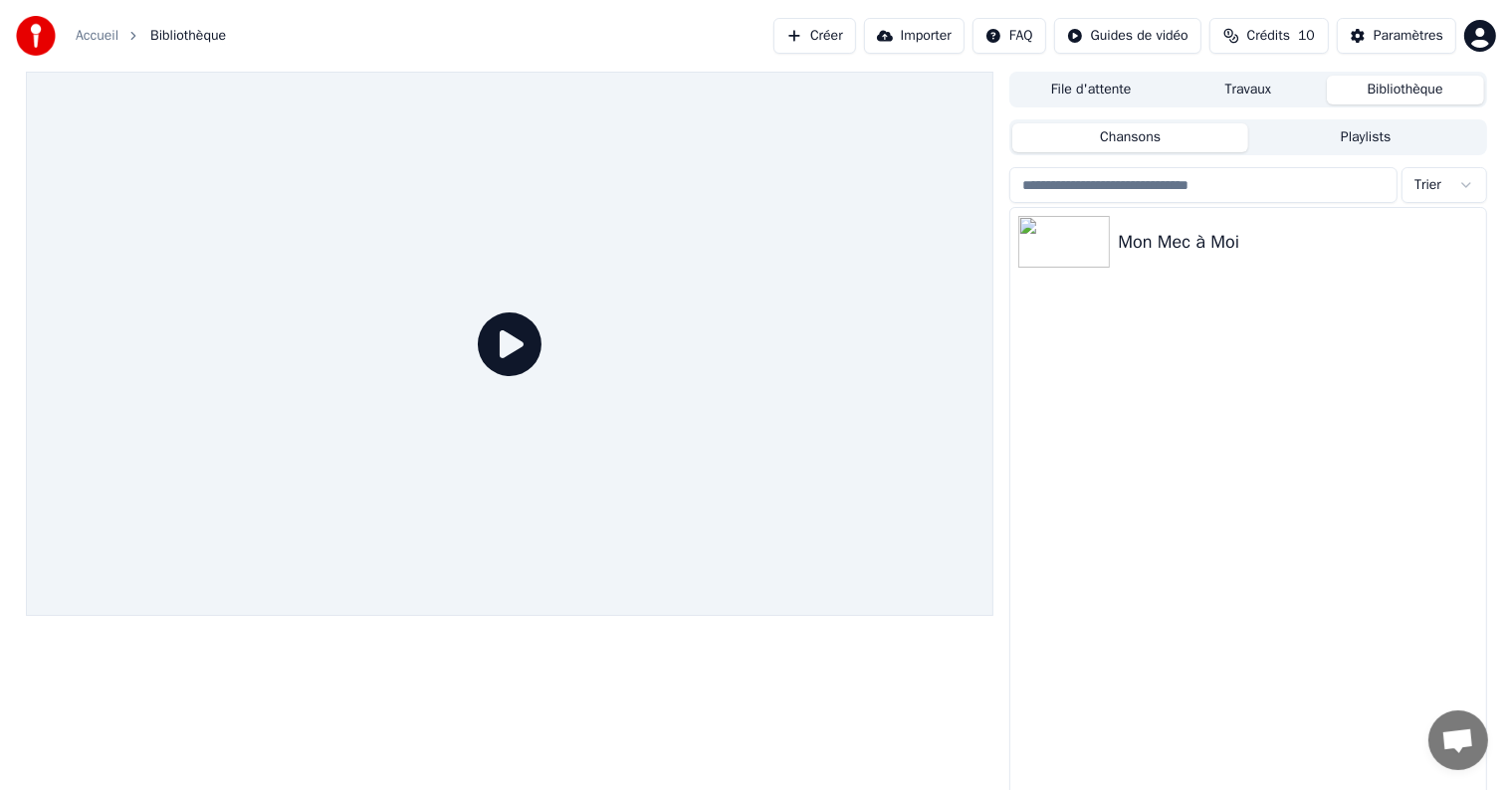 click 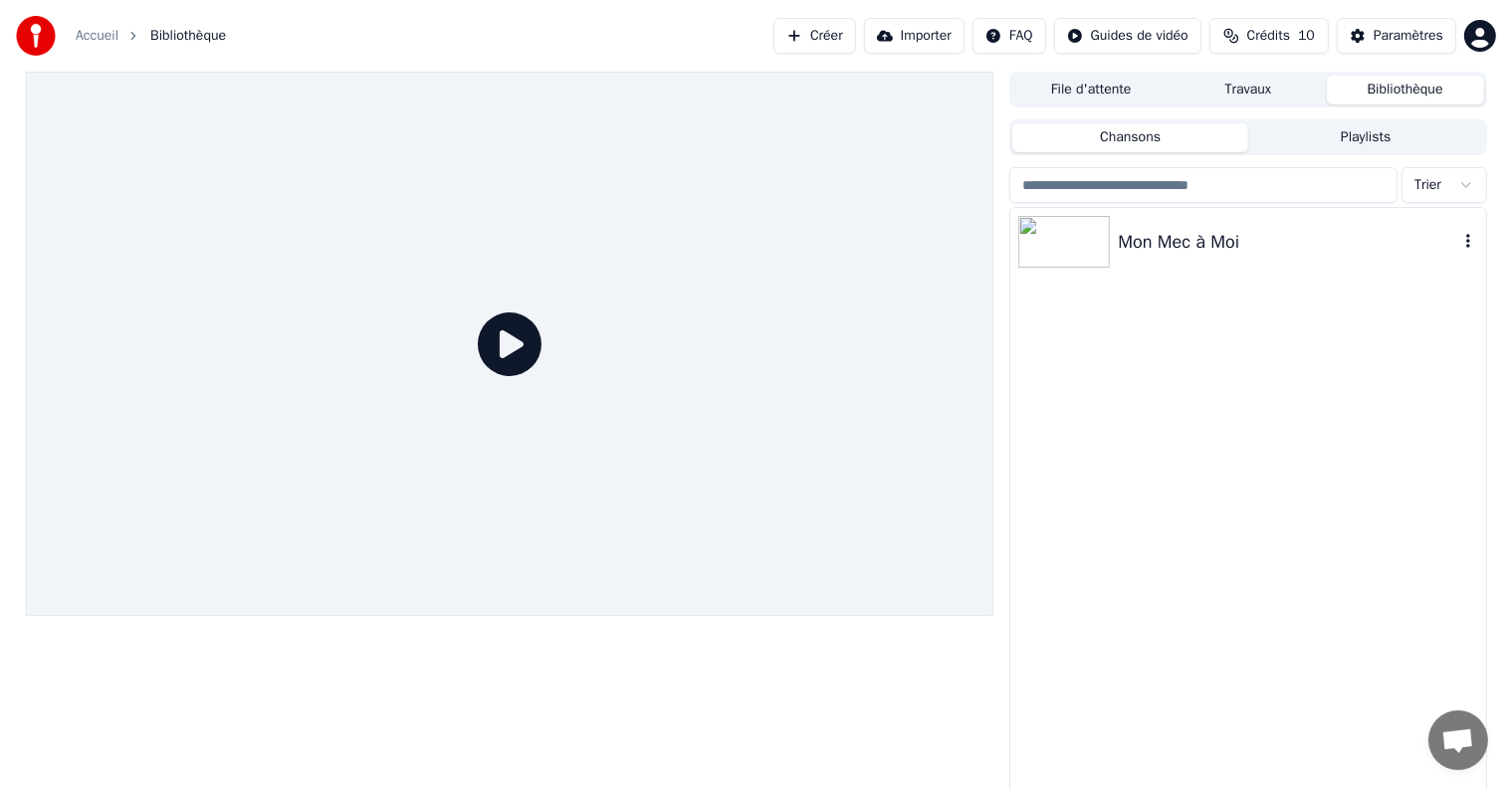 click on "Mon Mec à Moi" at bounding box center [1287, 242] 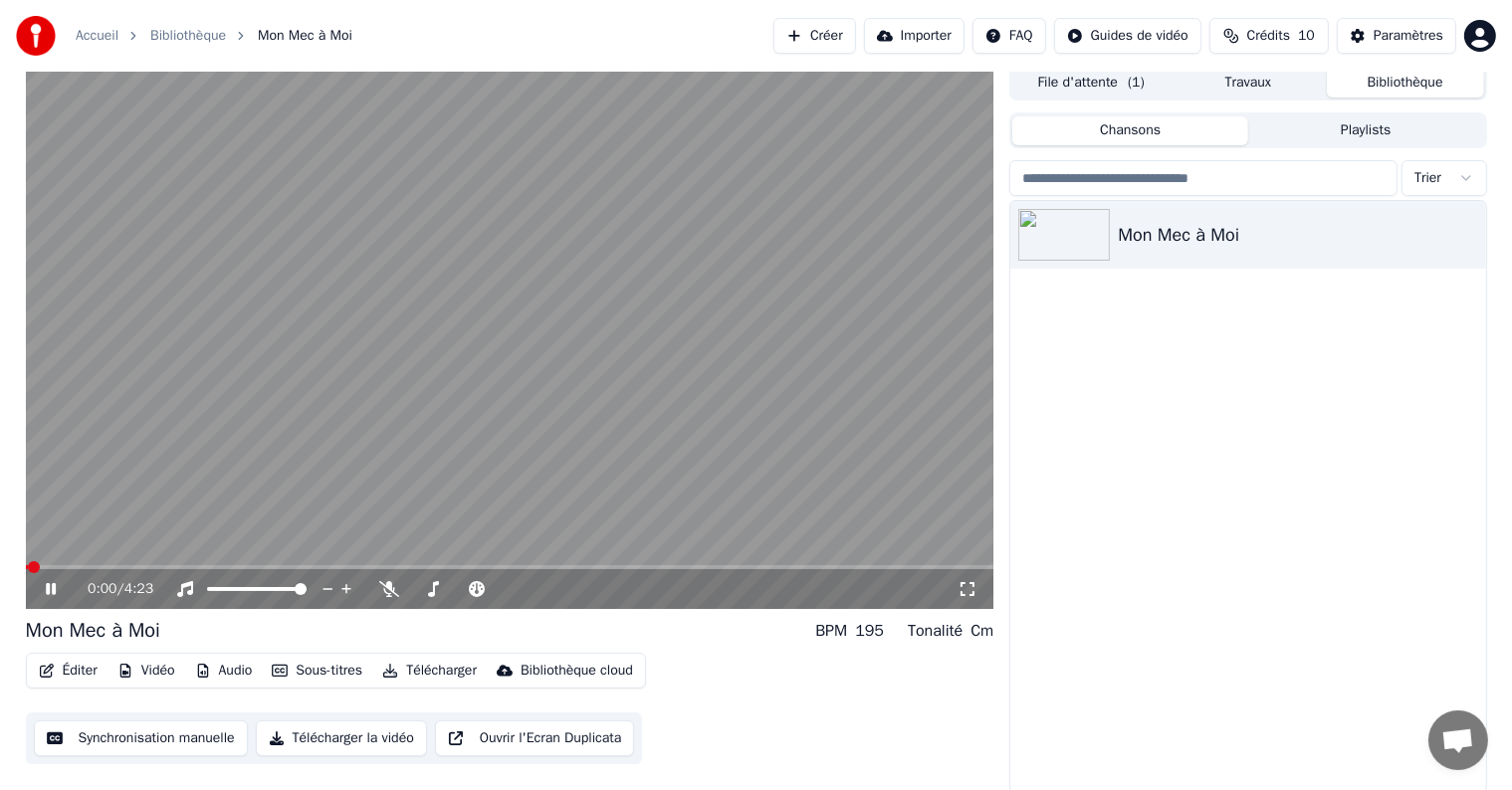 scroll, scrollTop: 9, scrollLeft: 0, axis: vertical 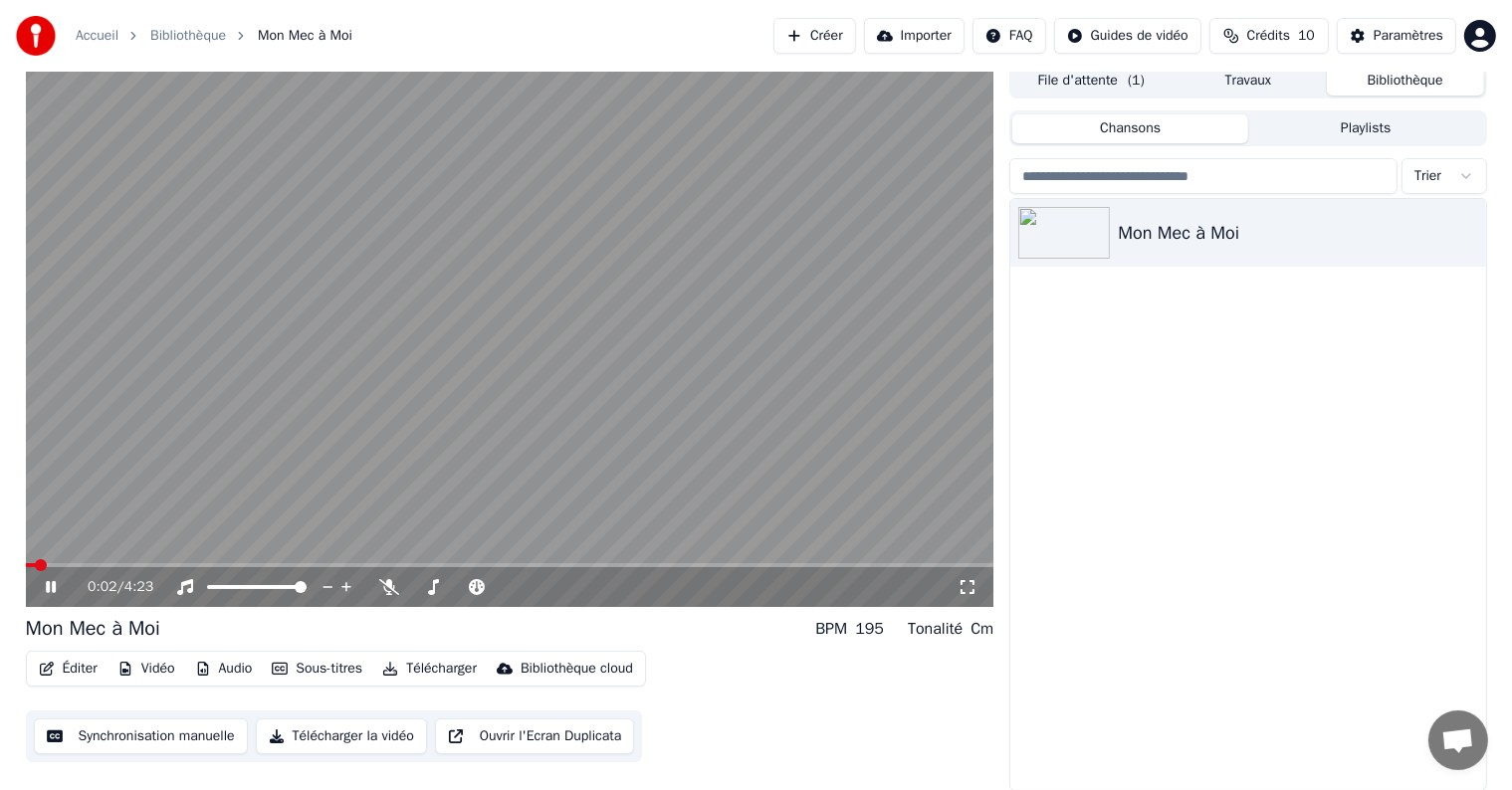 click on "Éditer" at bounding box center (68, 669) 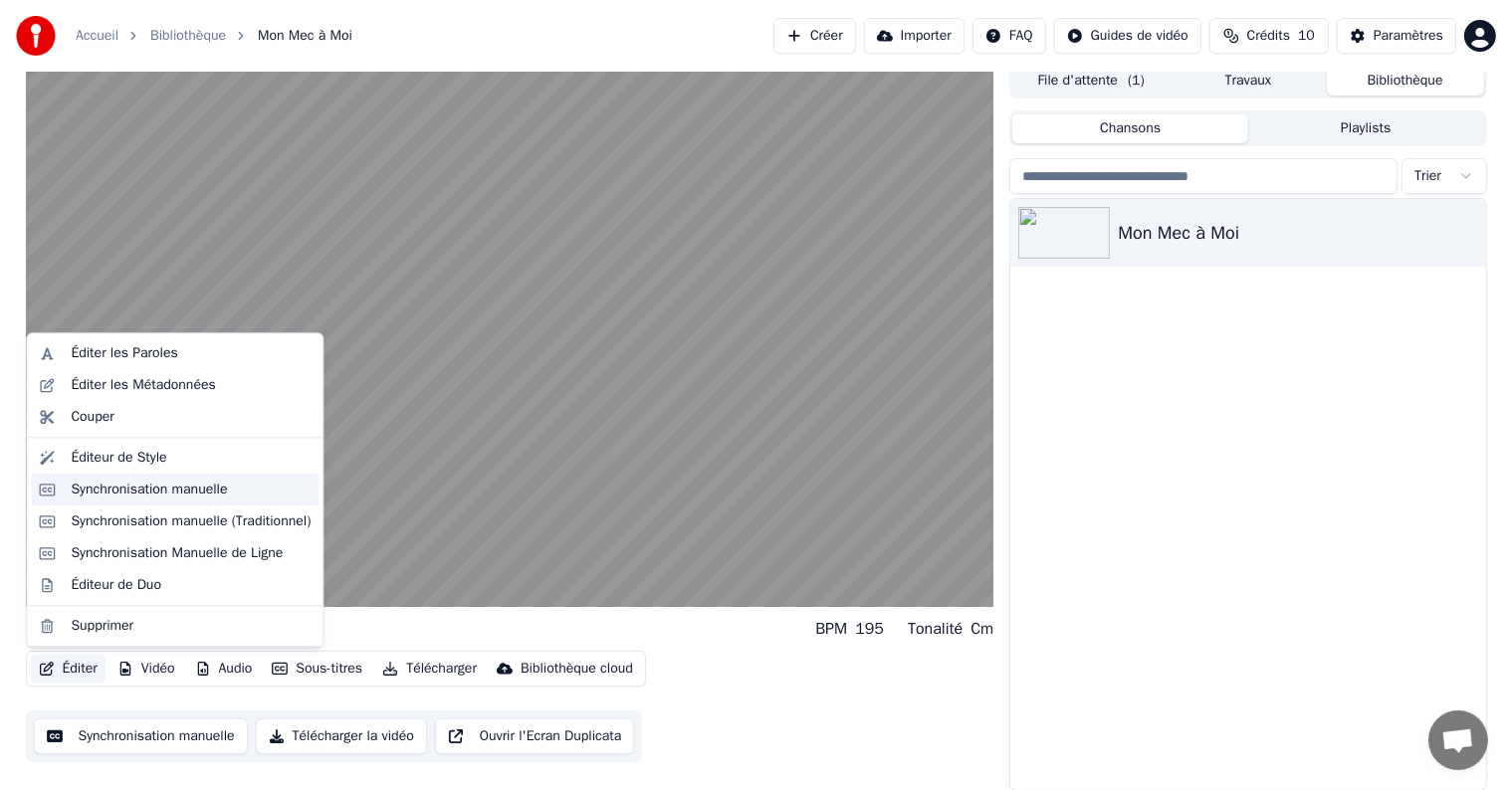 click on "Synchronisation manuelle" at bounding box center (148, 490) 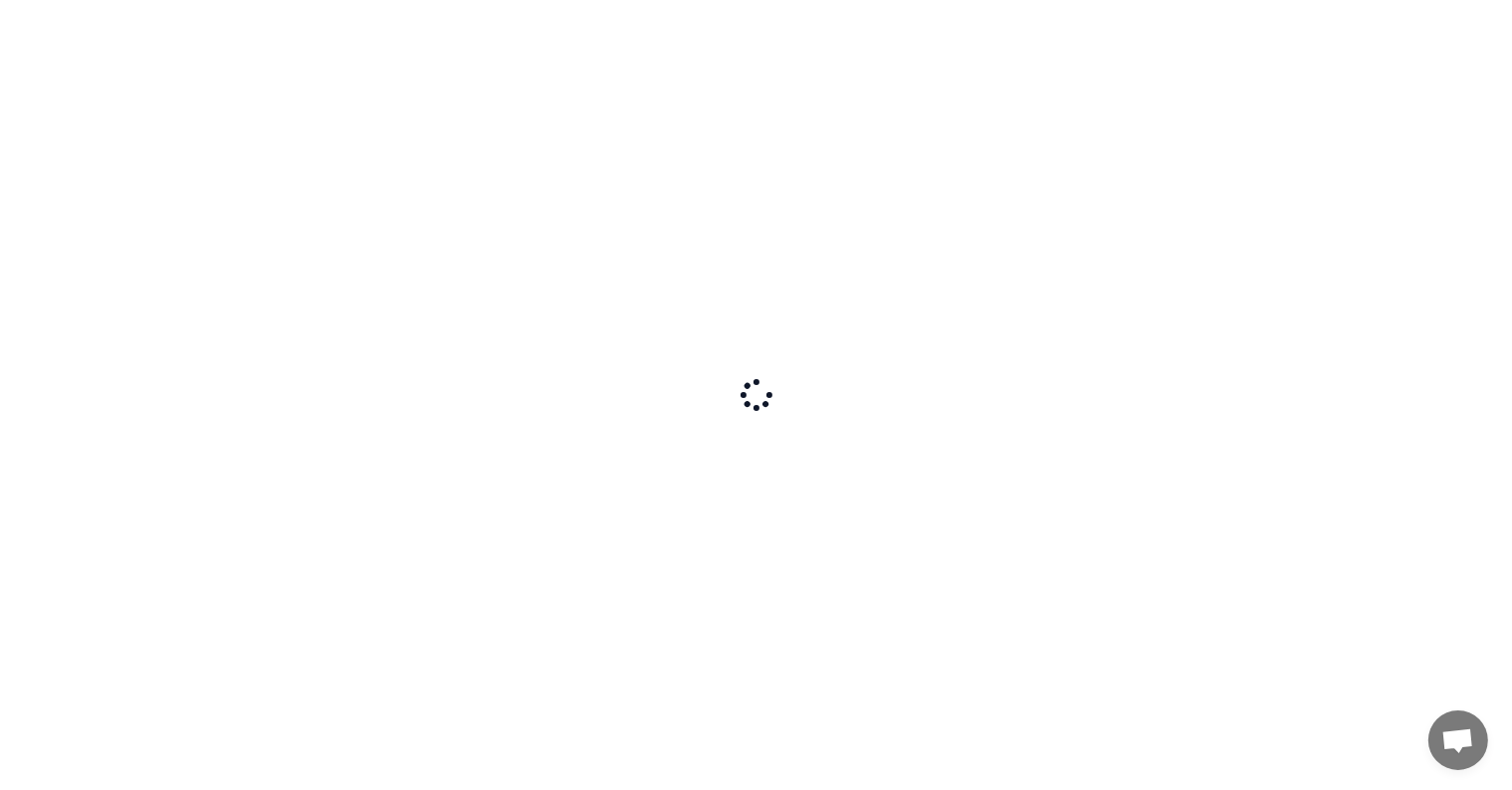 scroll, scrollTop: 0, scrollLeft: 0, axis: both 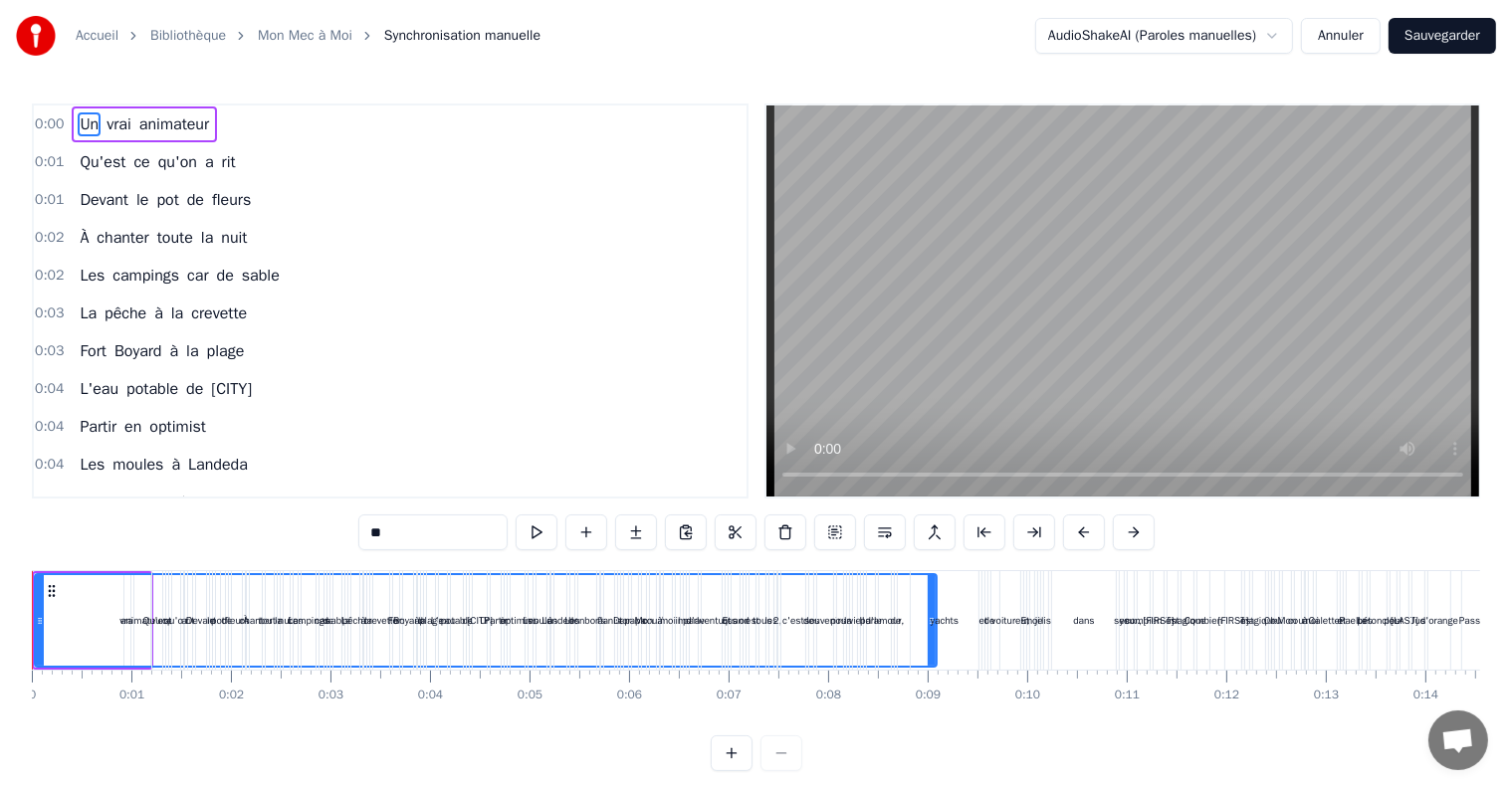 drag, startPoint x: 115, startPoint y: 614, endPoint x: 932, endPoint y: 637, distance: 817.3237 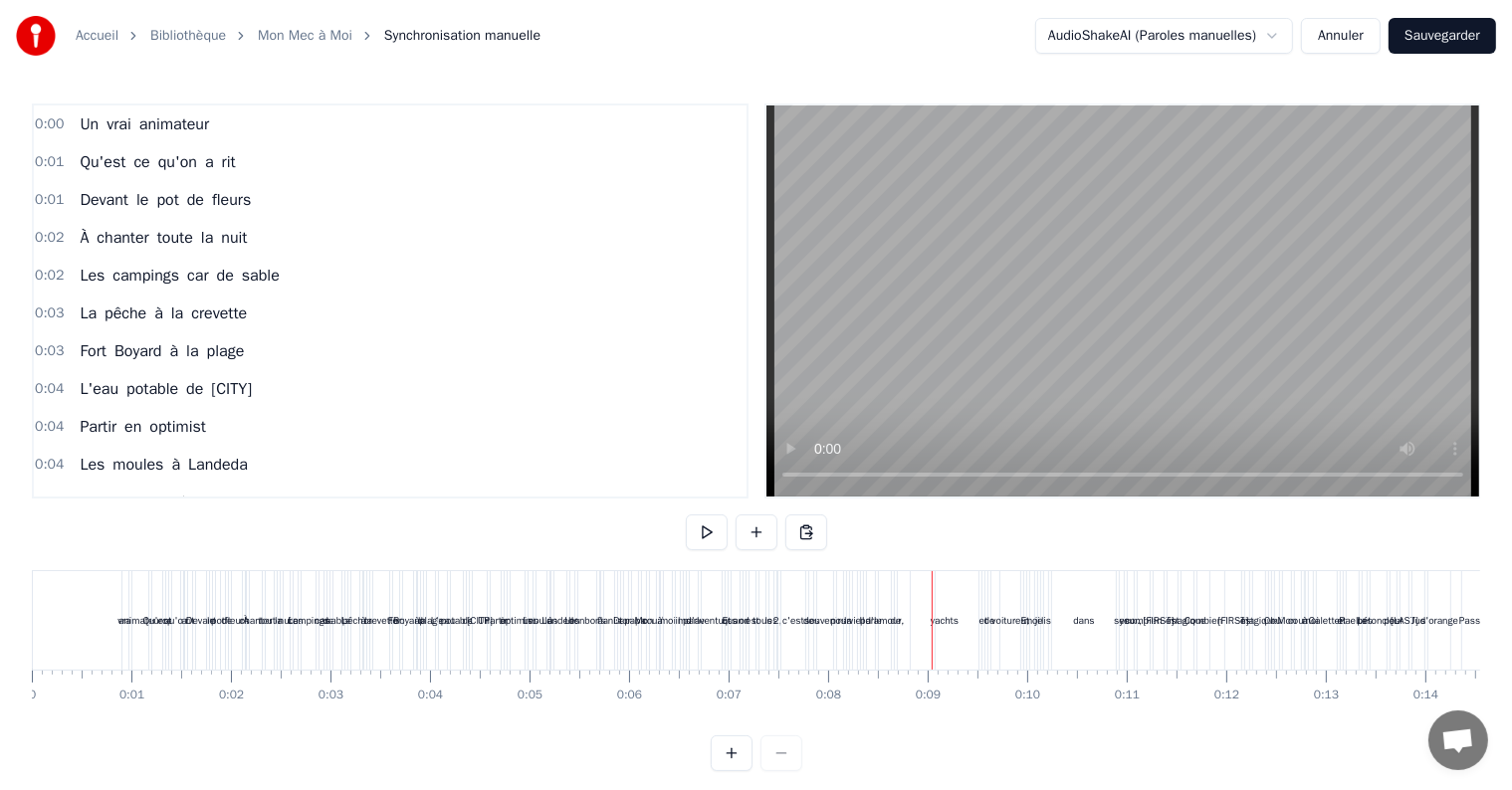 drag, startPoint x: 30, startPoint y: 621, endPoint x: 170, endPoint y: 626, distance: 140.08926 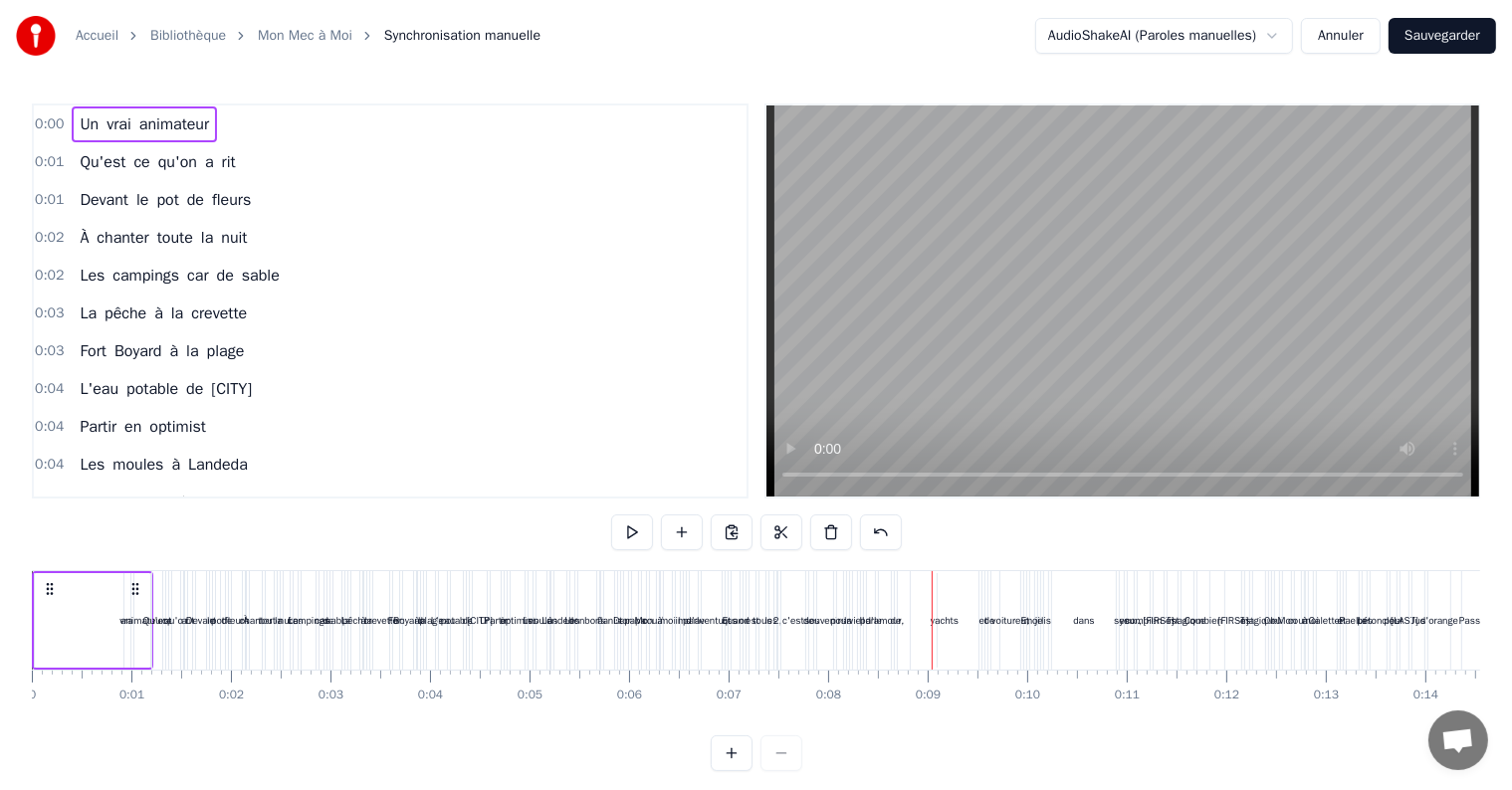 click on "animateur" at bounding box center (142, 620) 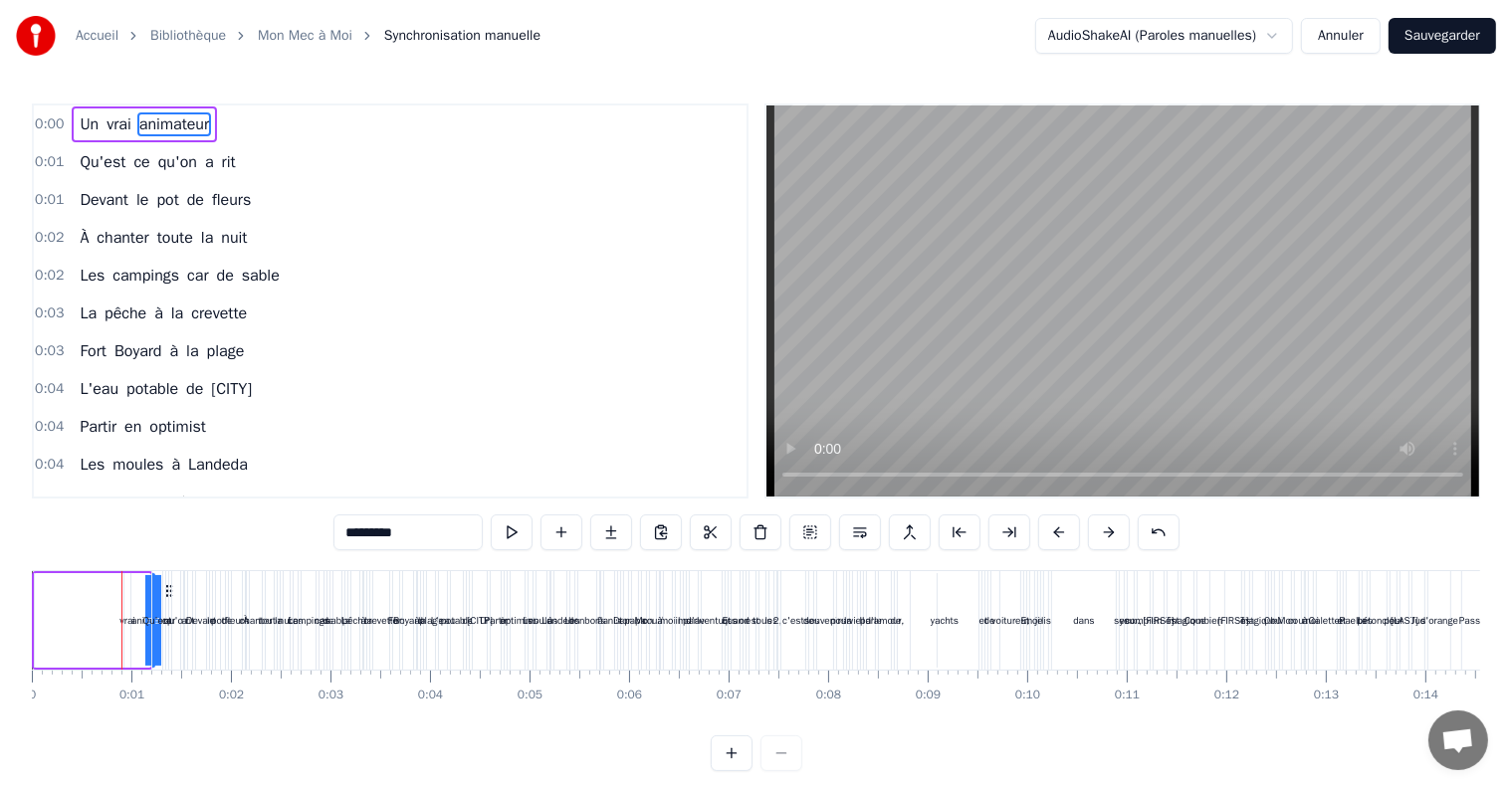drag, startPoint x: 135, startPoint y: 613, endPoint x: 433, endPoint y: 605, distance: 298.107 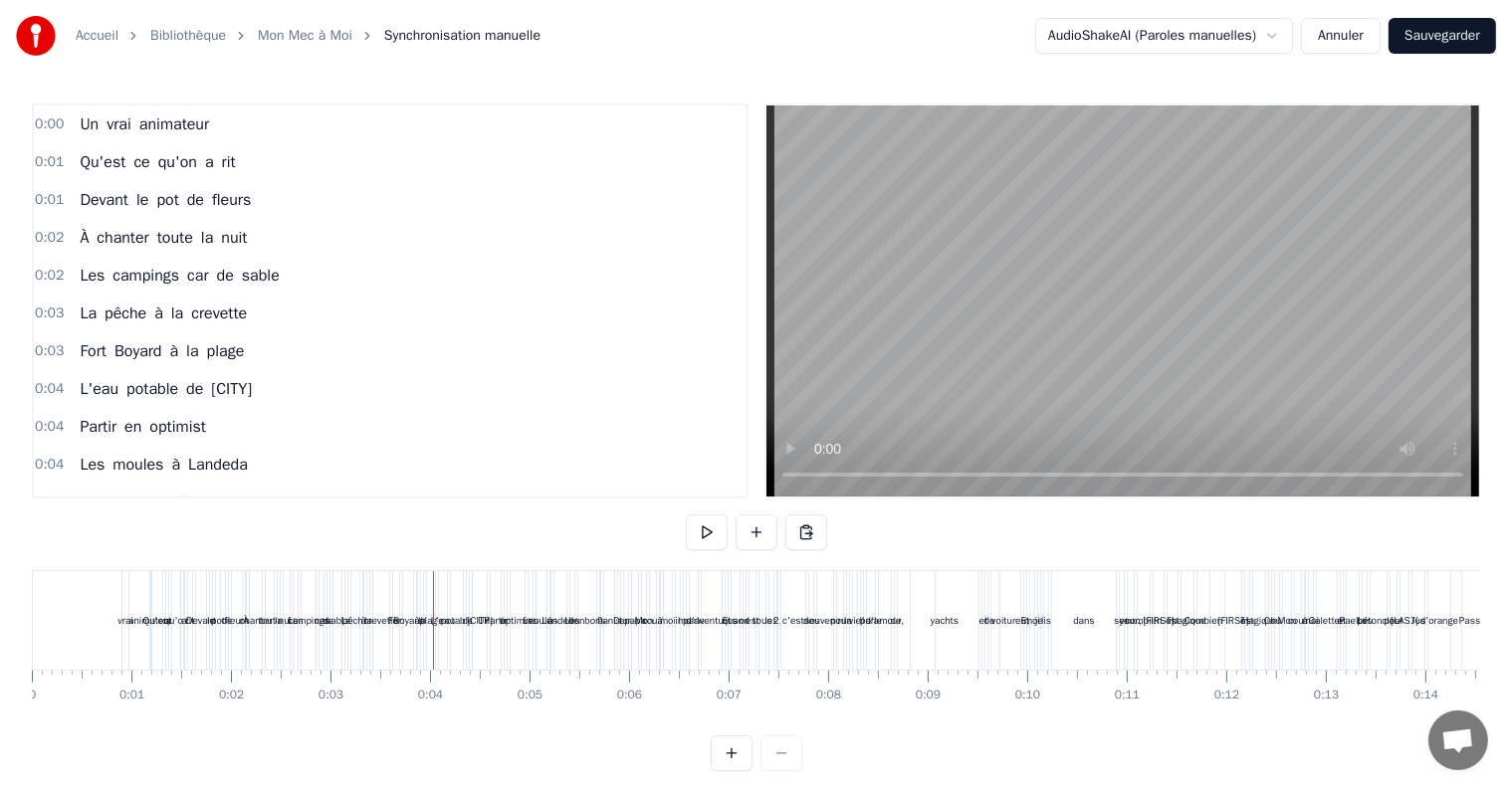 click on "vrai" at bounding box center (124, 620) 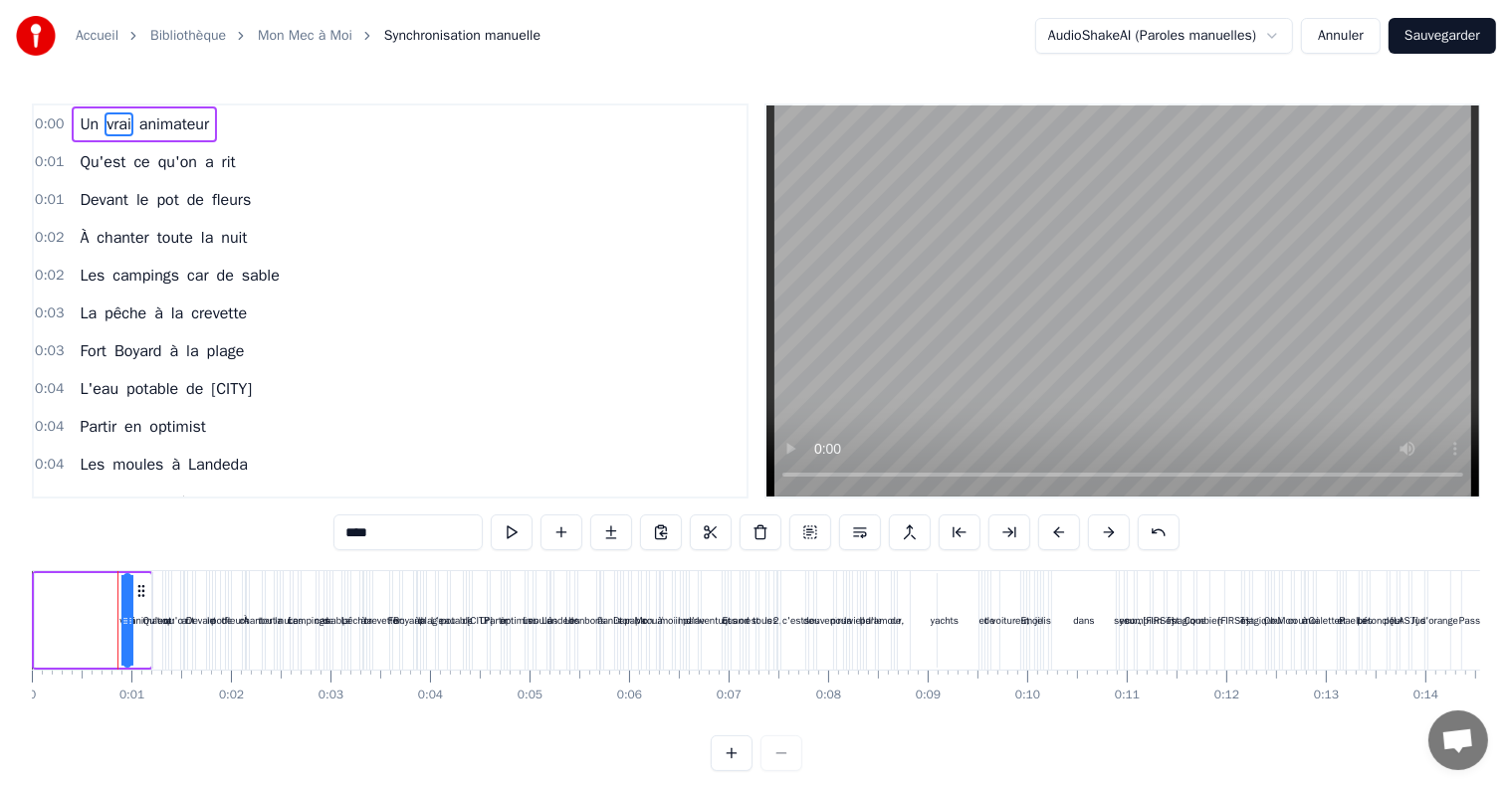 click on "0:00" at bounding box center (49, 124) 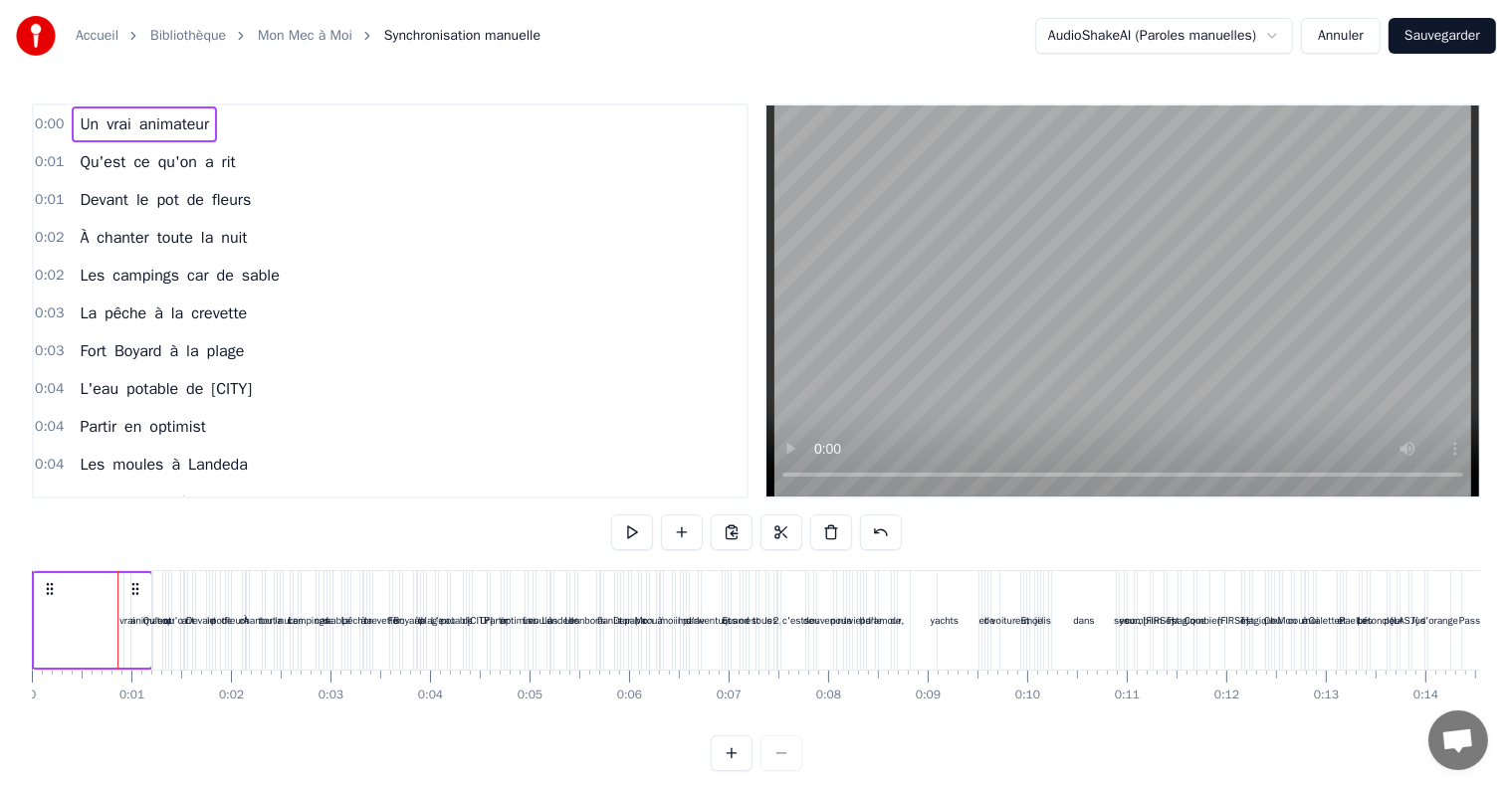 click on "Un" at bounding box center [89, 124] 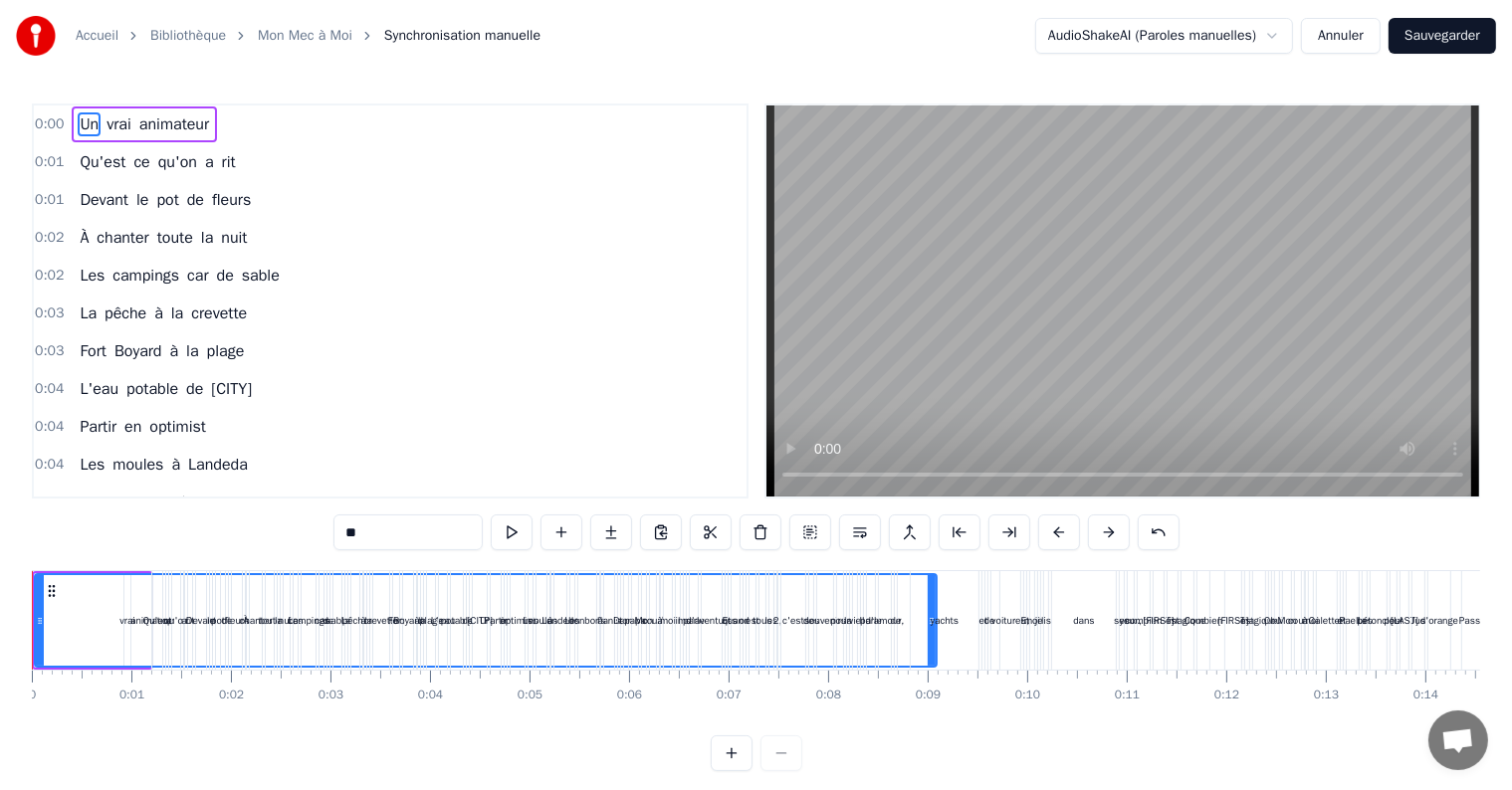 click on "Un" at bounding box center (486, 620) 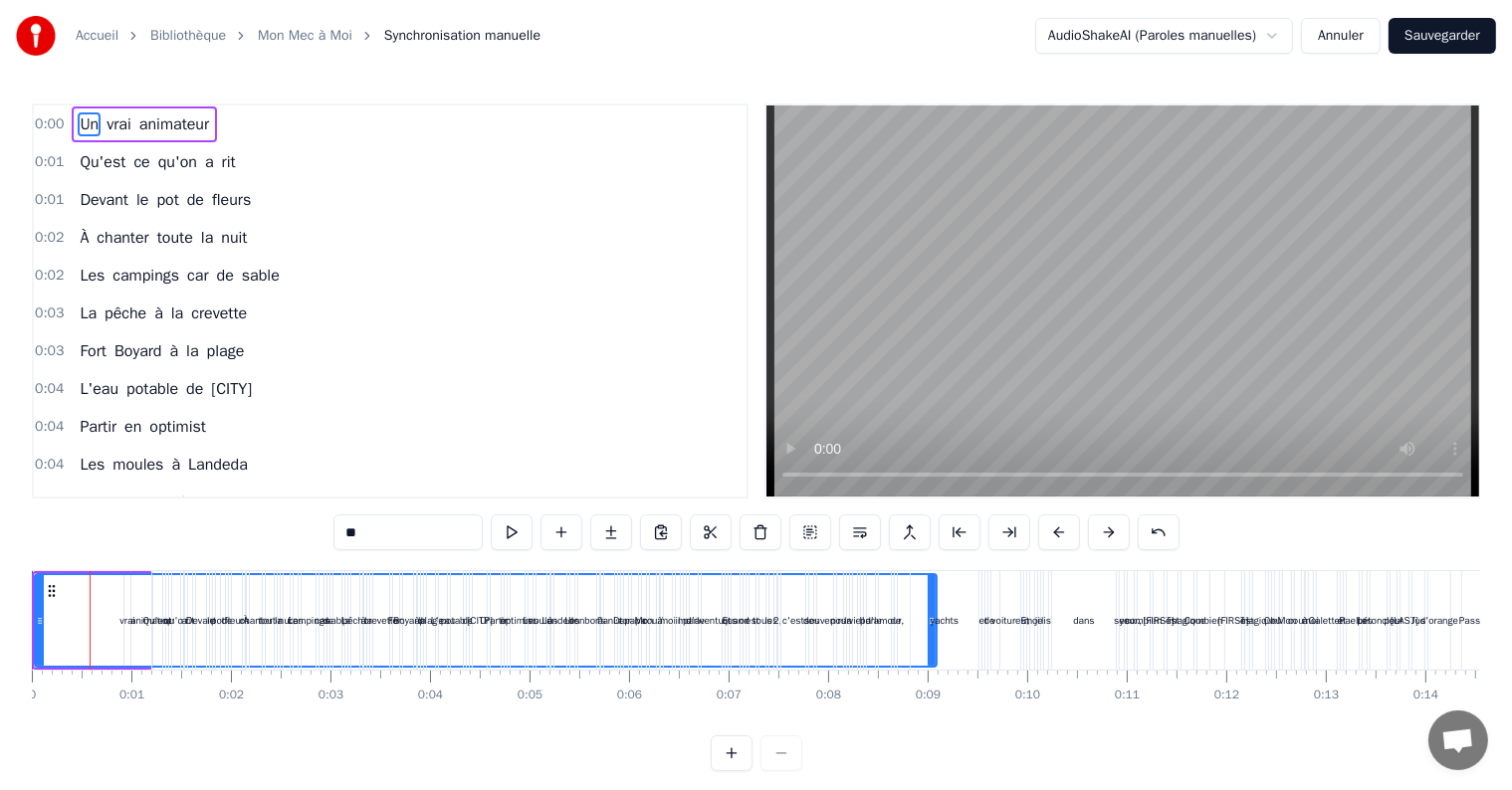 drag, startPoint x: 933, startPoint y: 627, endPoint x: 968, endPoint y: 626, distance: 35.014283 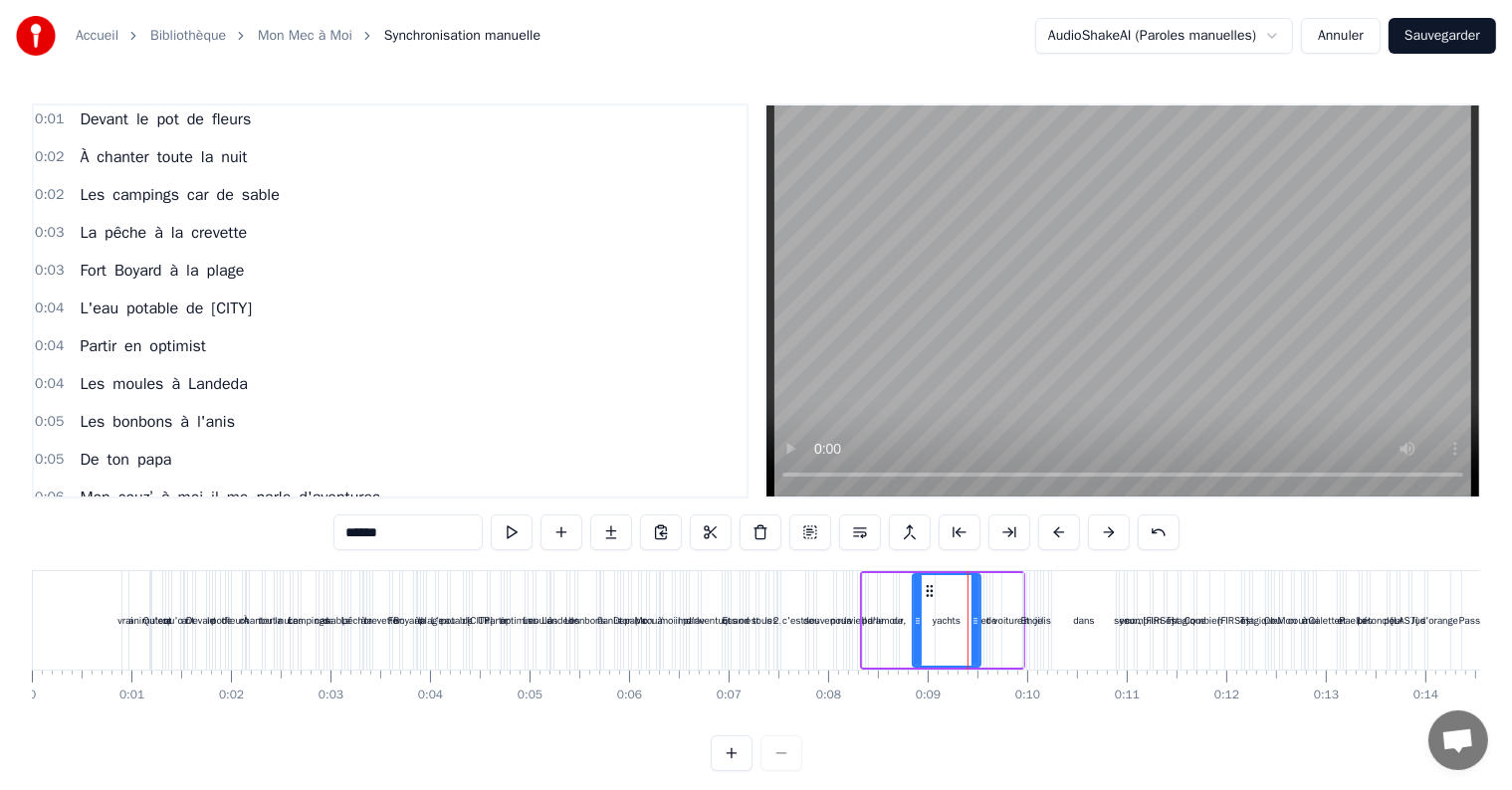 scroll, scrollTop: 334, scrollLeft: 0, axis: vertical 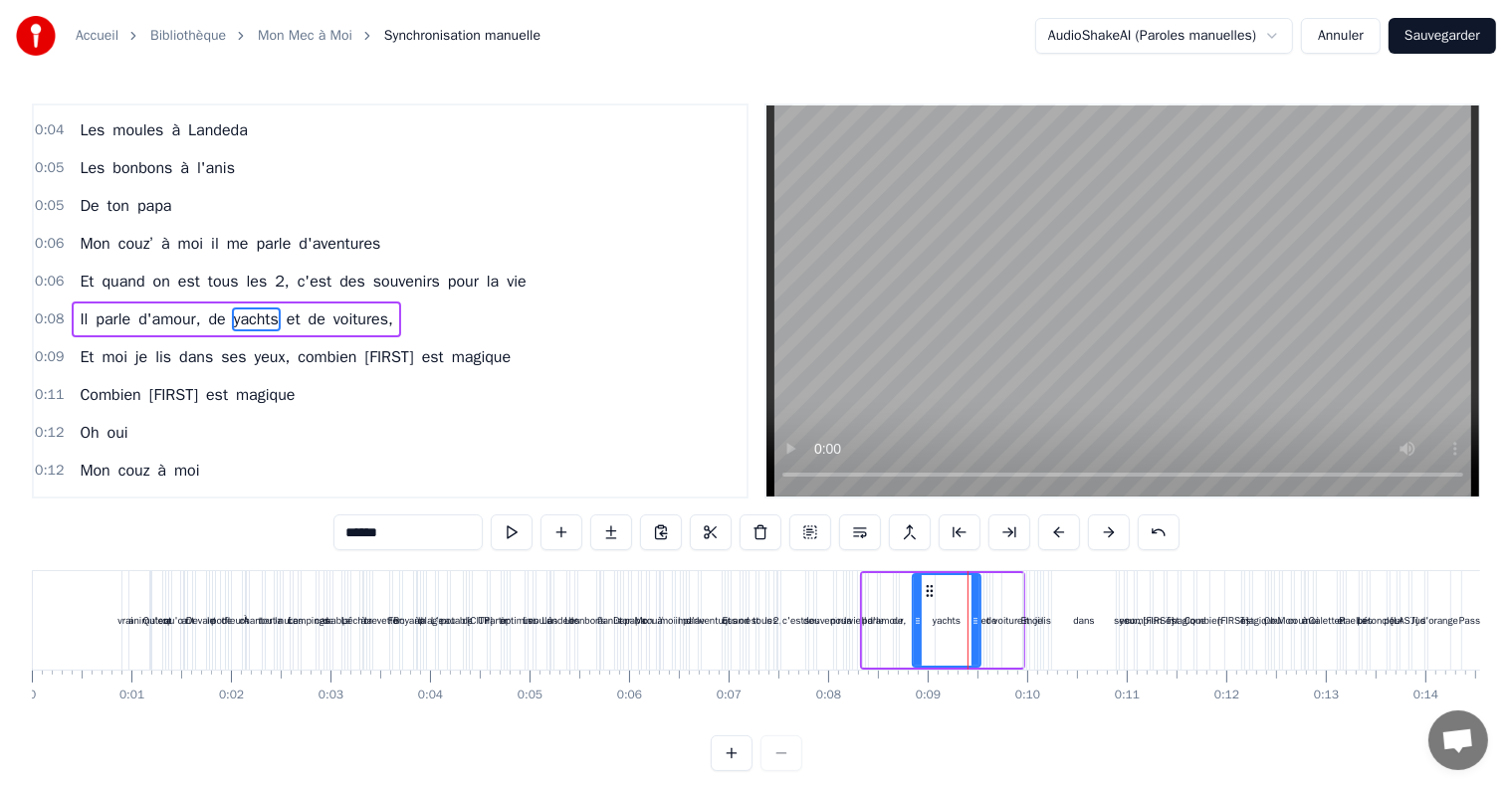 click on "0:11 Combien [FIRST] est magique" at bounding box center [390, 395] 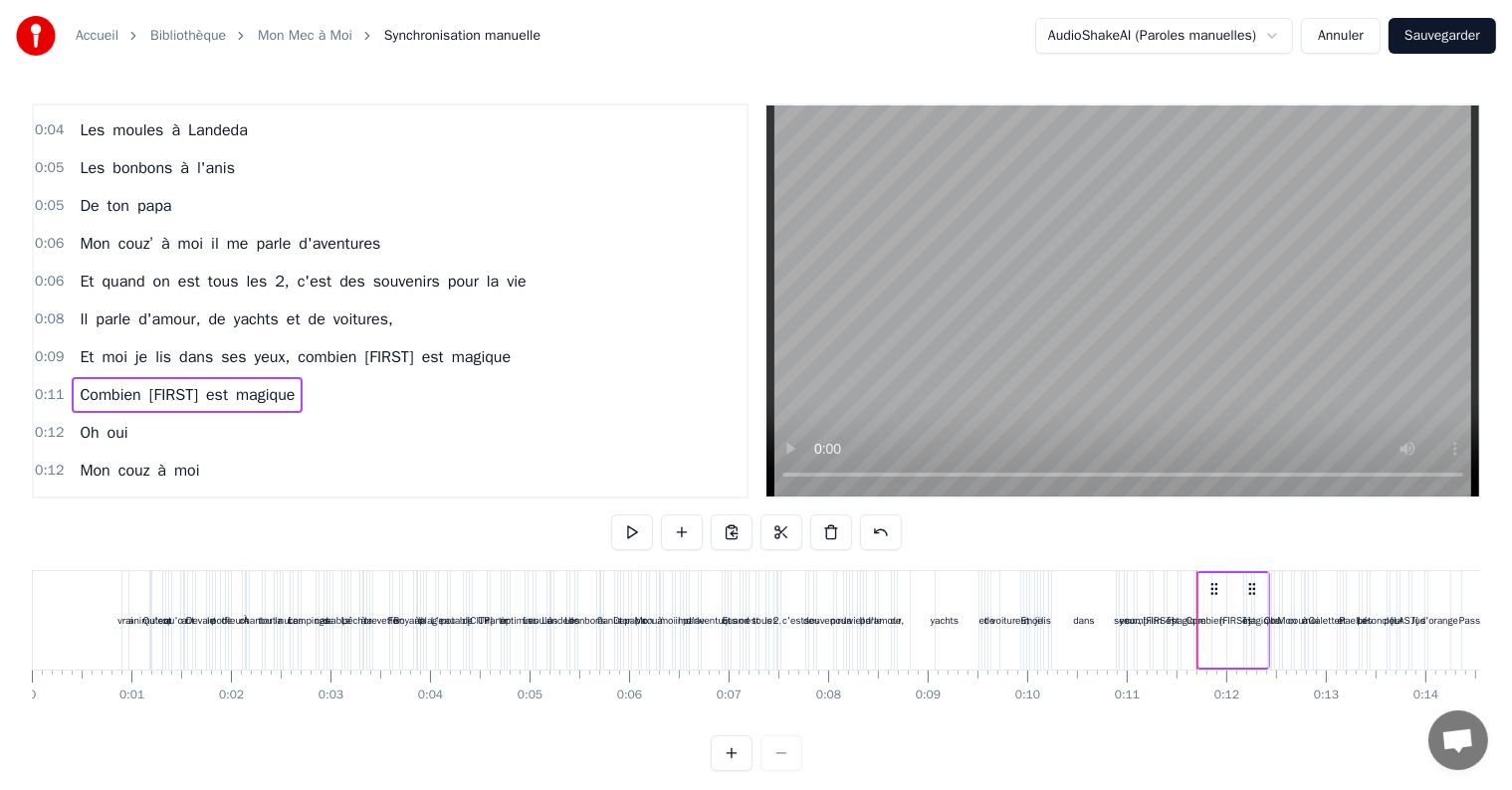 scroll, scrollTop: 0, scrollLeft: 0, axis: both 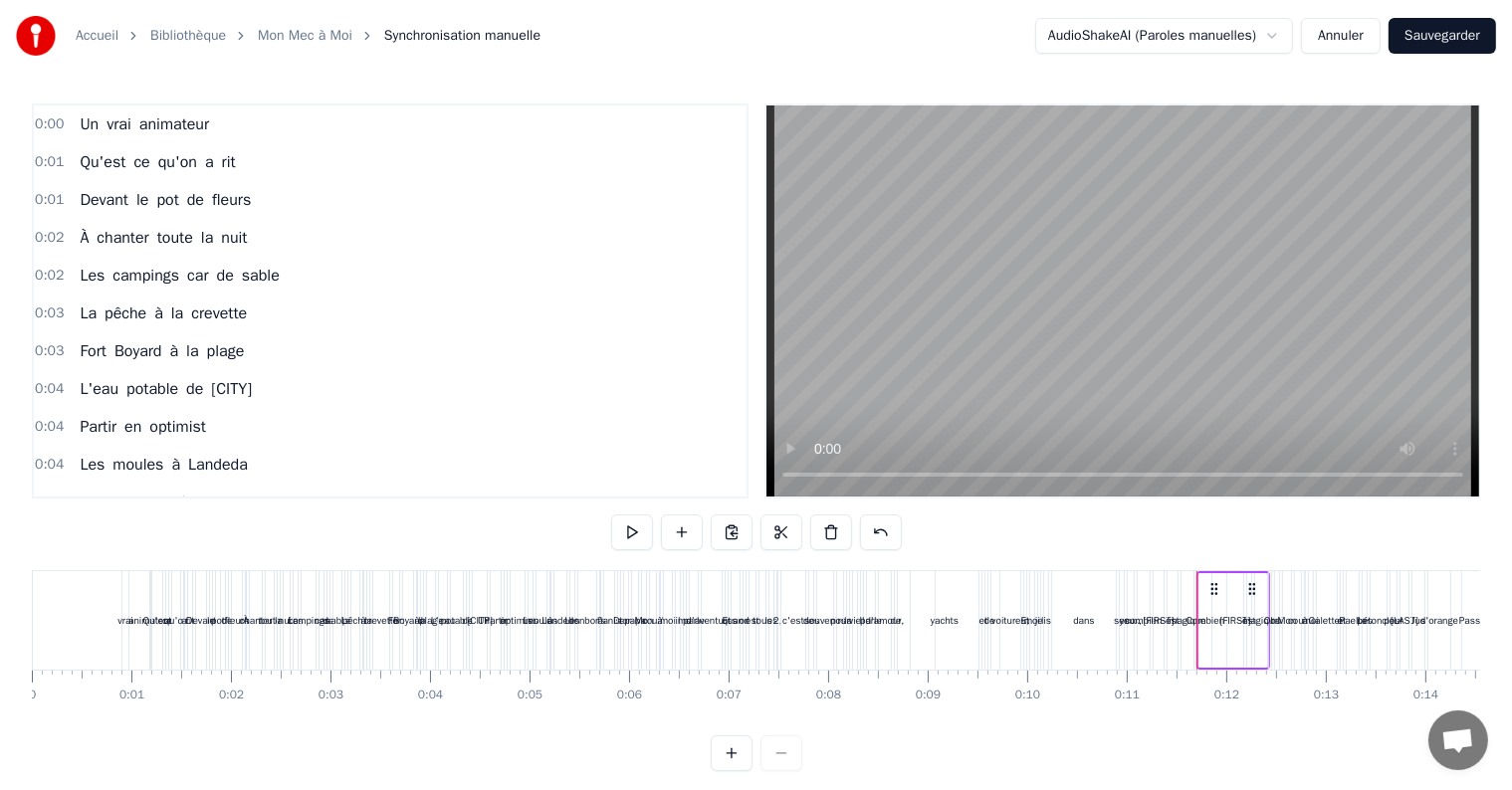 click on "animateur" at bounding box center (174, 124) 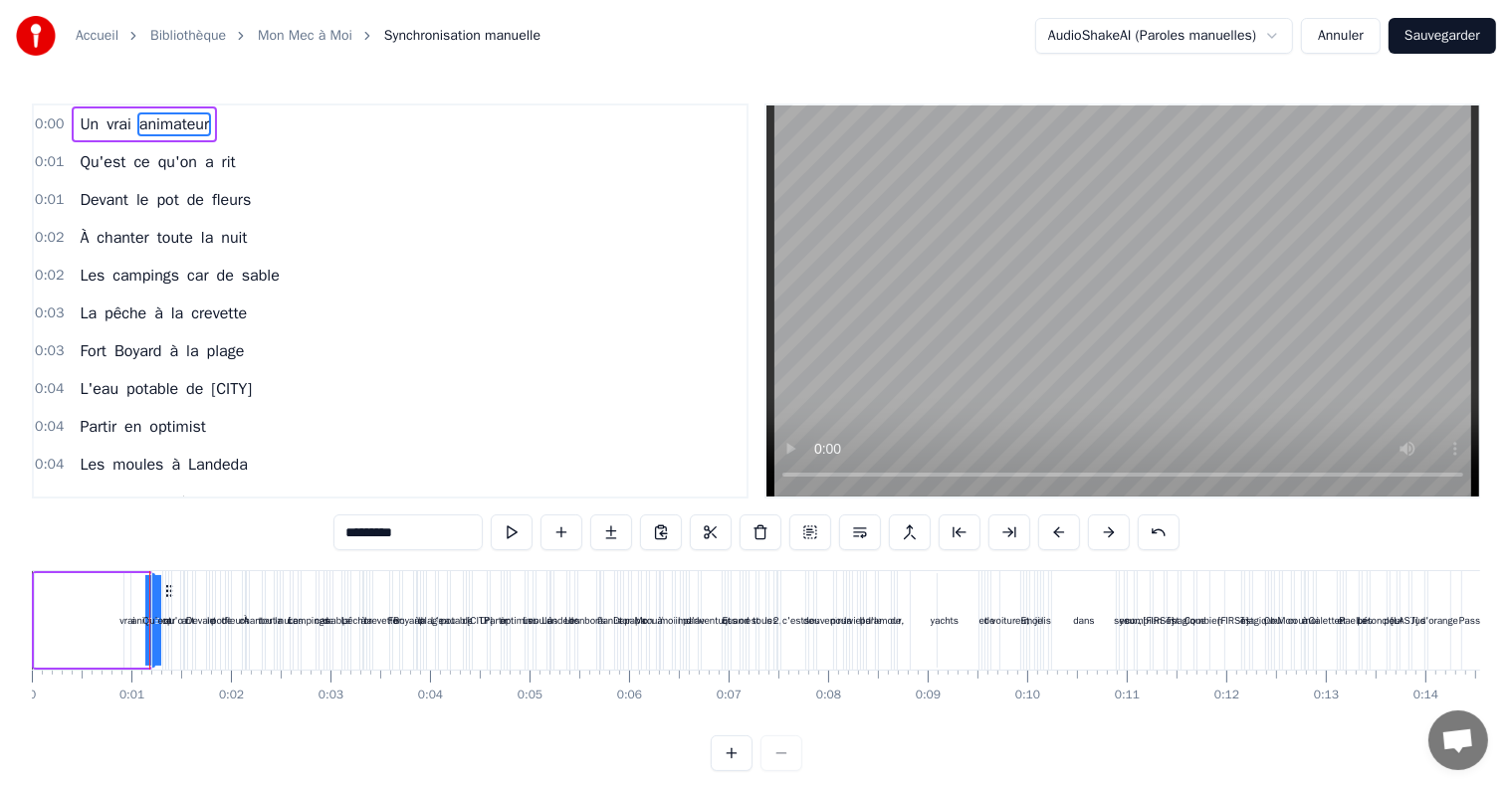 click on "Un" at bounding box center (89, 124) 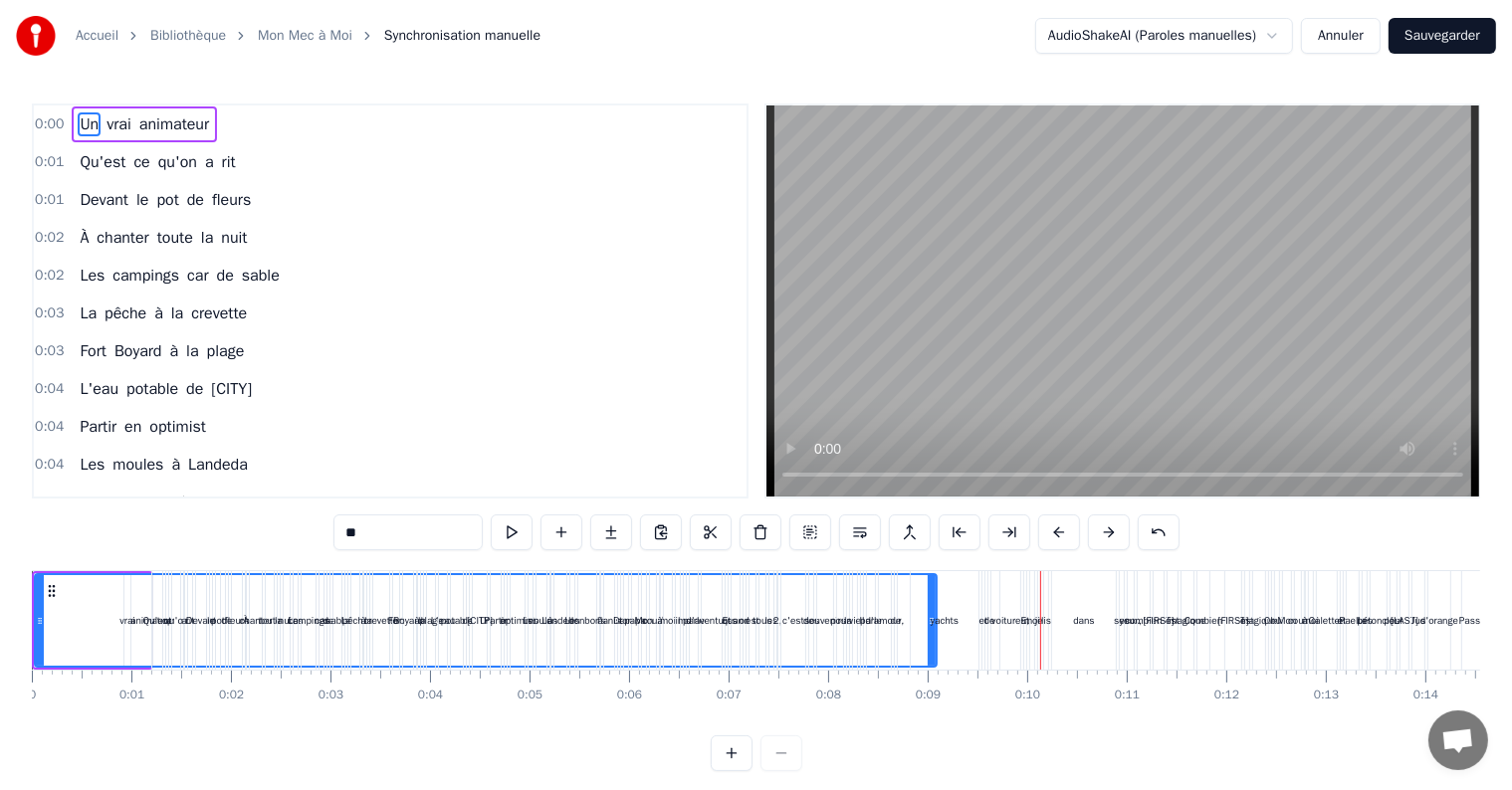 click on "**" at bounding box center (408, 532) 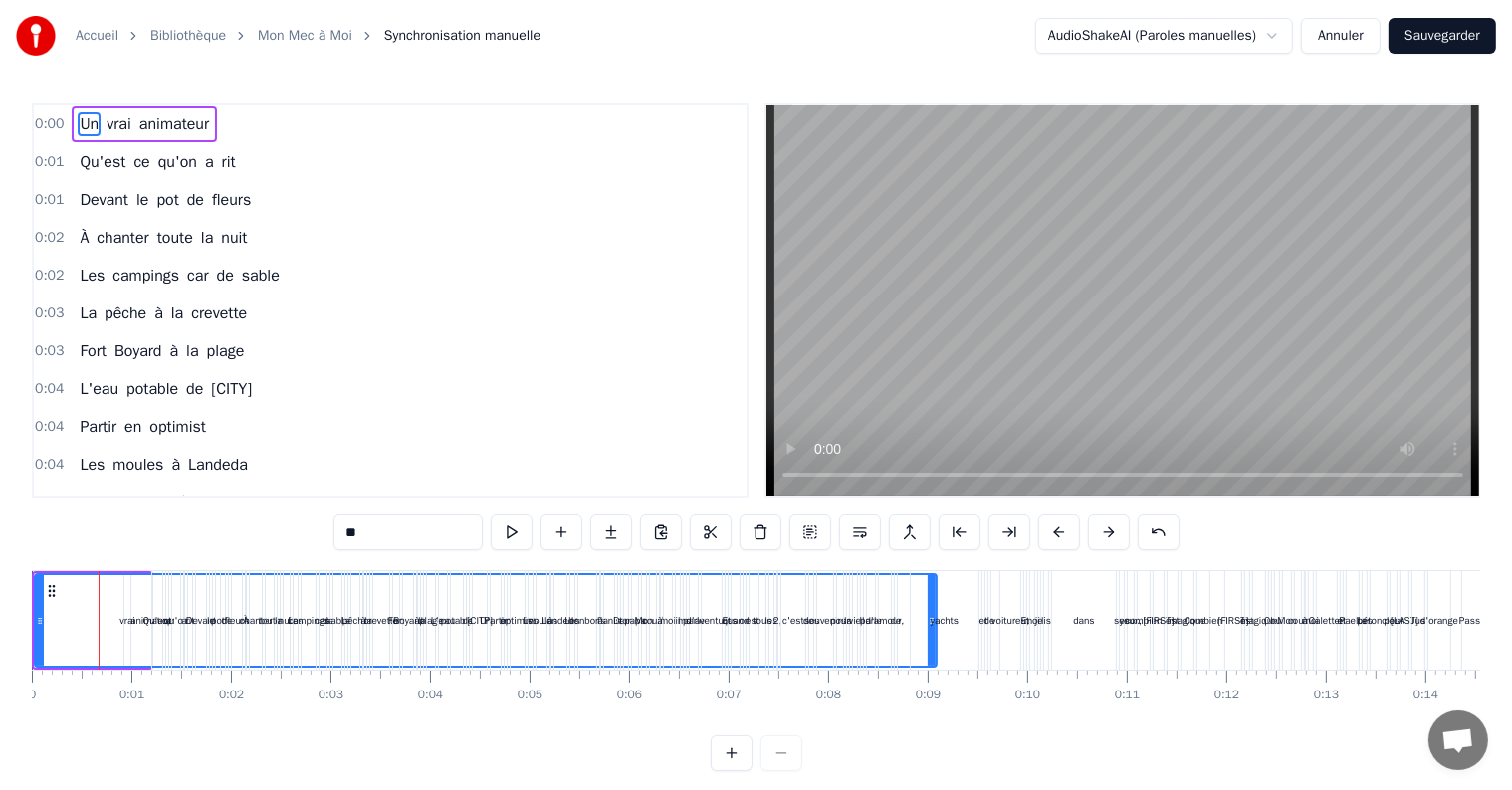 click on "Un" at bounding box center [89, 124] 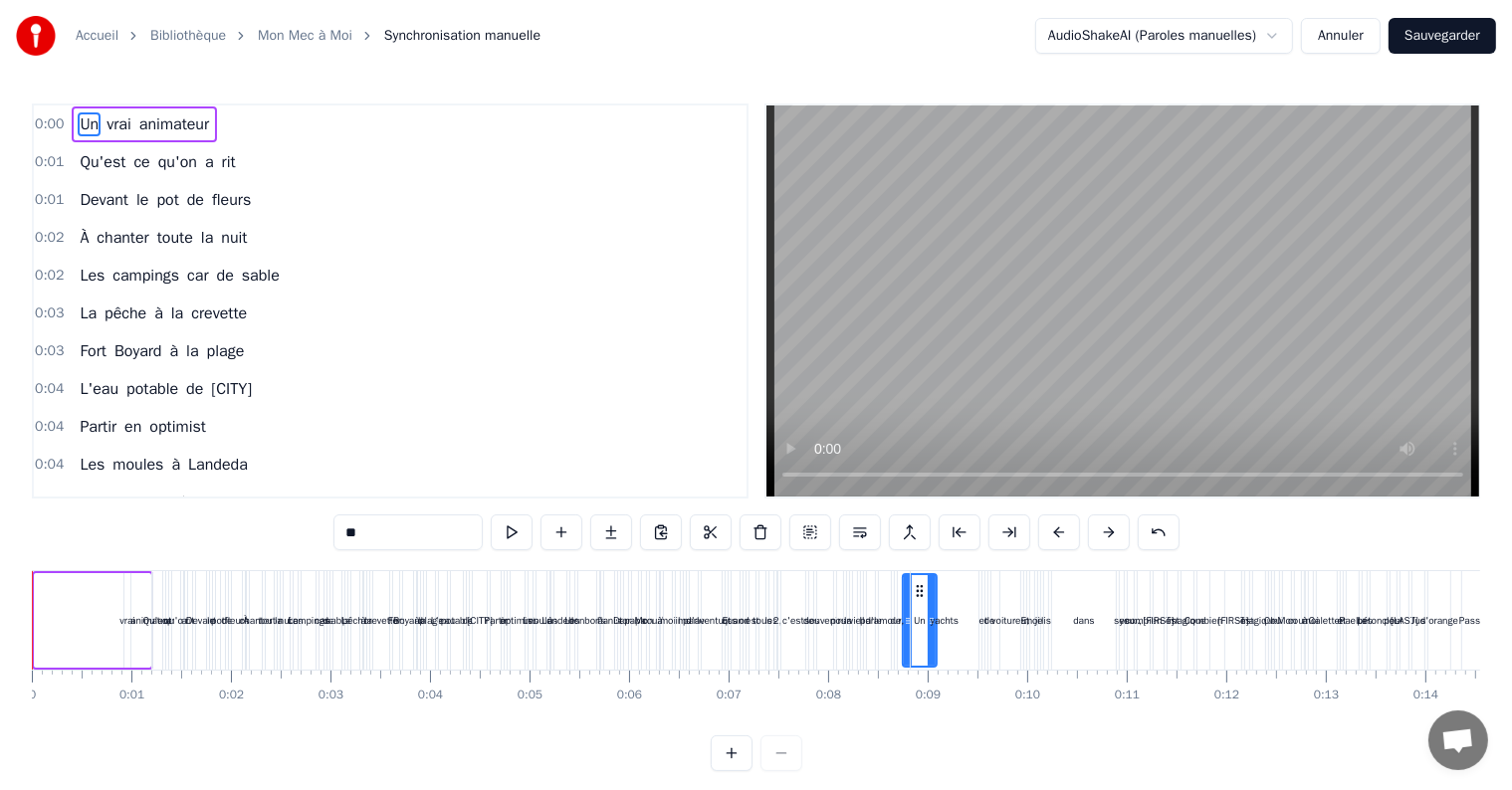 drag, startPoint x: 37, startPoint y: 624, endPoint x: 905, endPoint y: 632, distance: 868.0369 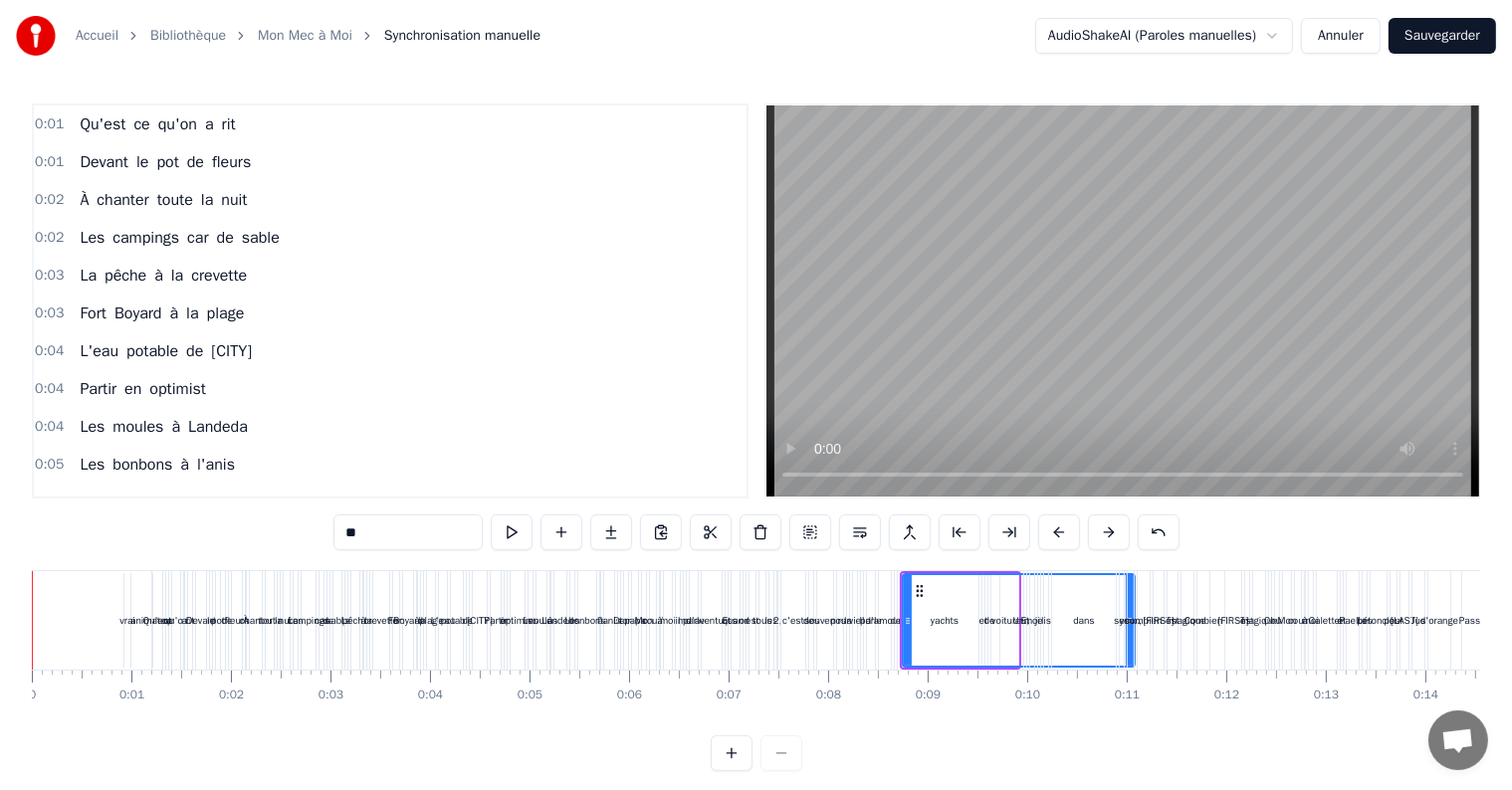 drag, startPoint x: 933, startPoint y: 617, endPoint x: 1131, endPoint y: 621, distance: 198.0404 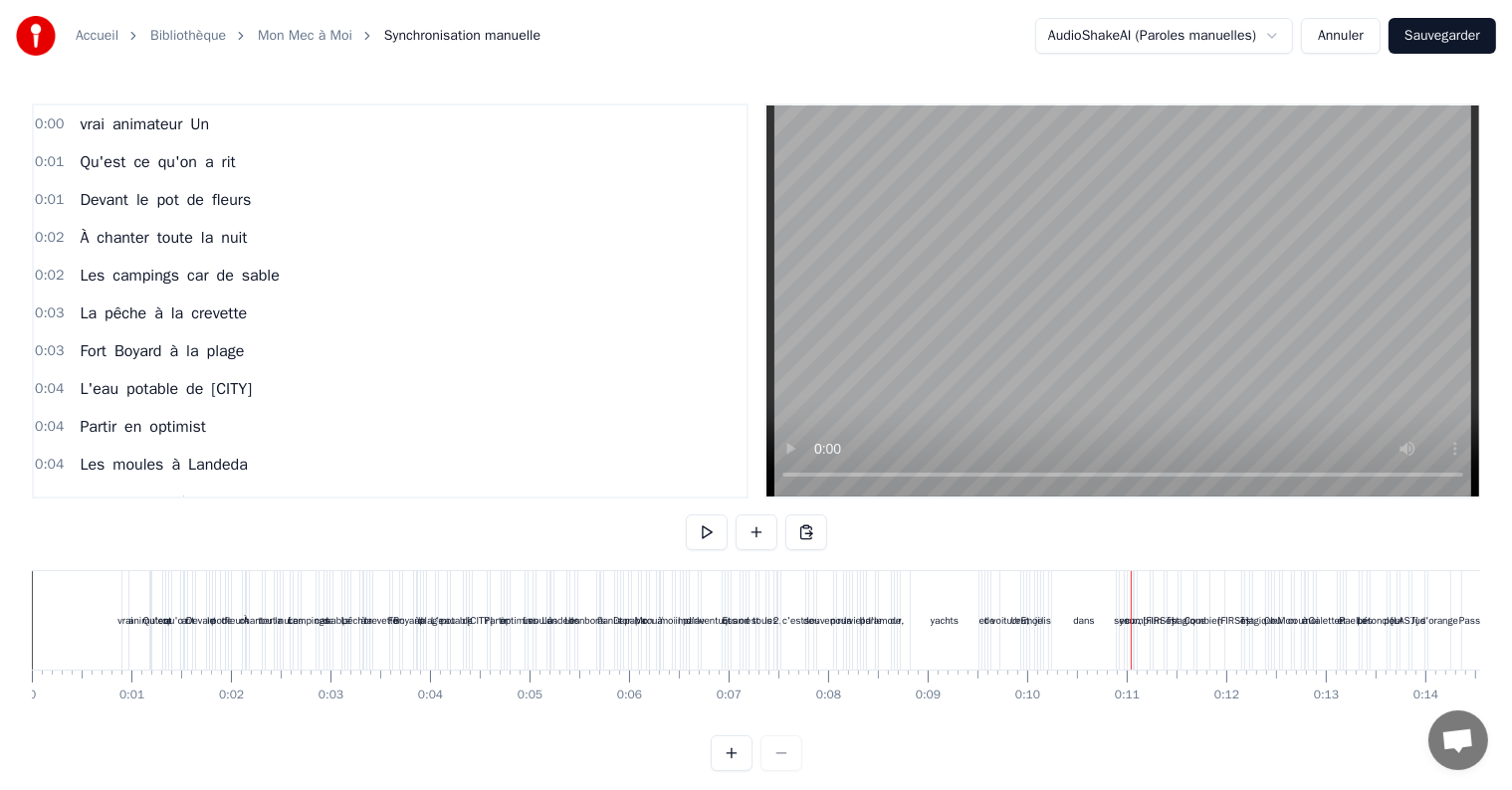 click on "Annuler" at bounding box center [1341, 36] 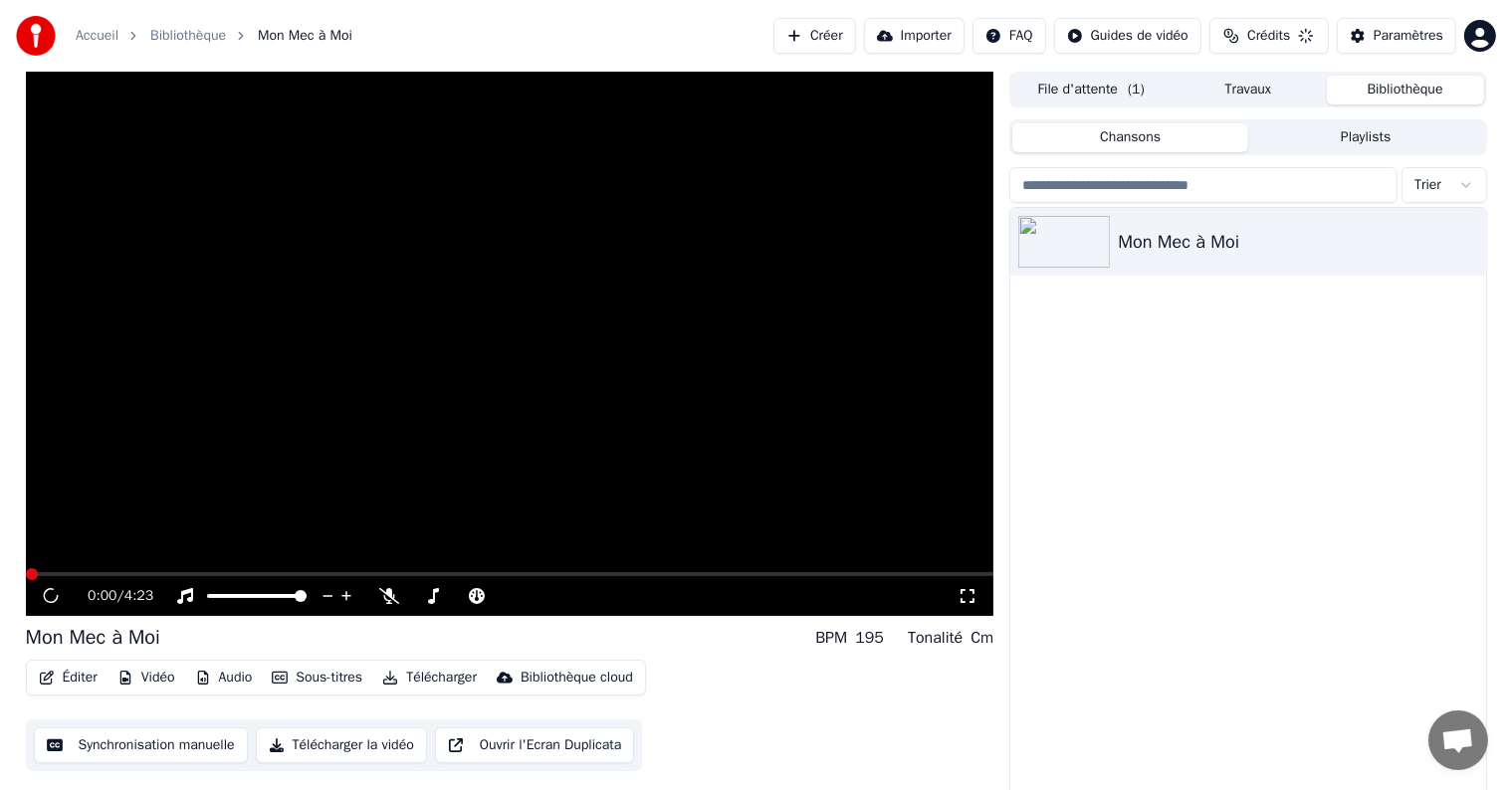 scroll, scrollTop: 9, scrollLeft: 0, axis: vertical 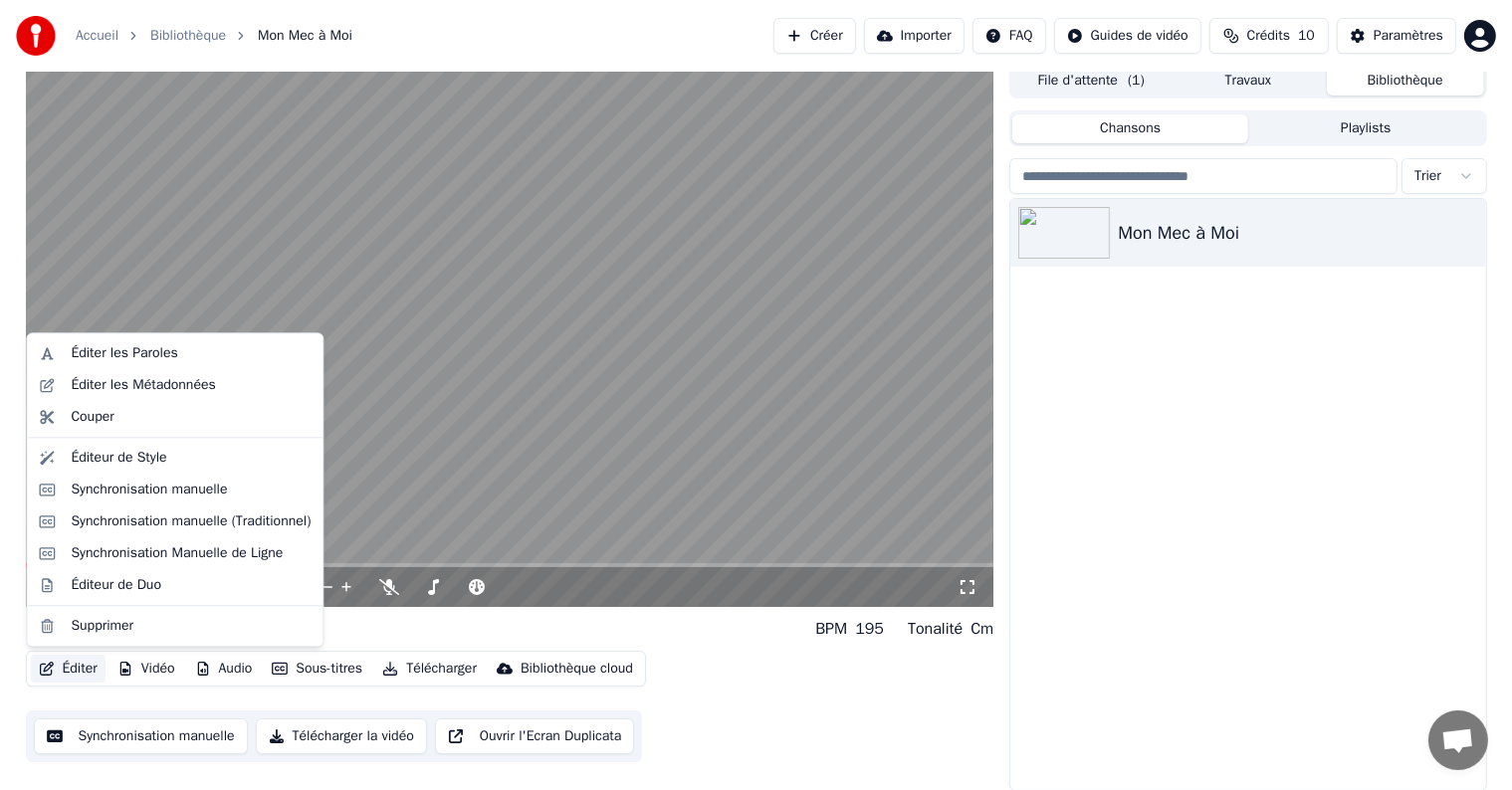 click on "Éditer" at bounding box center [68, 669] 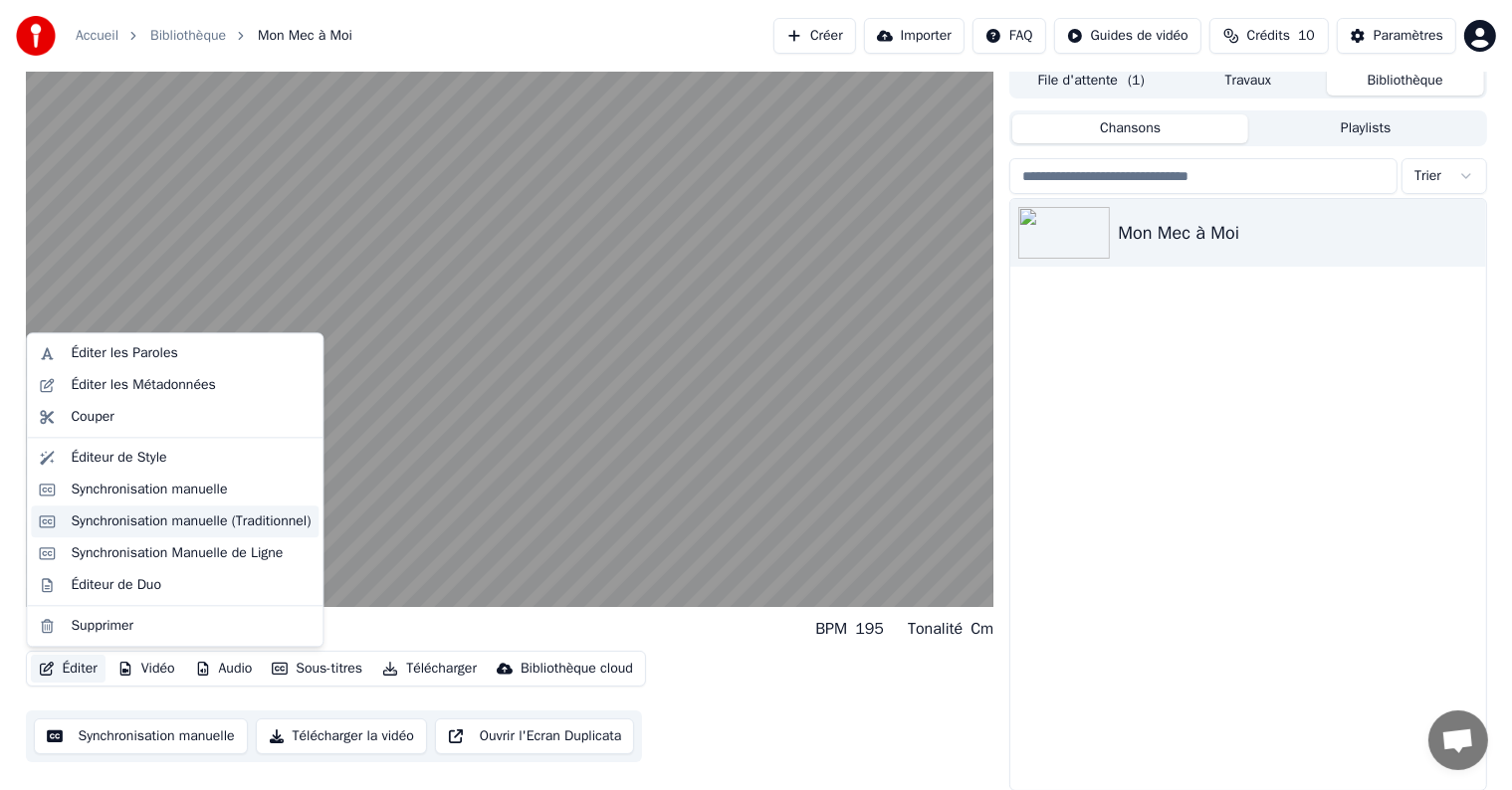 click on "Synchronisation manuelle (Traditionnel)" at bounding box center (190, 521) 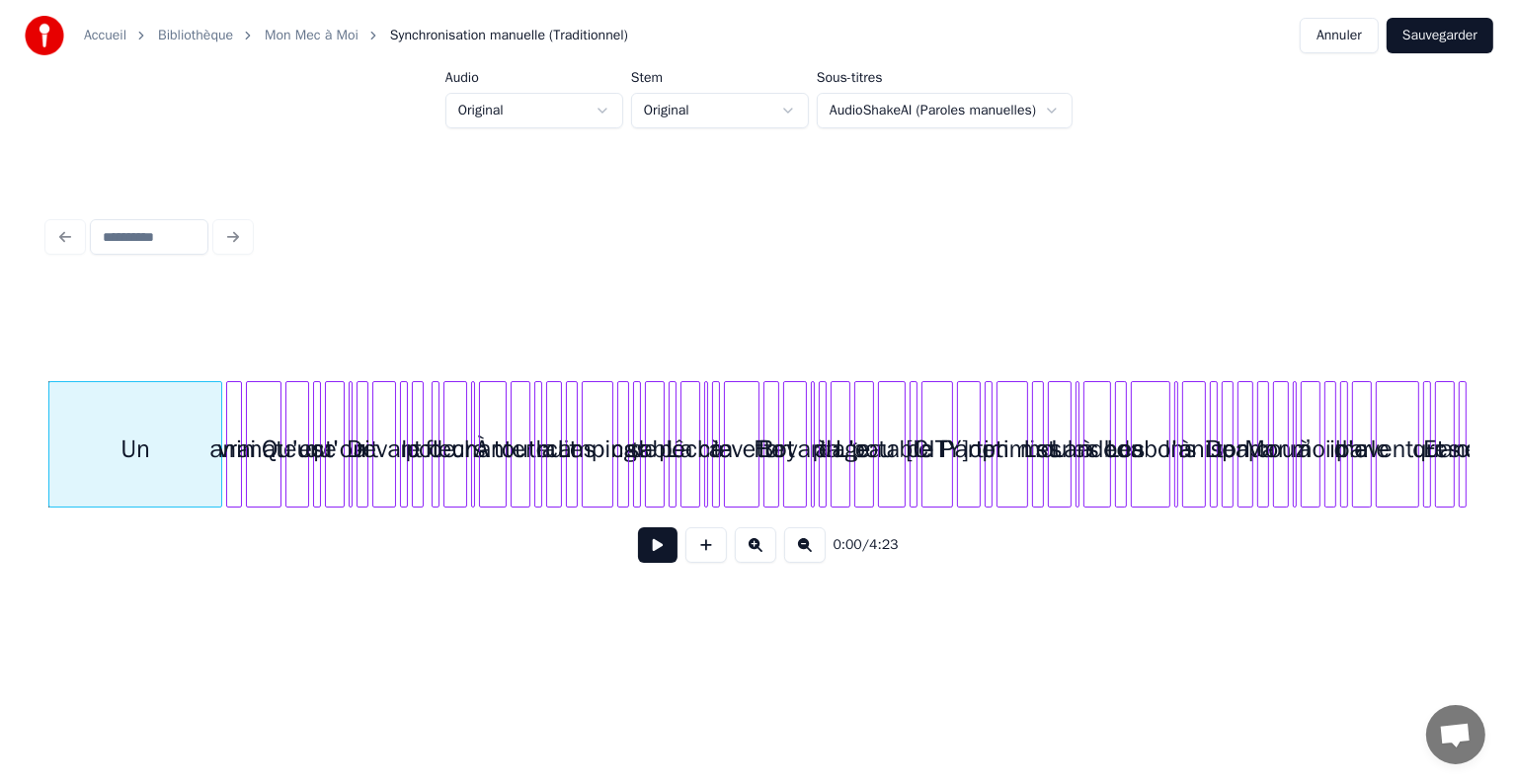 scroll, scrollTop: 0, scrollLeft: 0, axis: both 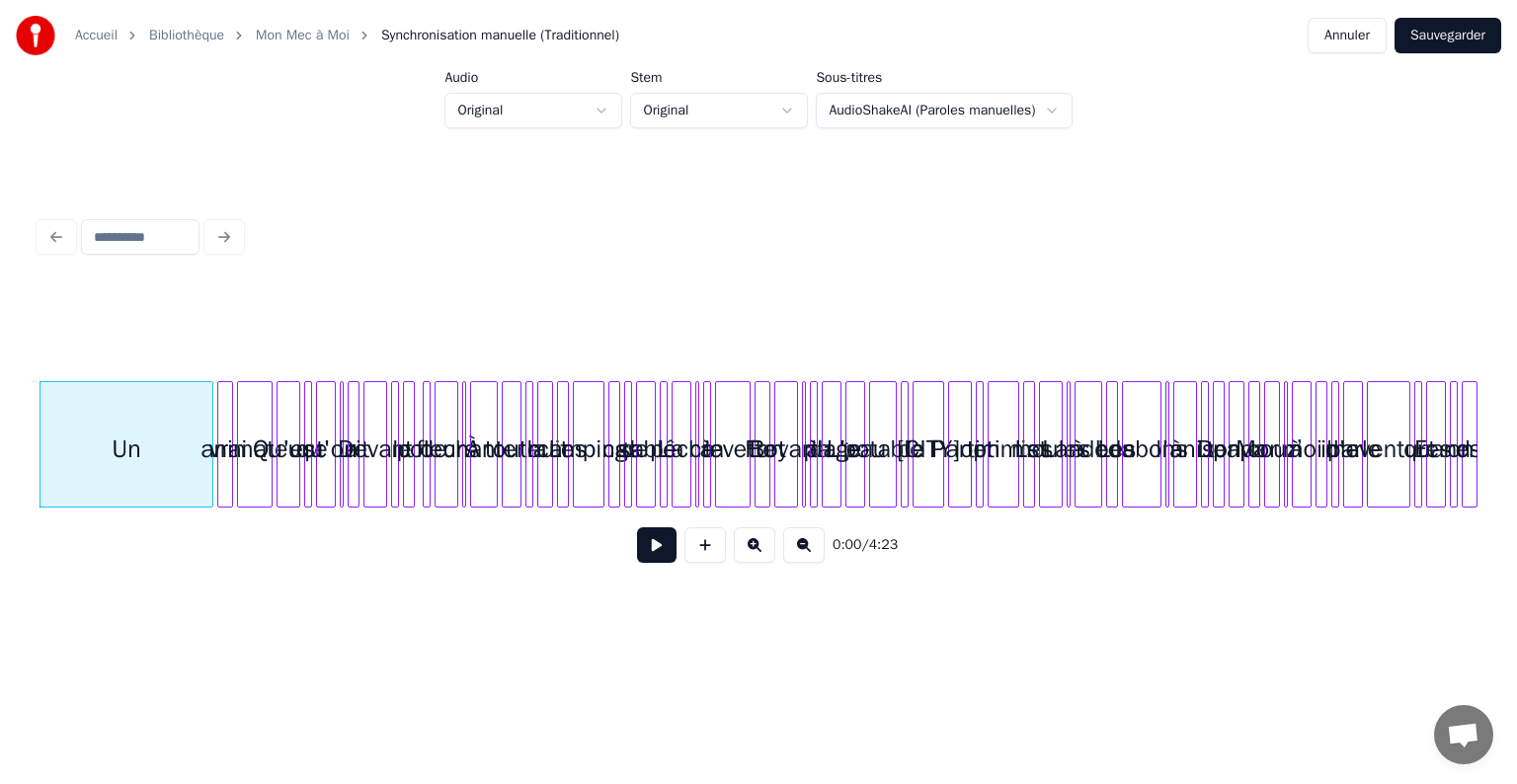 click on "Un" at bounding box center [126, 449] 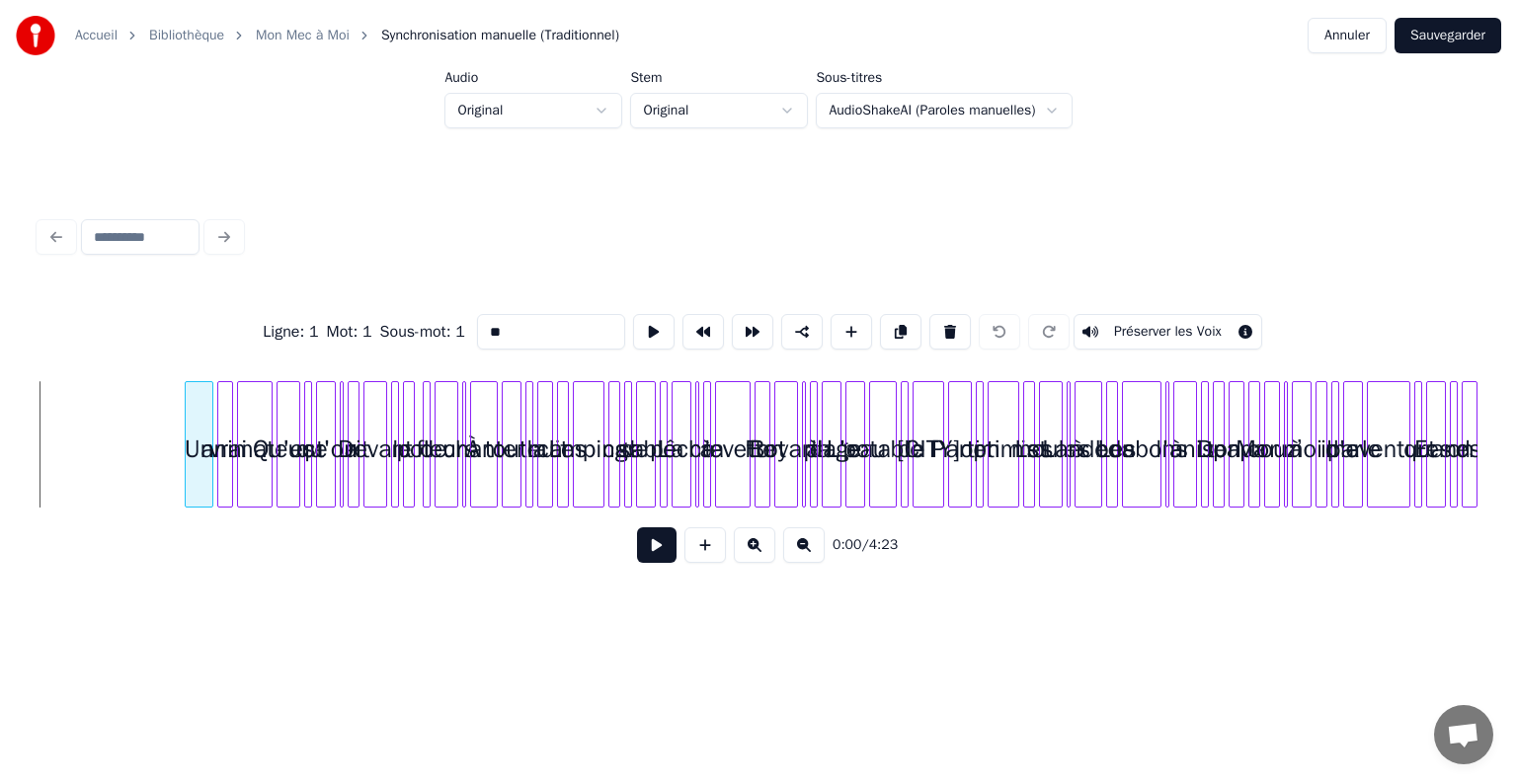 click at bounding box center [189, 444] 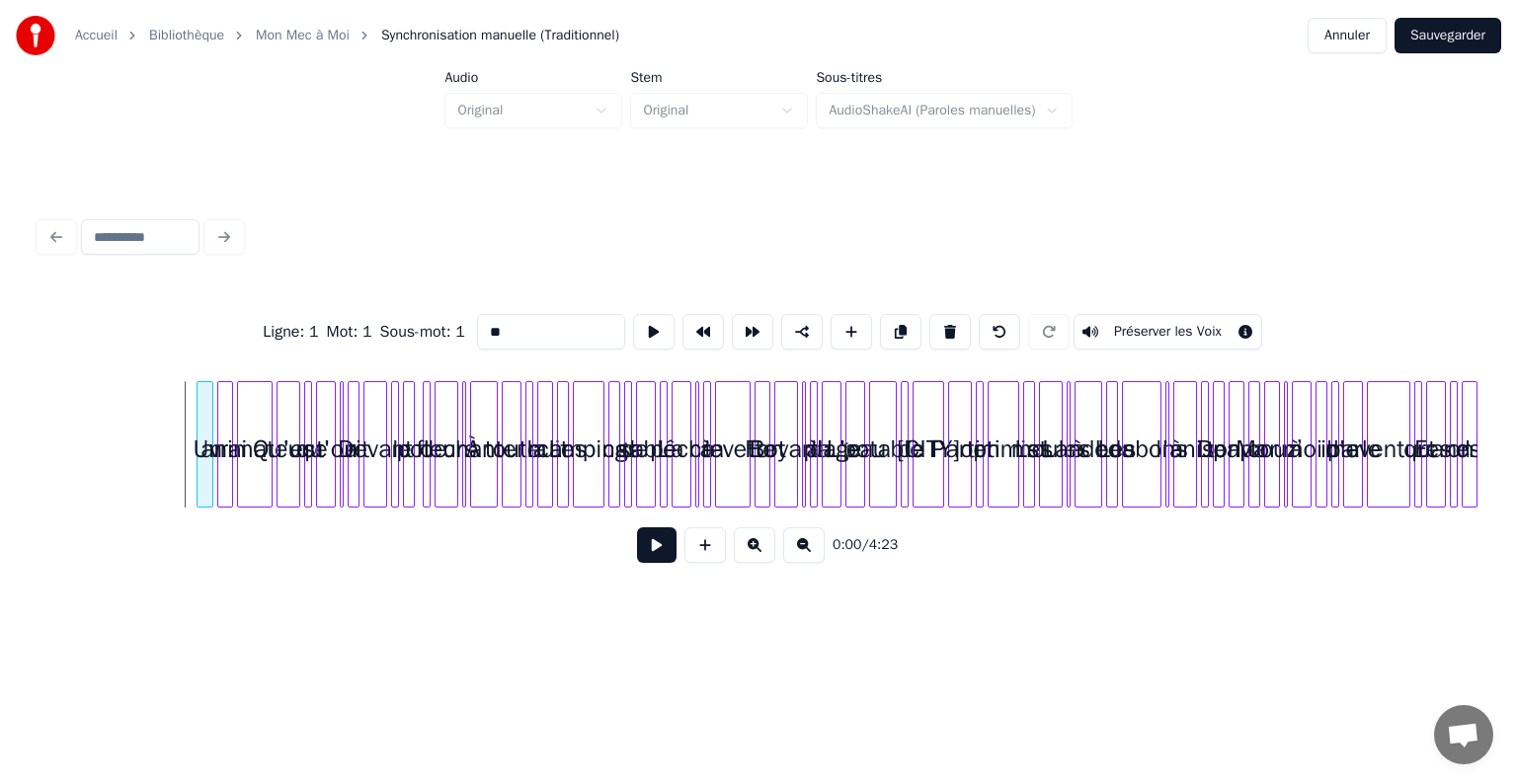 click at bounding box center [200, 444] 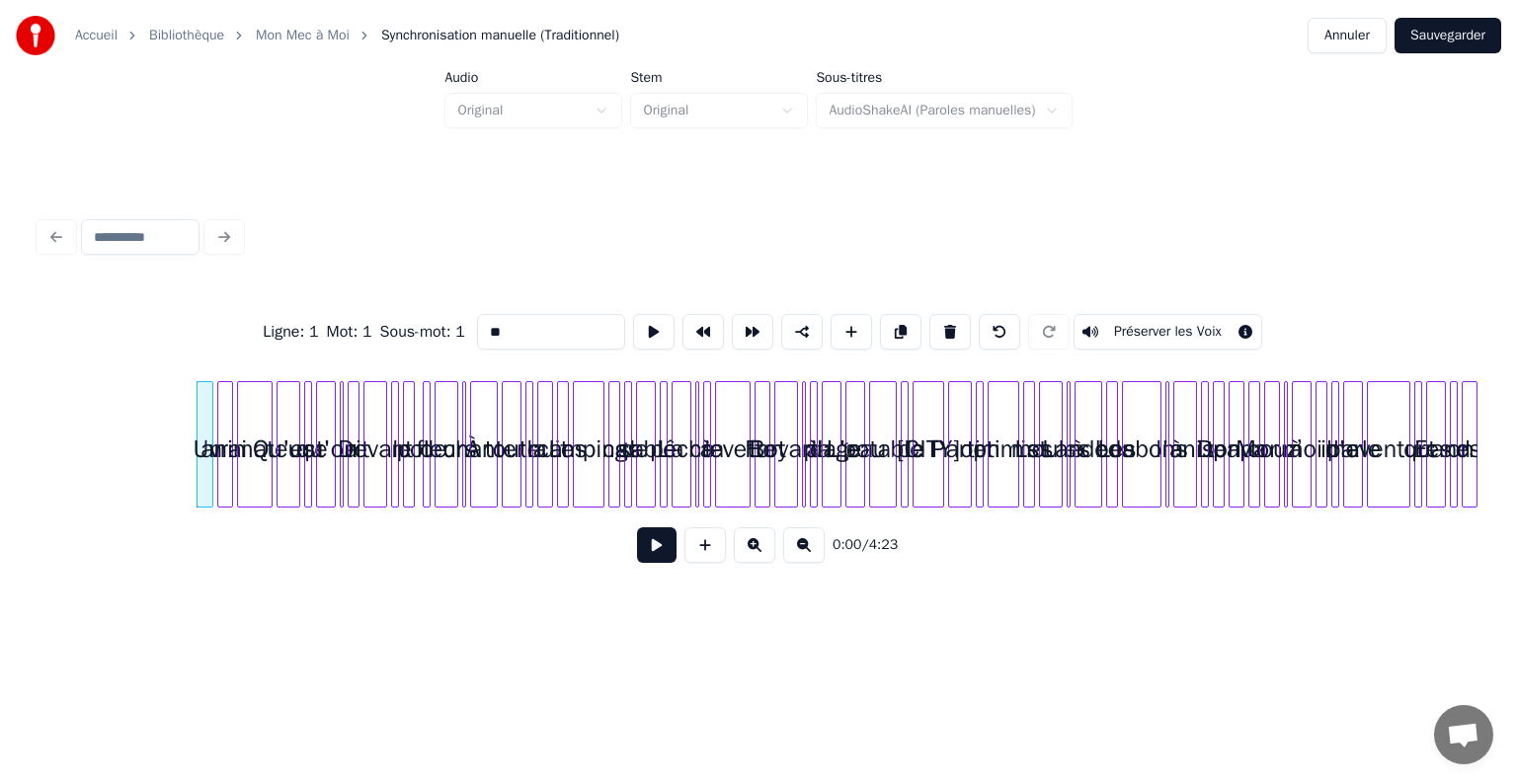 click at bounding box center (657, 545) 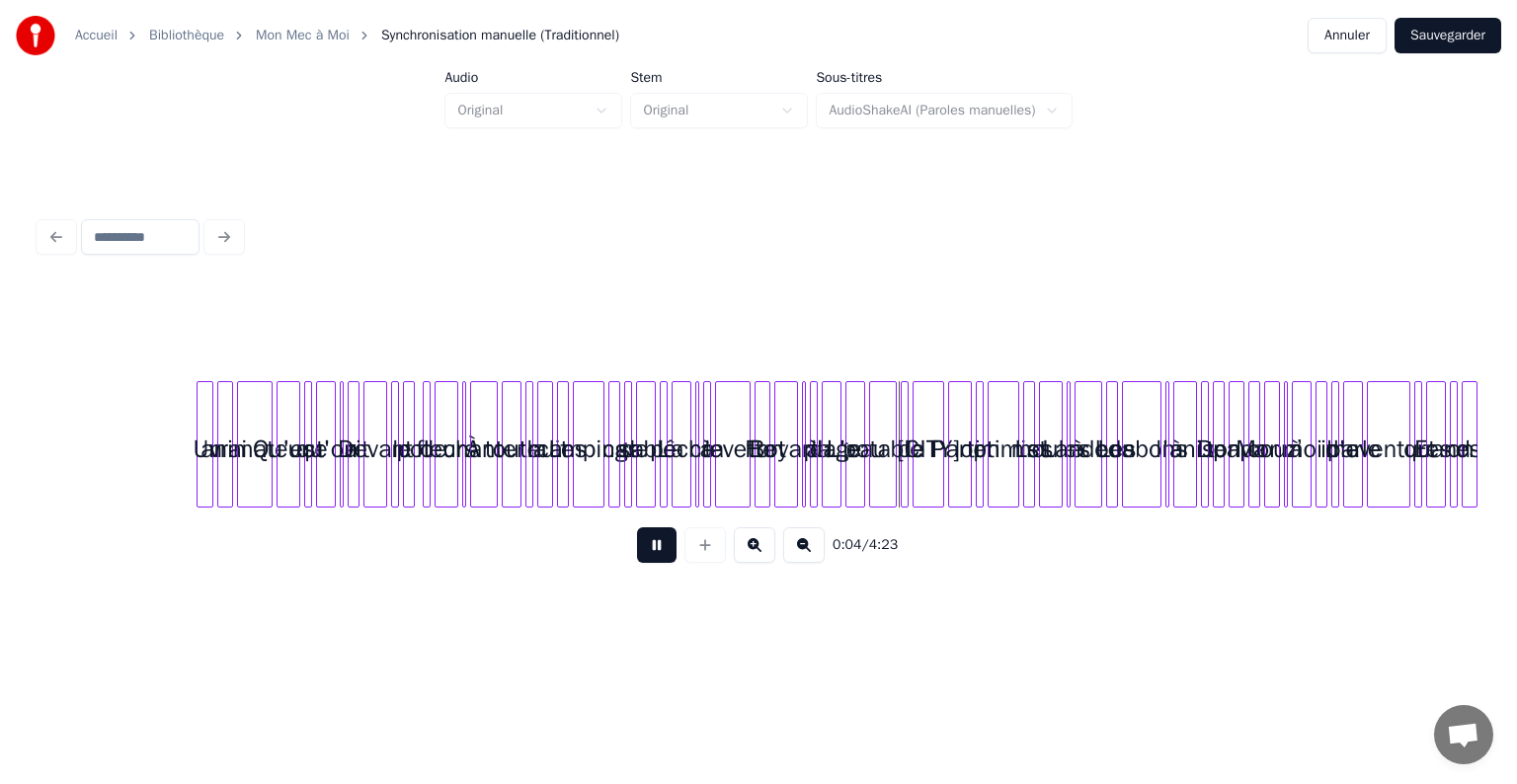 click at bounding box center [657, 545] 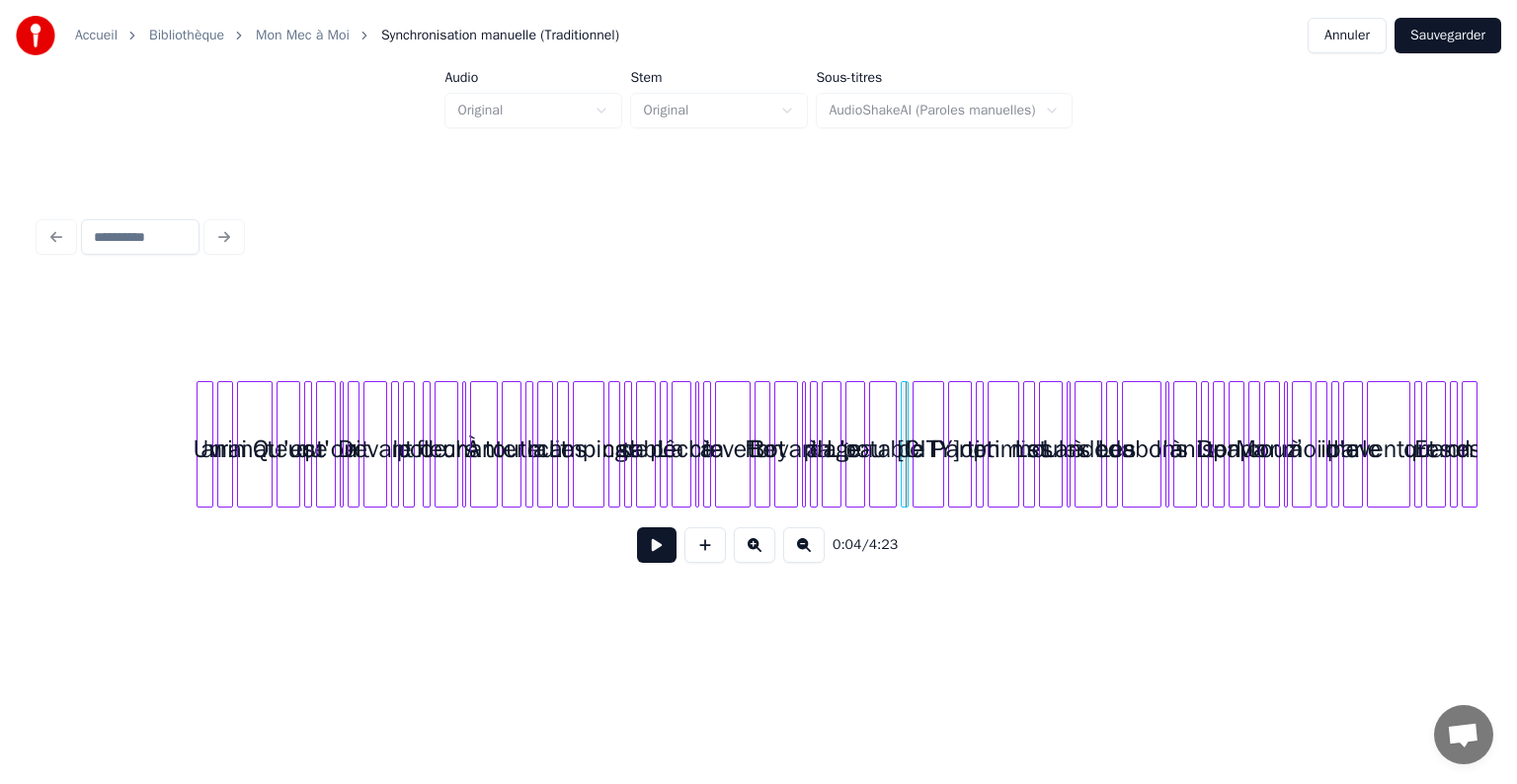 click at bounding box center [657, 545] 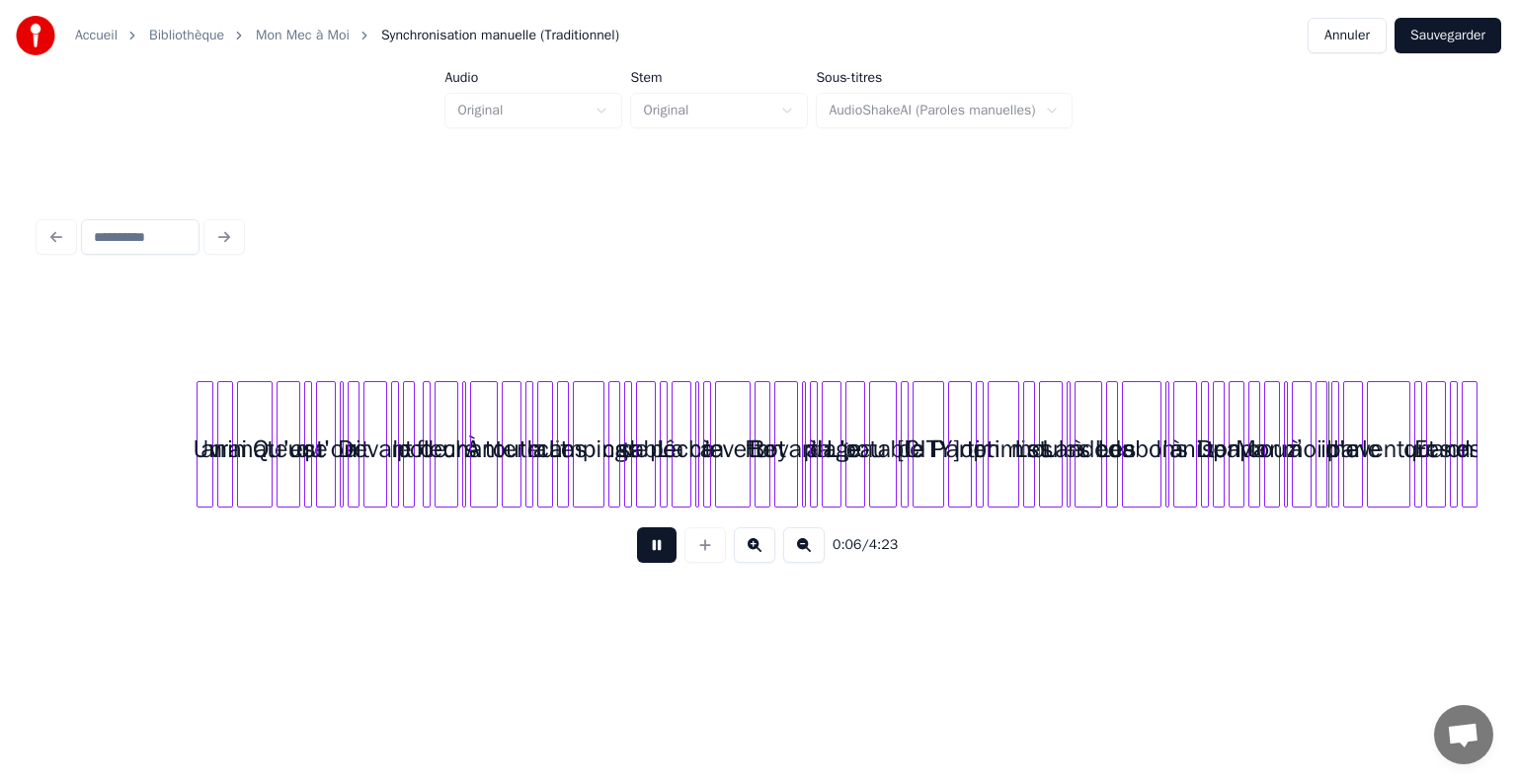 click at bounding box center [657, 545] 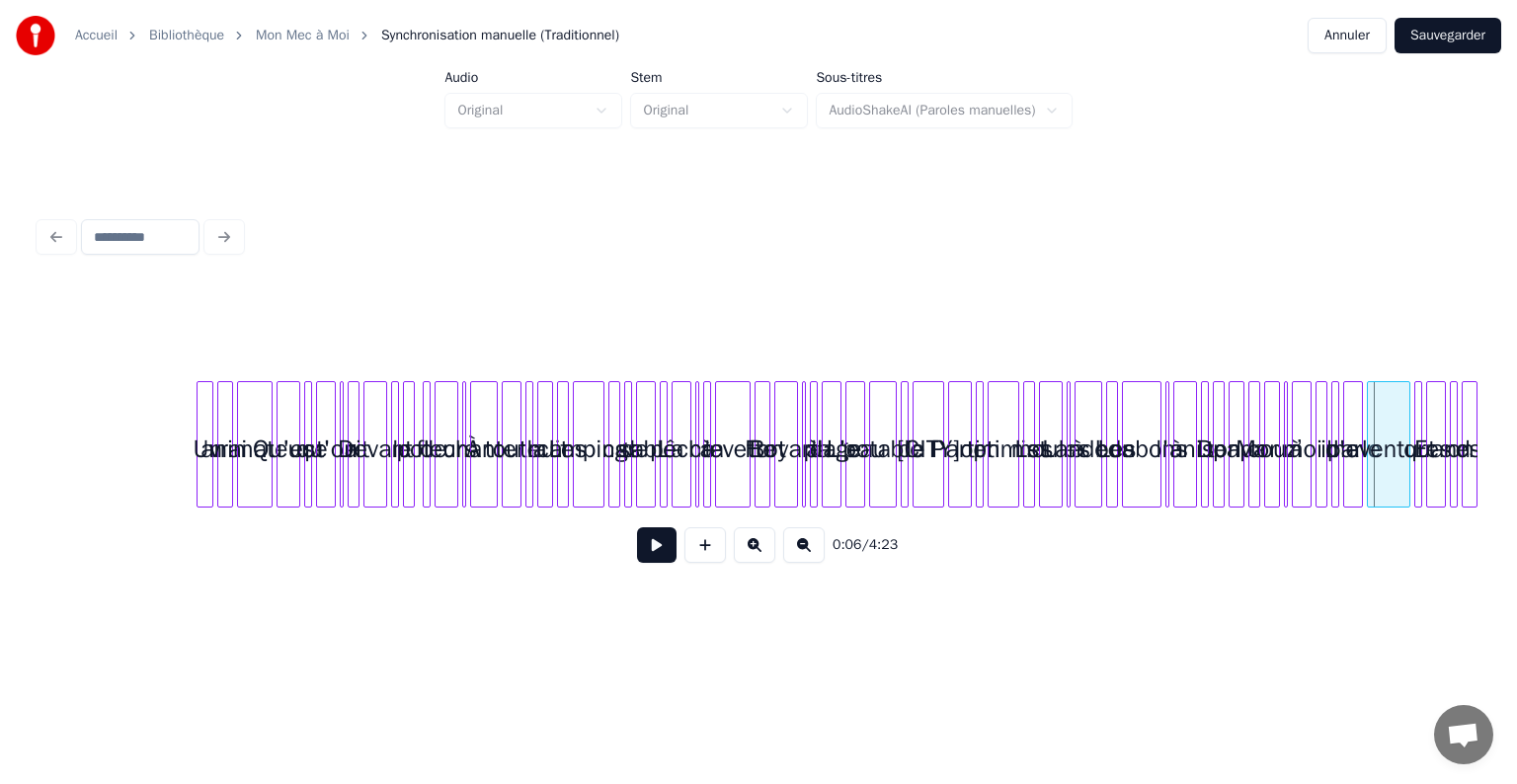 click at bounding box center [657, 545] 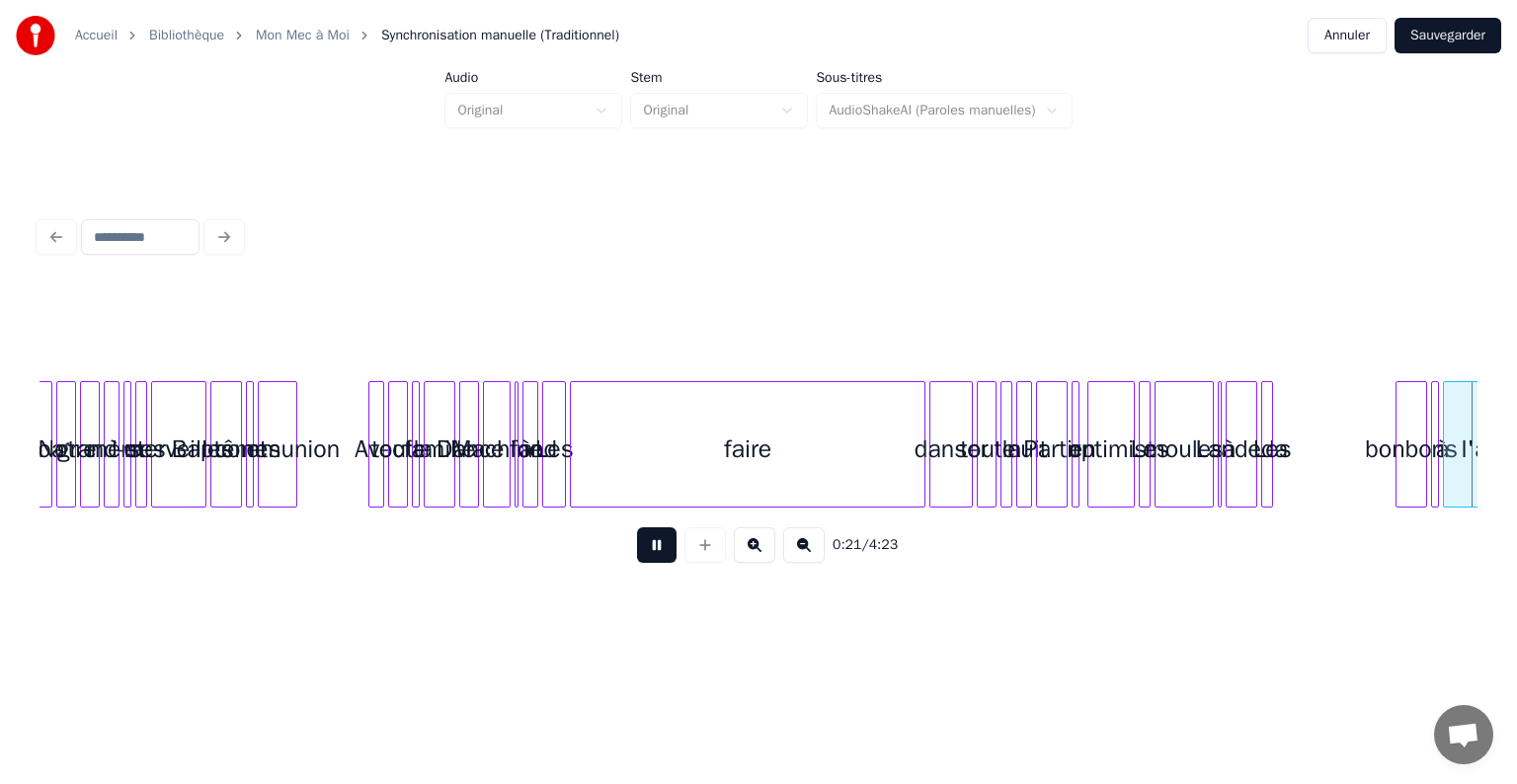 scroll, scrollTop: 0, scrollLeft: 4318, axis: horizontal 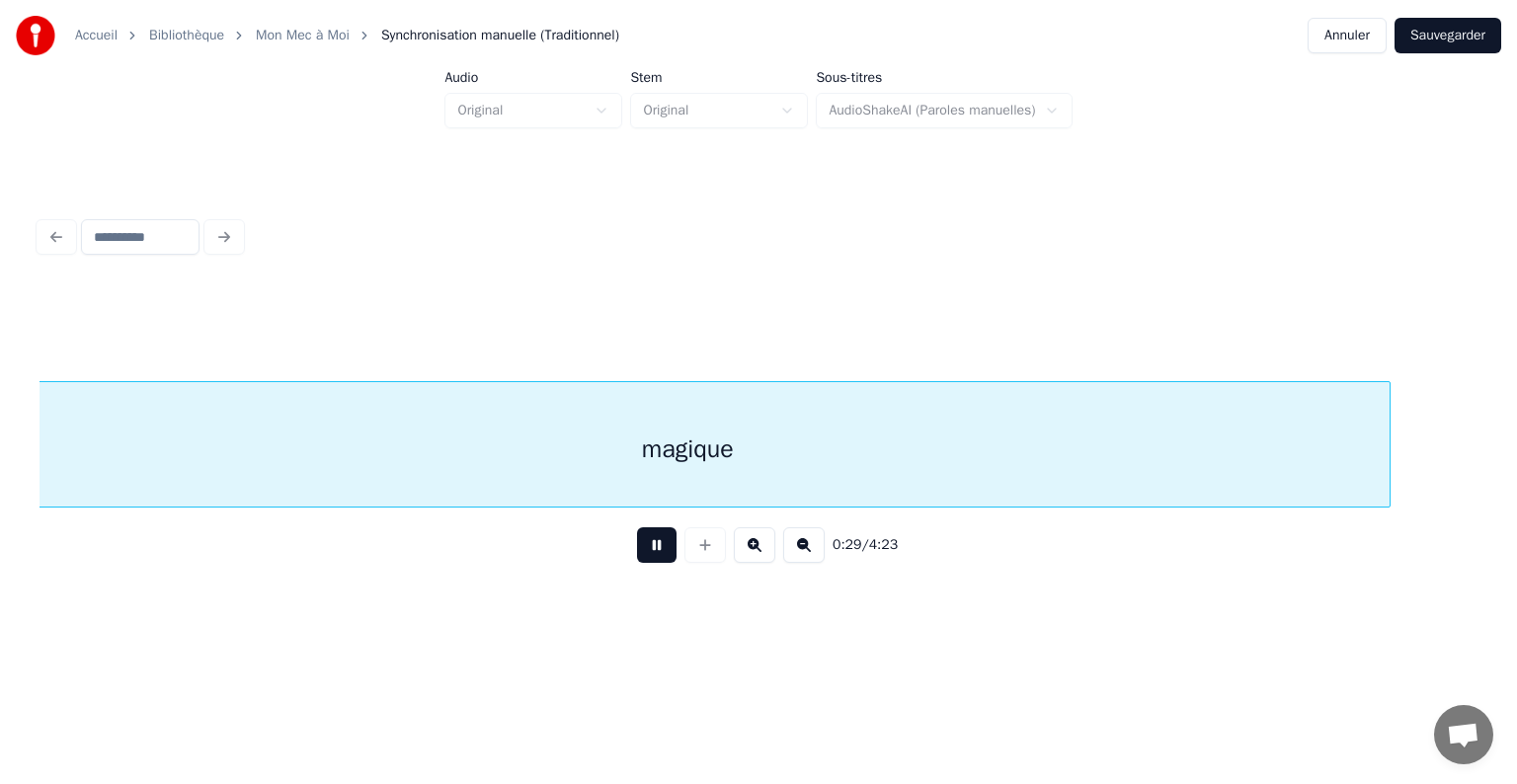 click at bounding box center [657, 545] 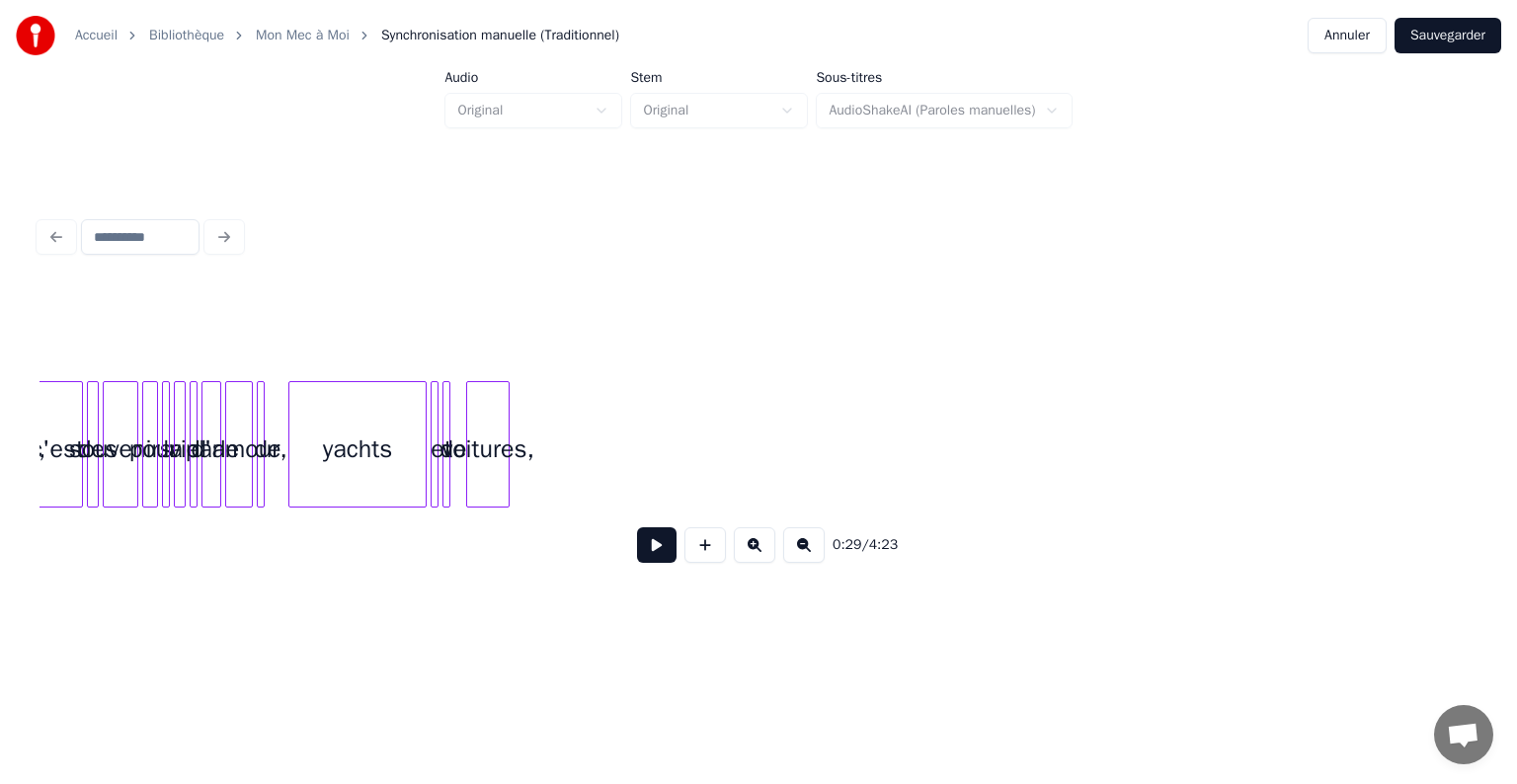 scroll, scrollTop: 0, scrollLeft: 0, axis: both 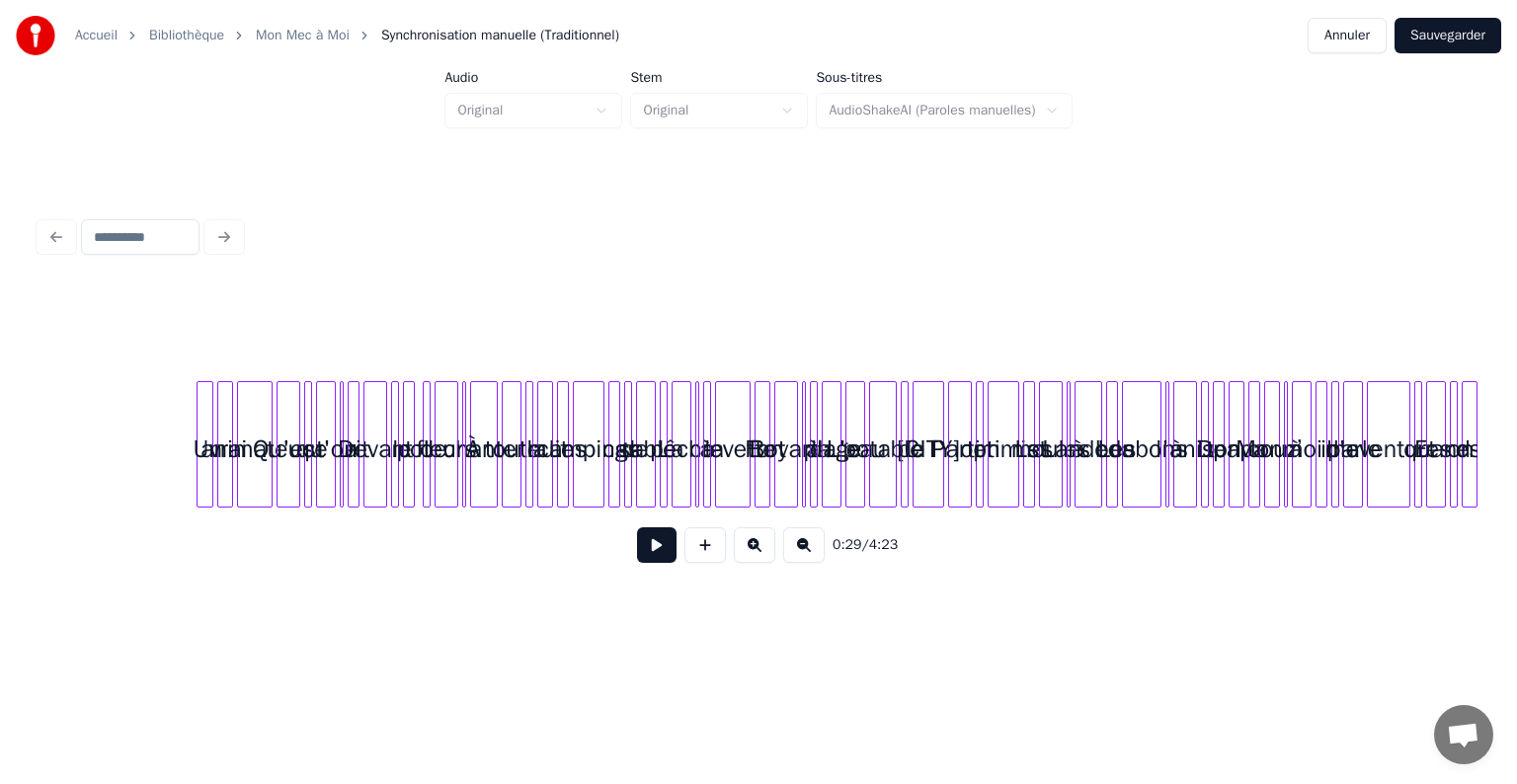 click on "Un" at bounding box center (207, 449) 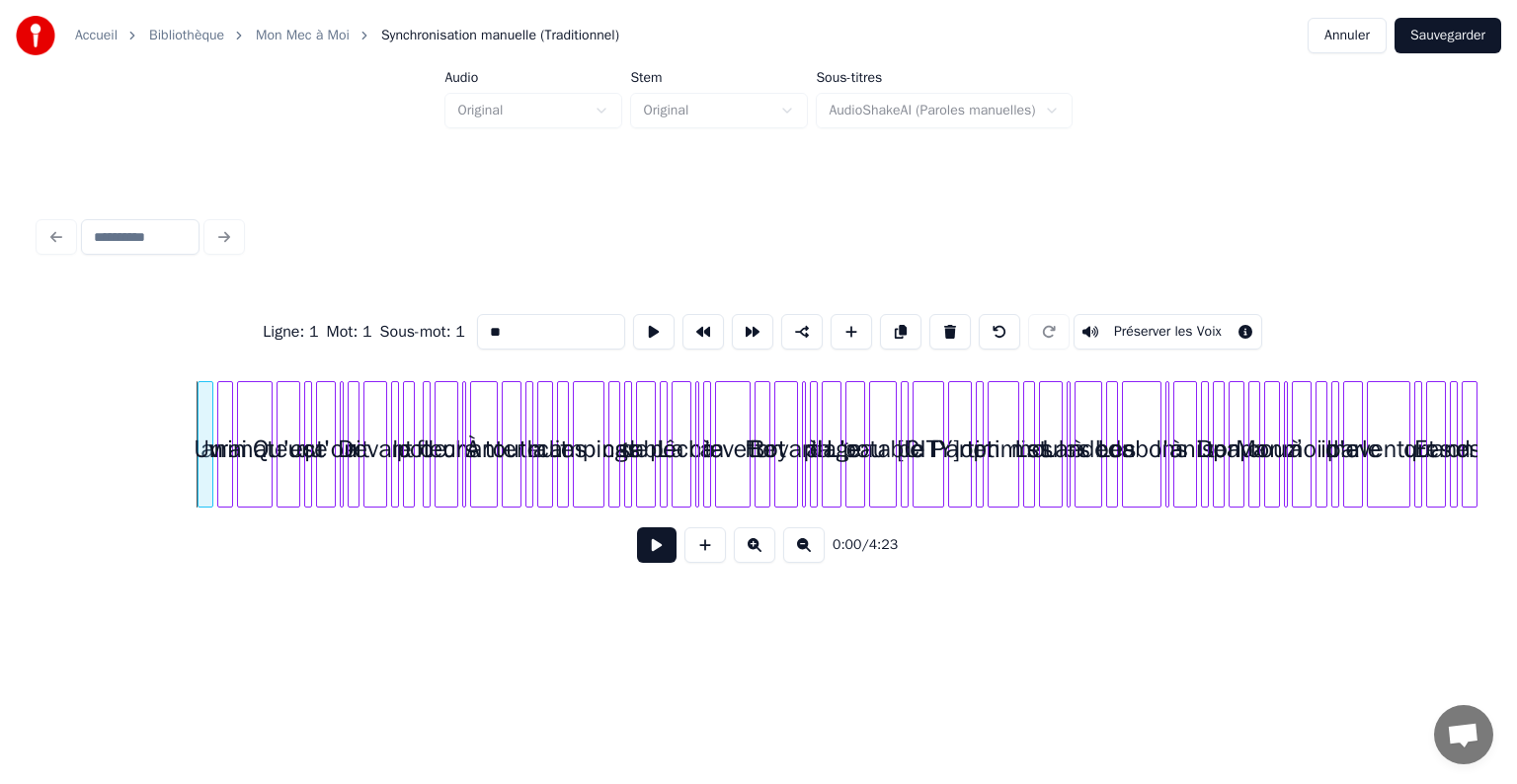 click on "Un" at bounding box center [205, 444] 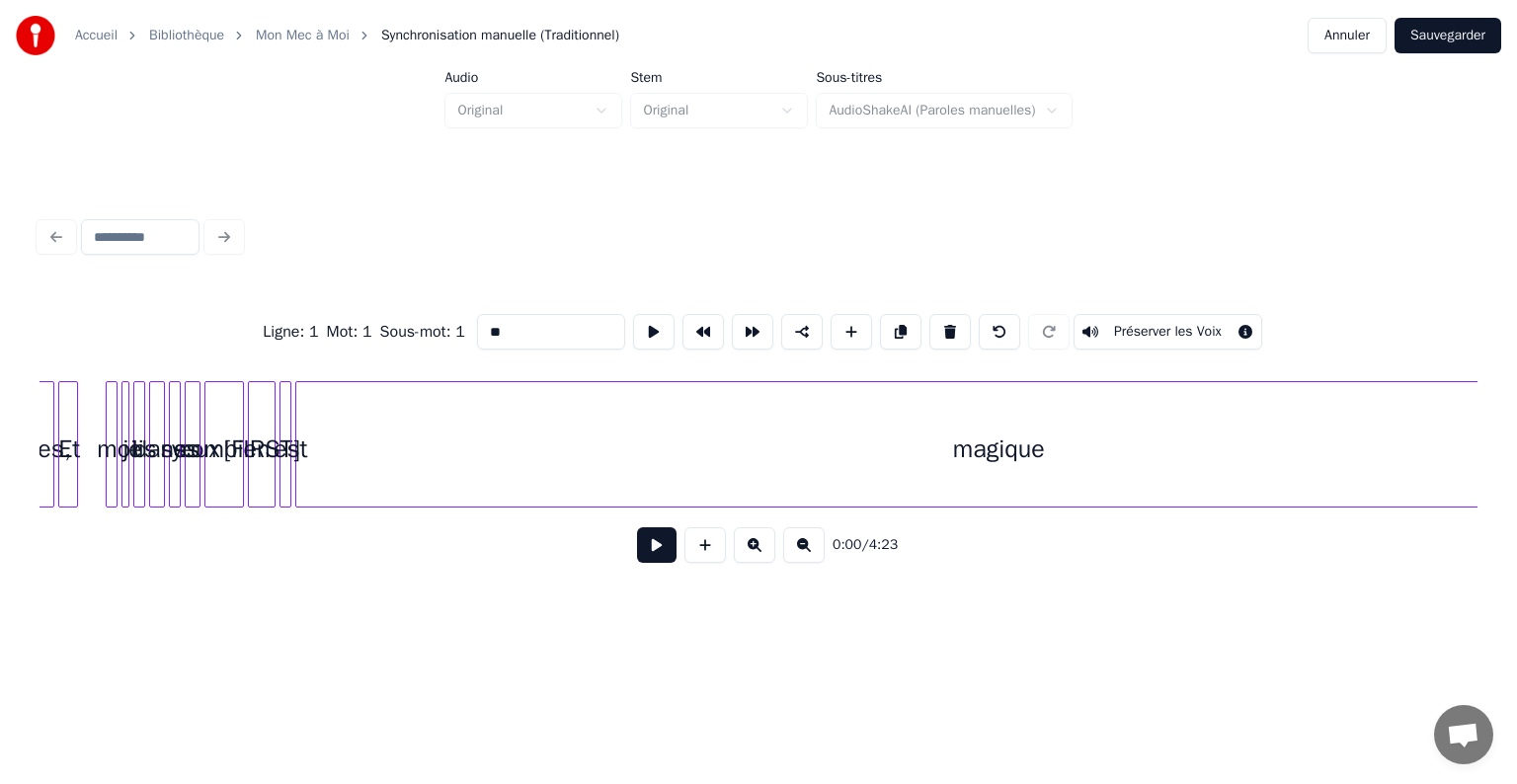 scroll, scrollTop: 0, scrollLeft: 5065, axis: horizontal 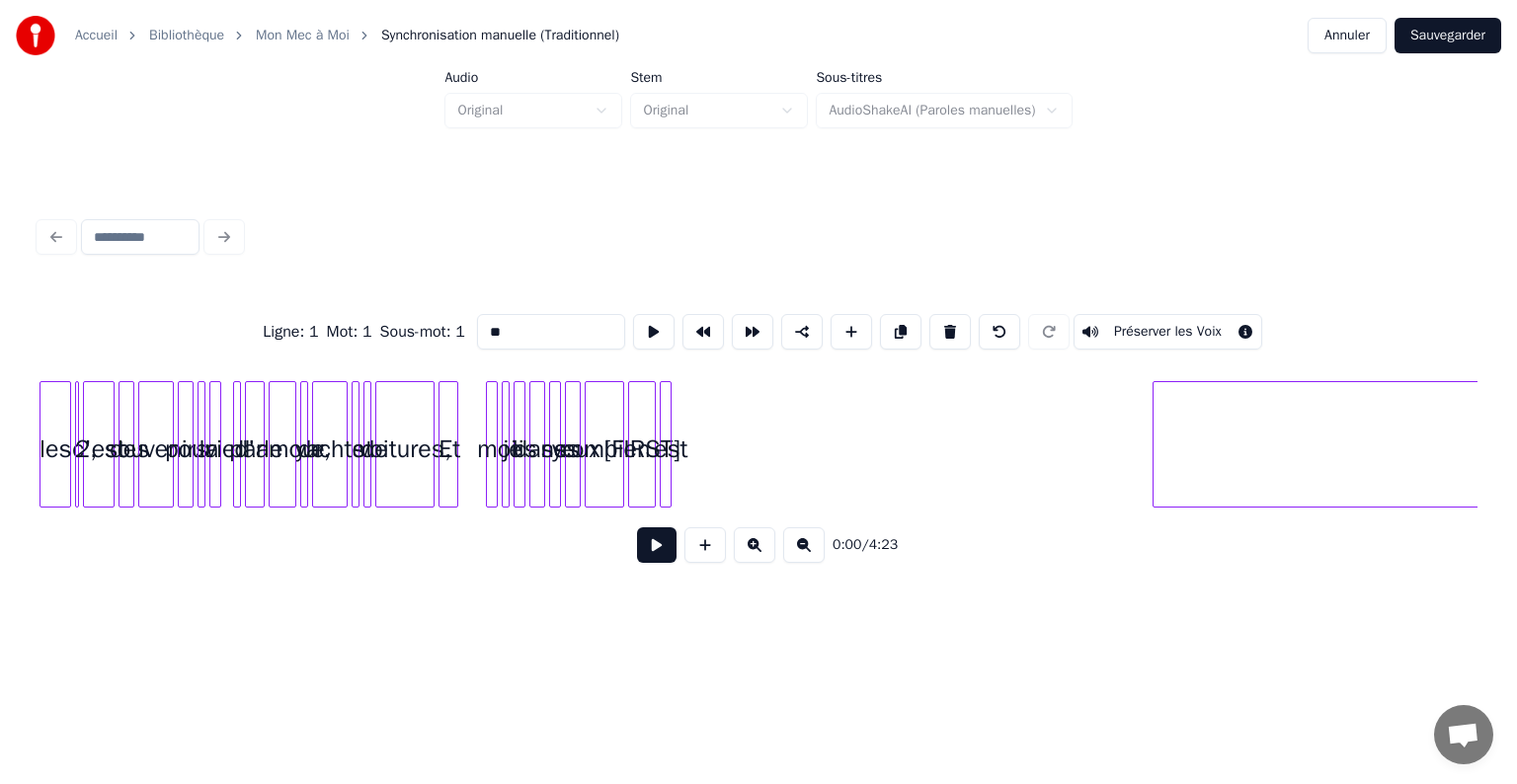 click at bounding box center [1157, 444] 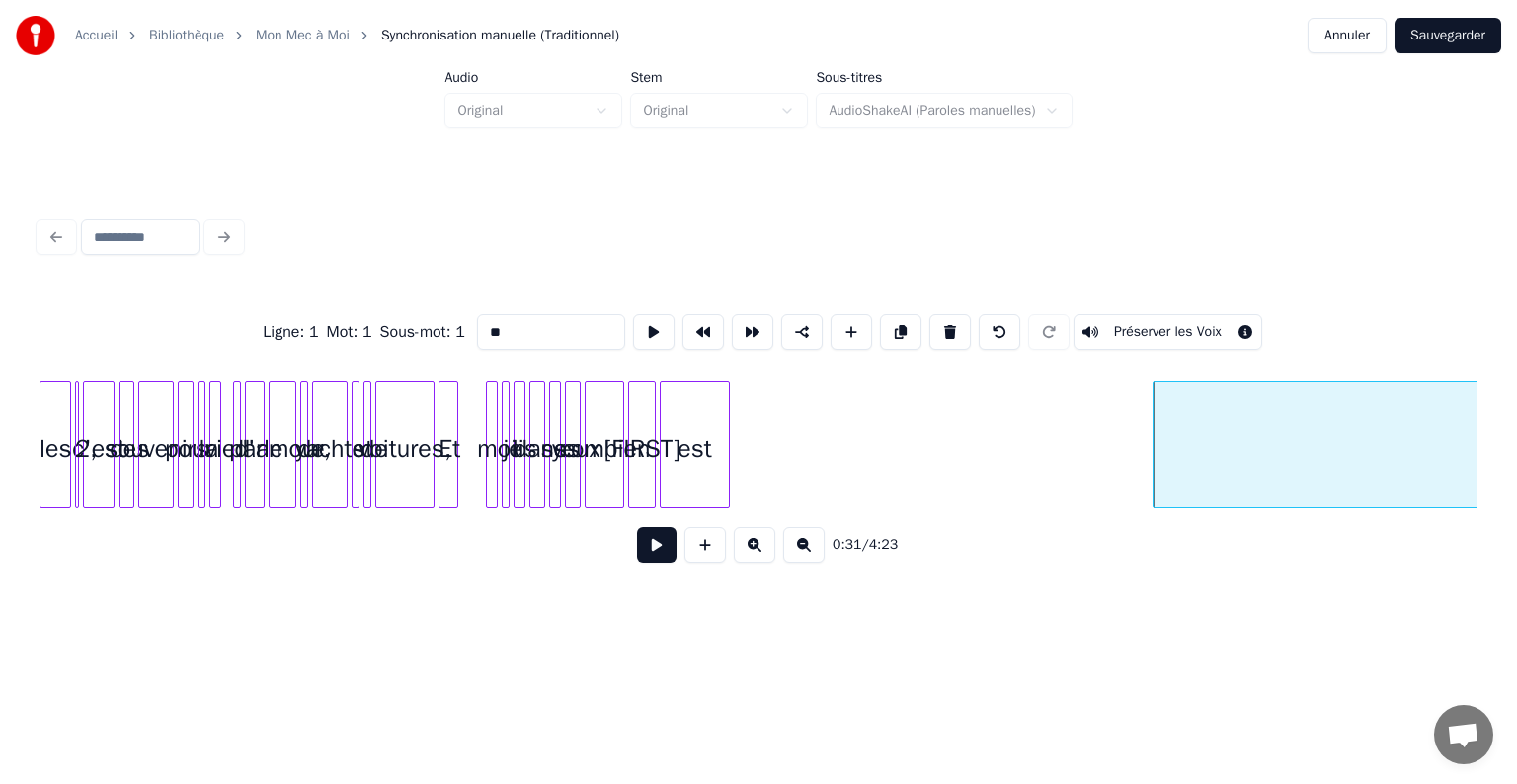 click at bounding box center [726, 444] 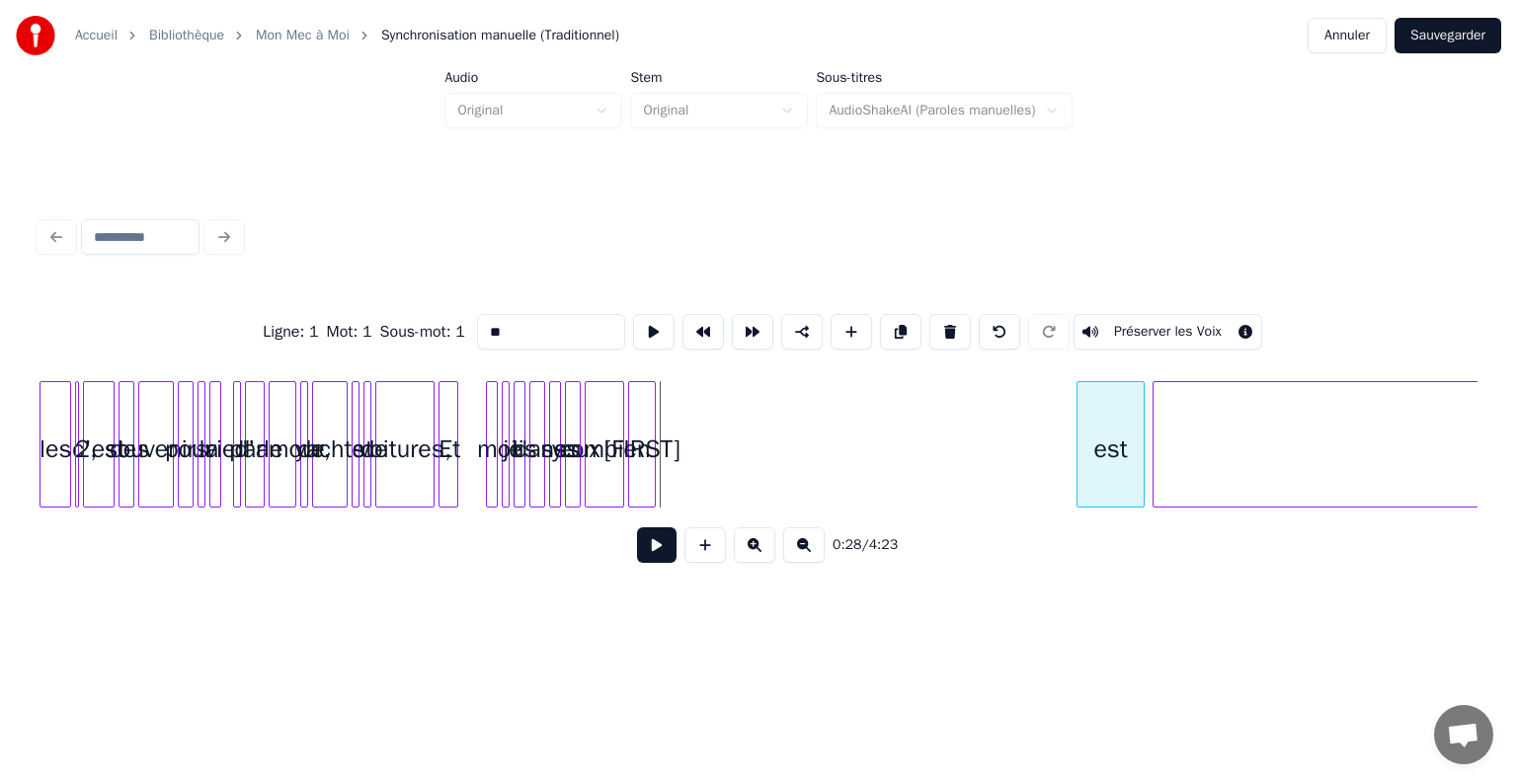 click on "est" at bounding box center [1111, 449] 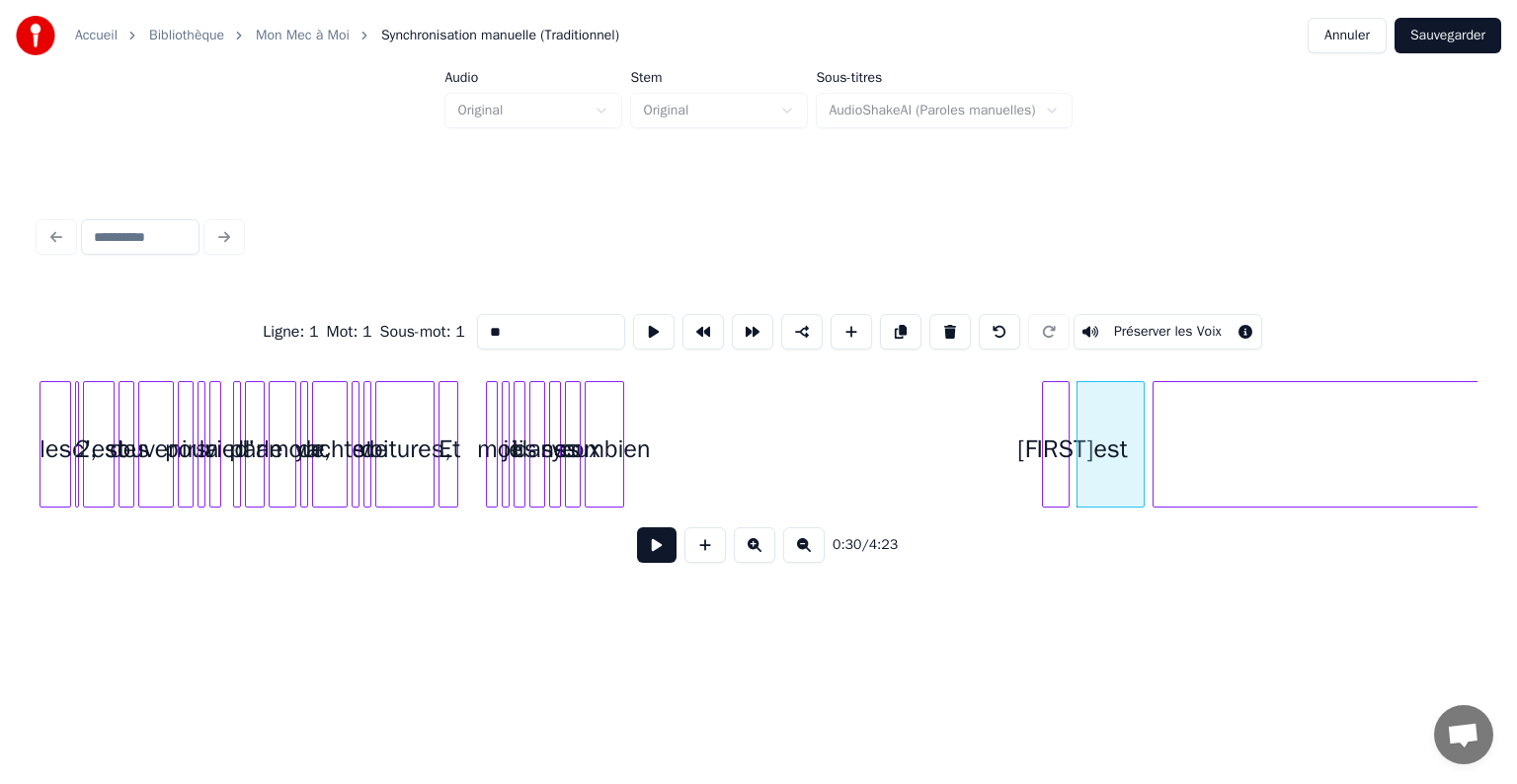 click on "[FIRST]" at bounding box center (1056, 449) 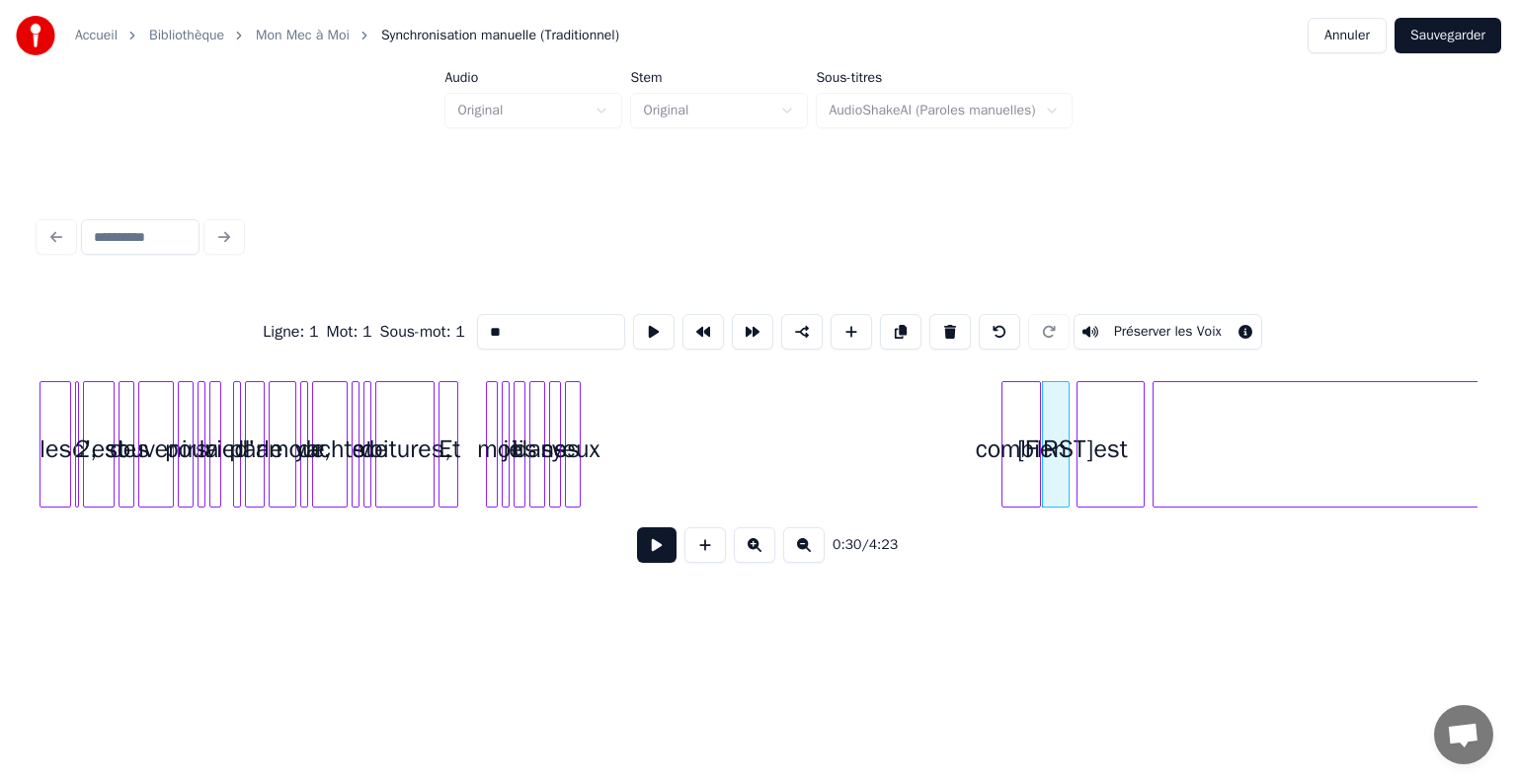 click on "combien" at bounding box center (1021, 449) 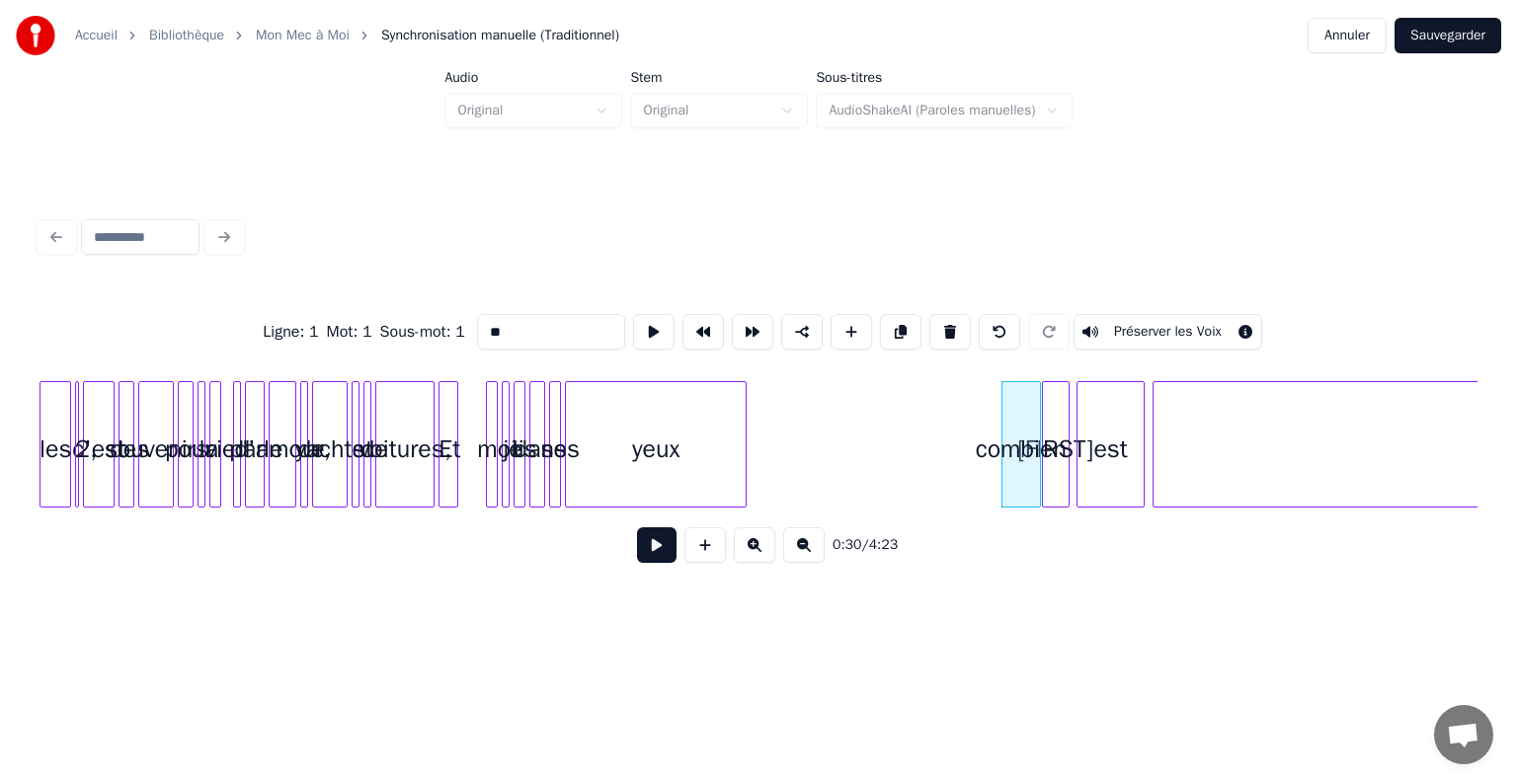 click at bounding box center [743, 444] 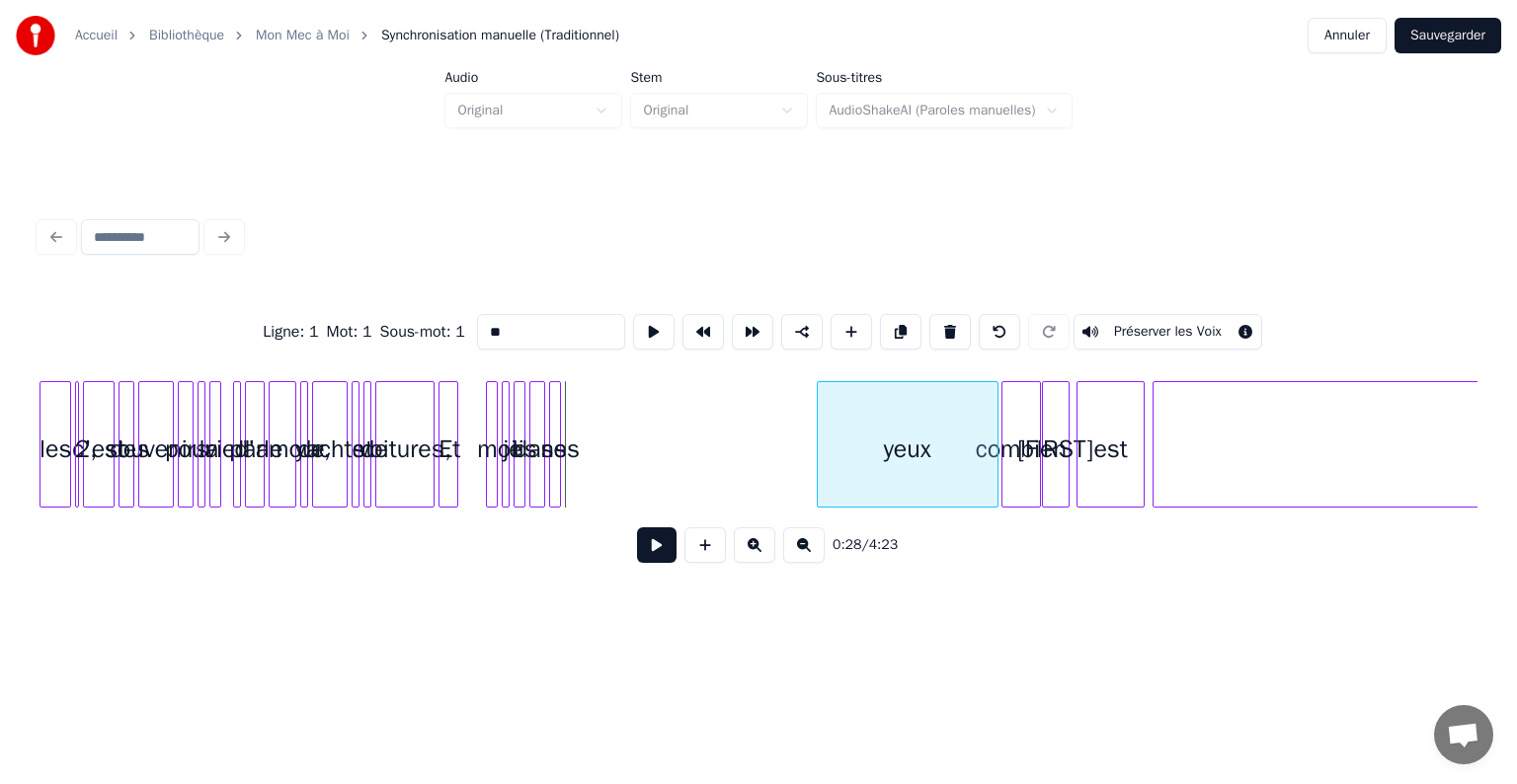 click on "yeux" at bounding box center [908, 449] 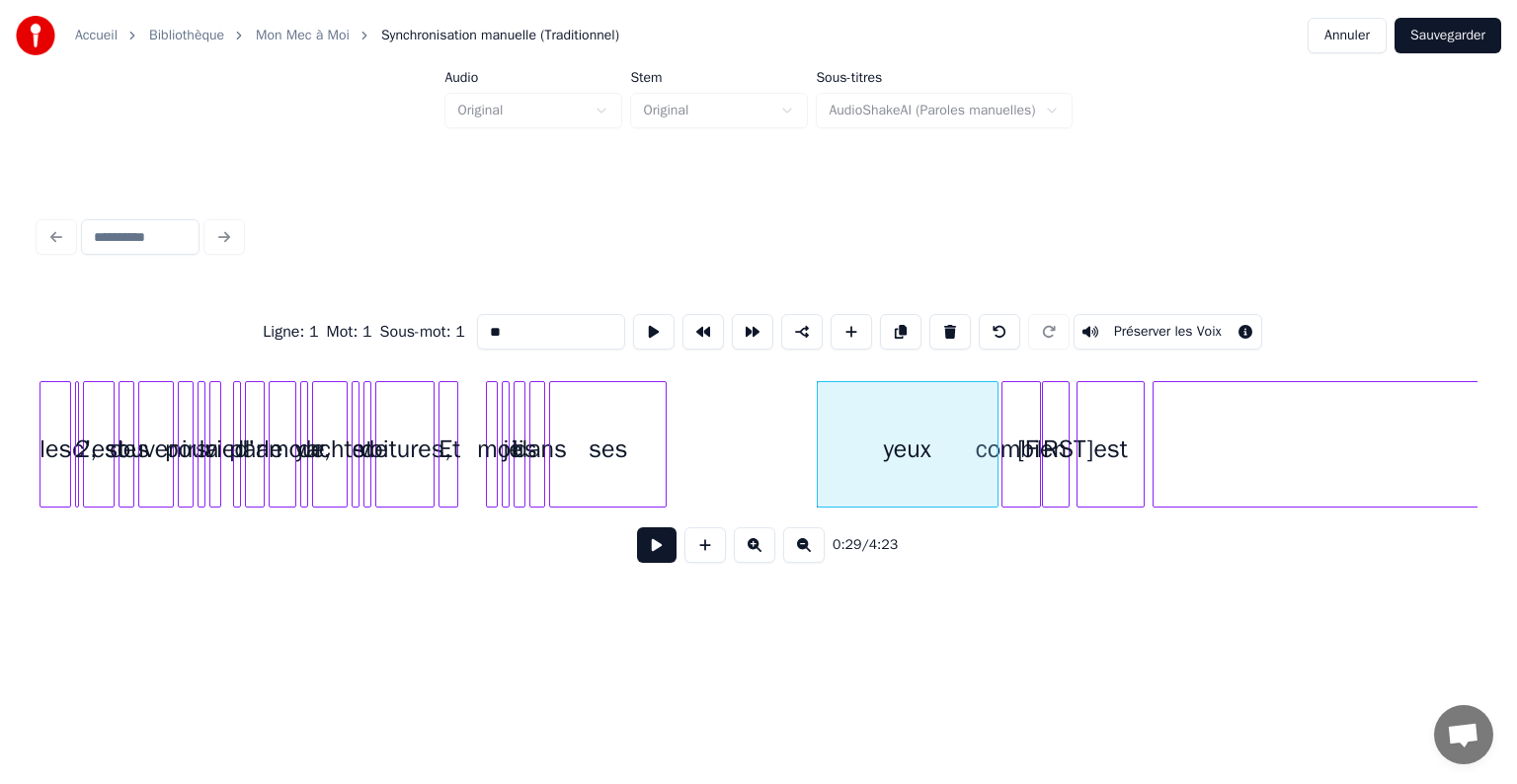 click at bounding box center [663, 444] 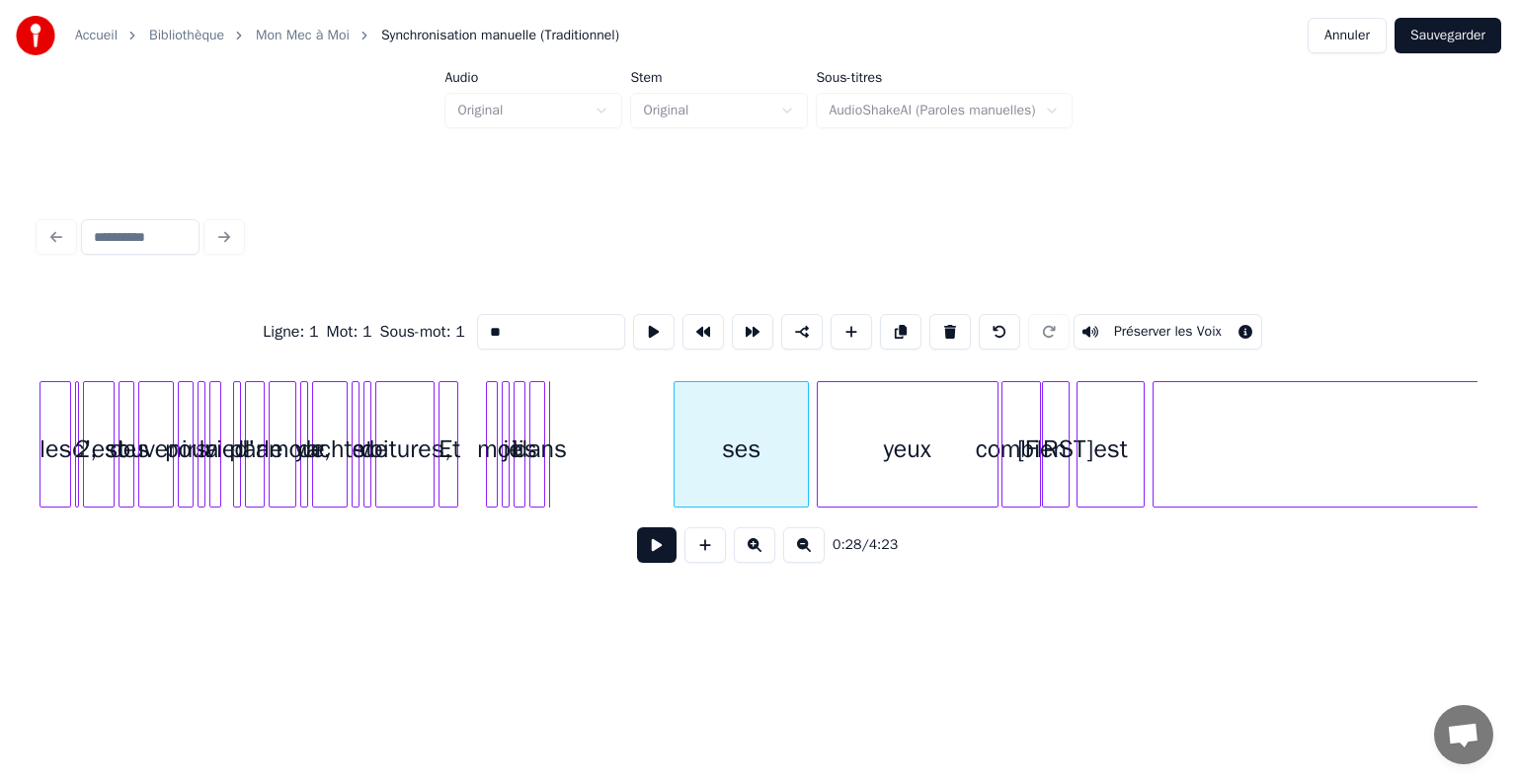 click on "ses" at bounding box center (742, 449) 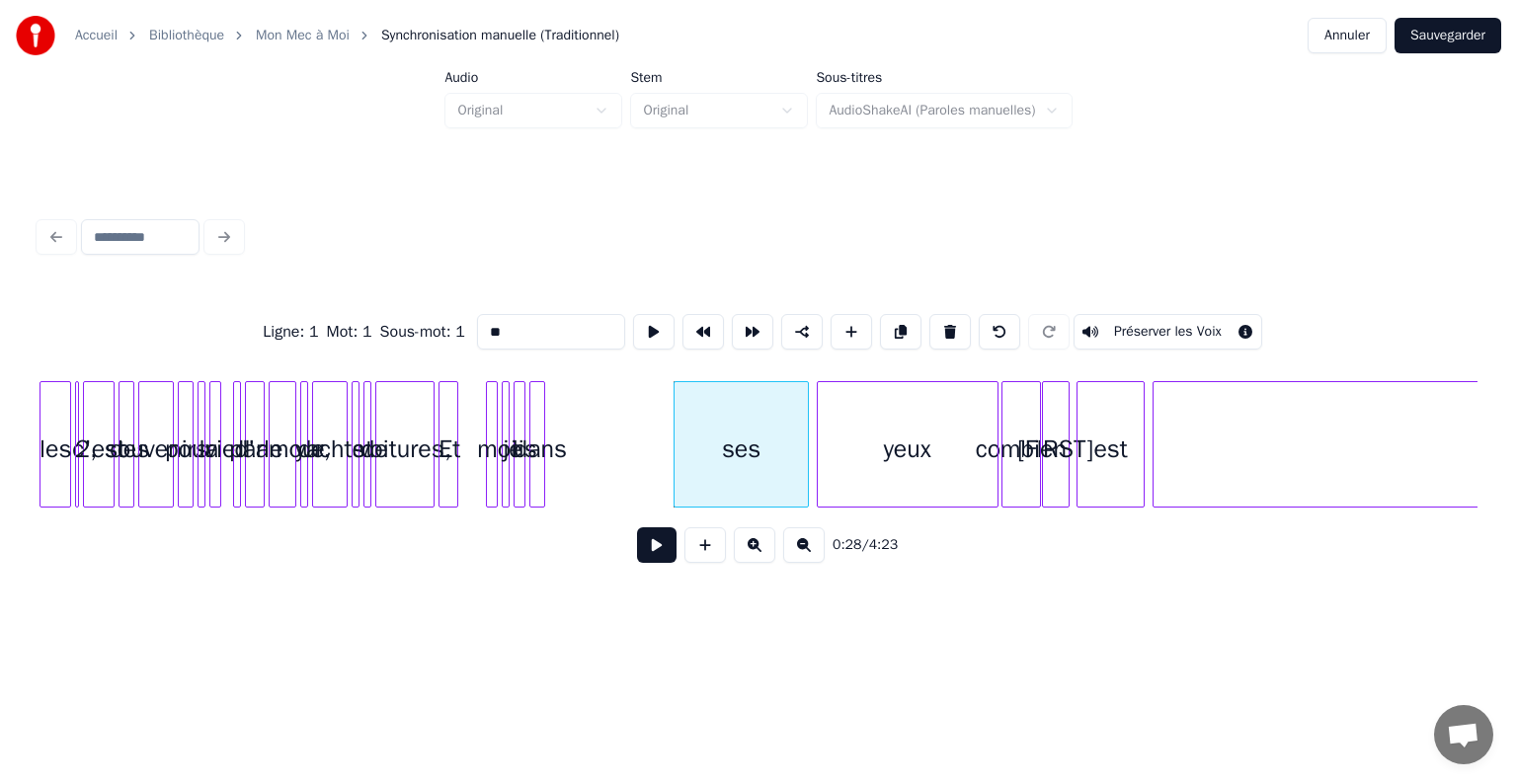 click at bounding box center (541, 444) 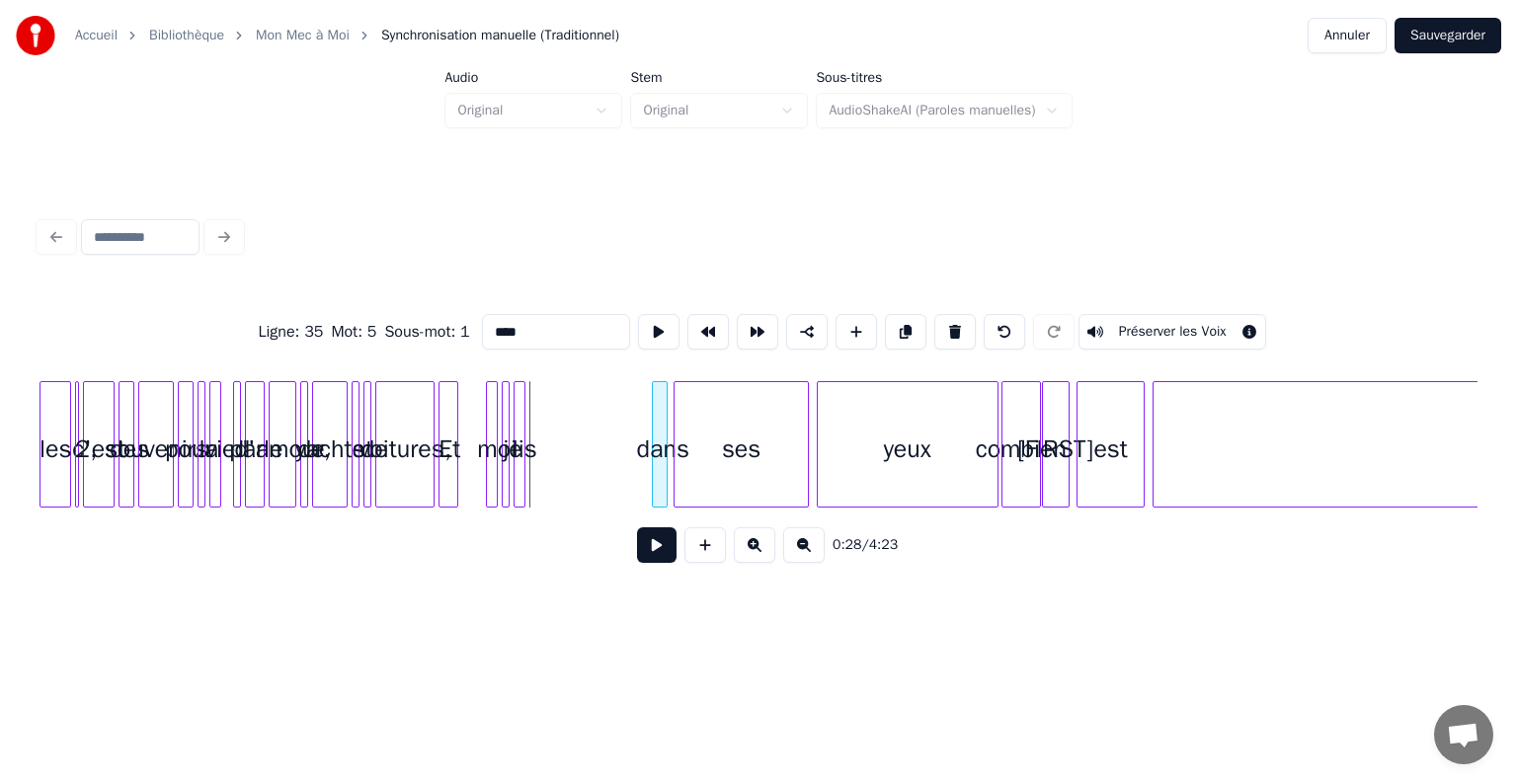 click on "dans" at bounding box center [663, 449] 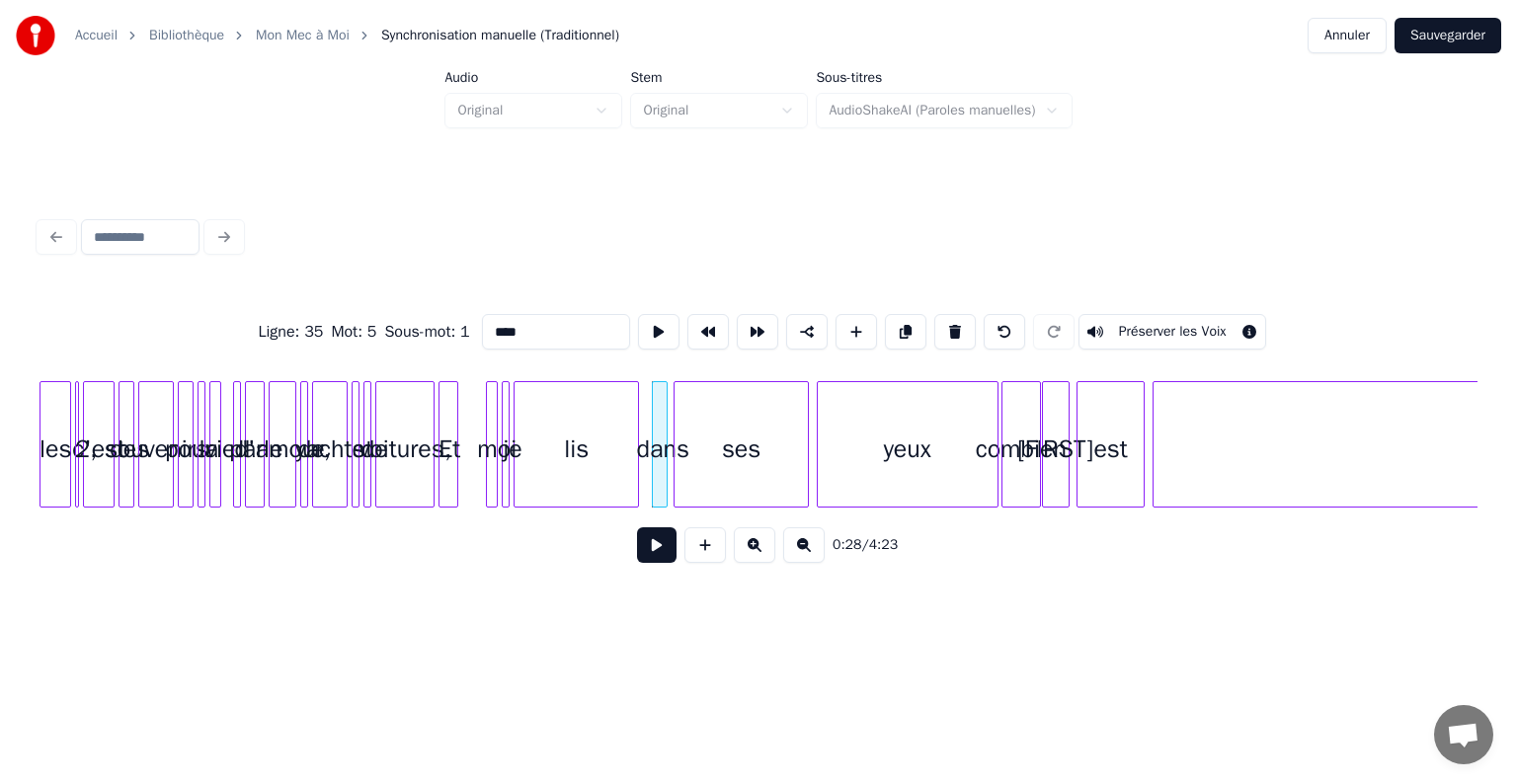 click at bounding box center (635, 444) 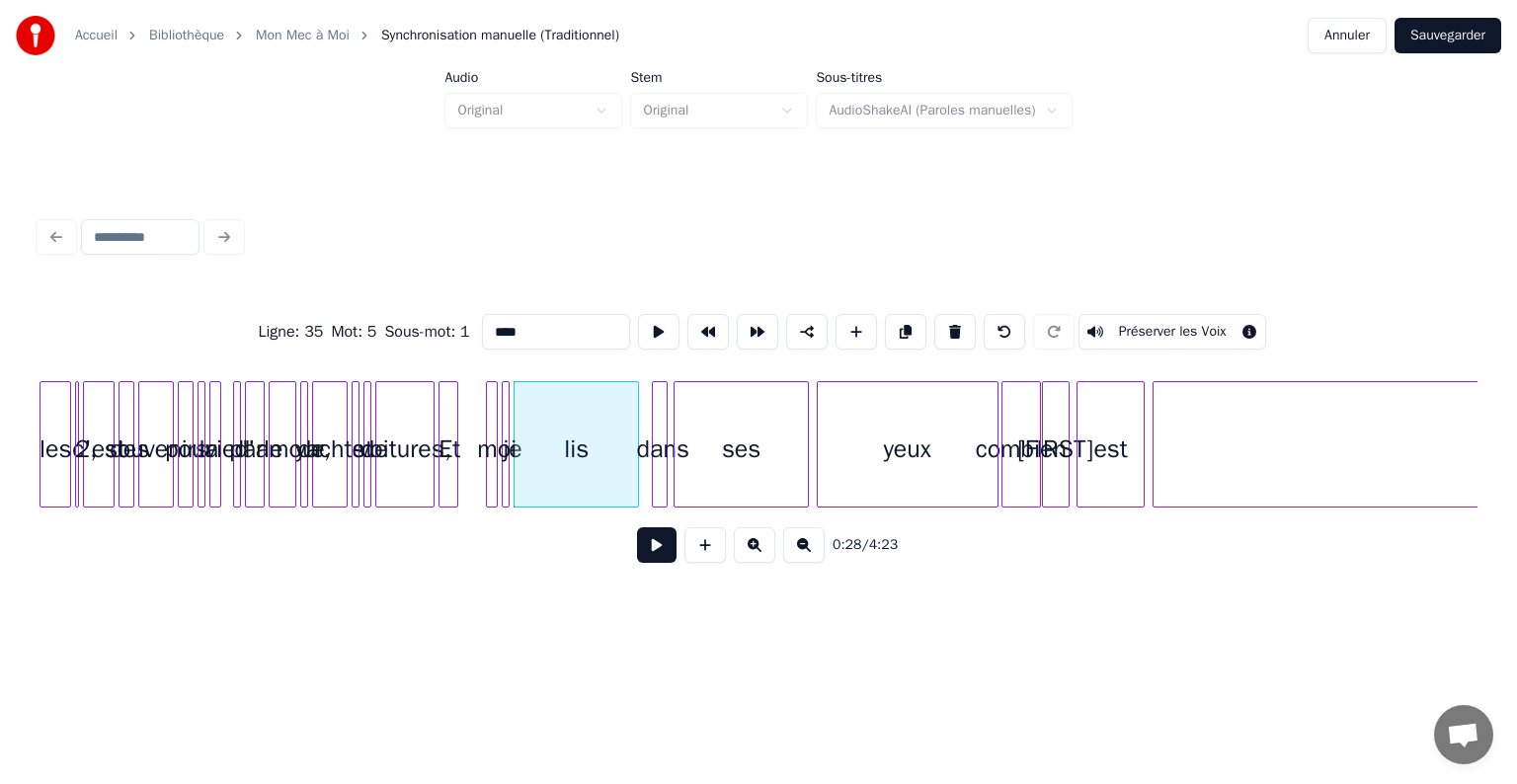 click on "yeux" at bounding box center (908, 449) 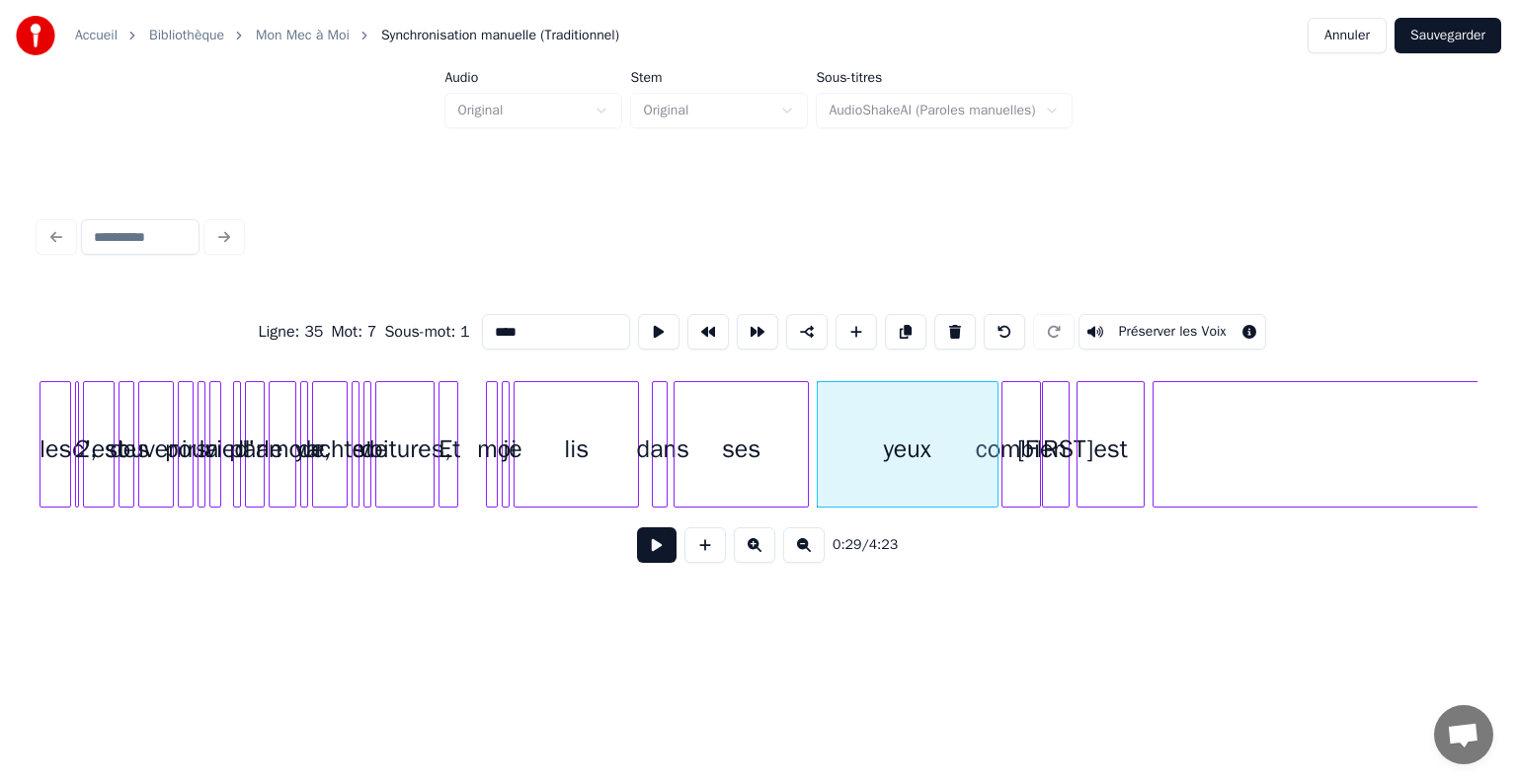 click on "magique" at bounding box center (1617, 449) 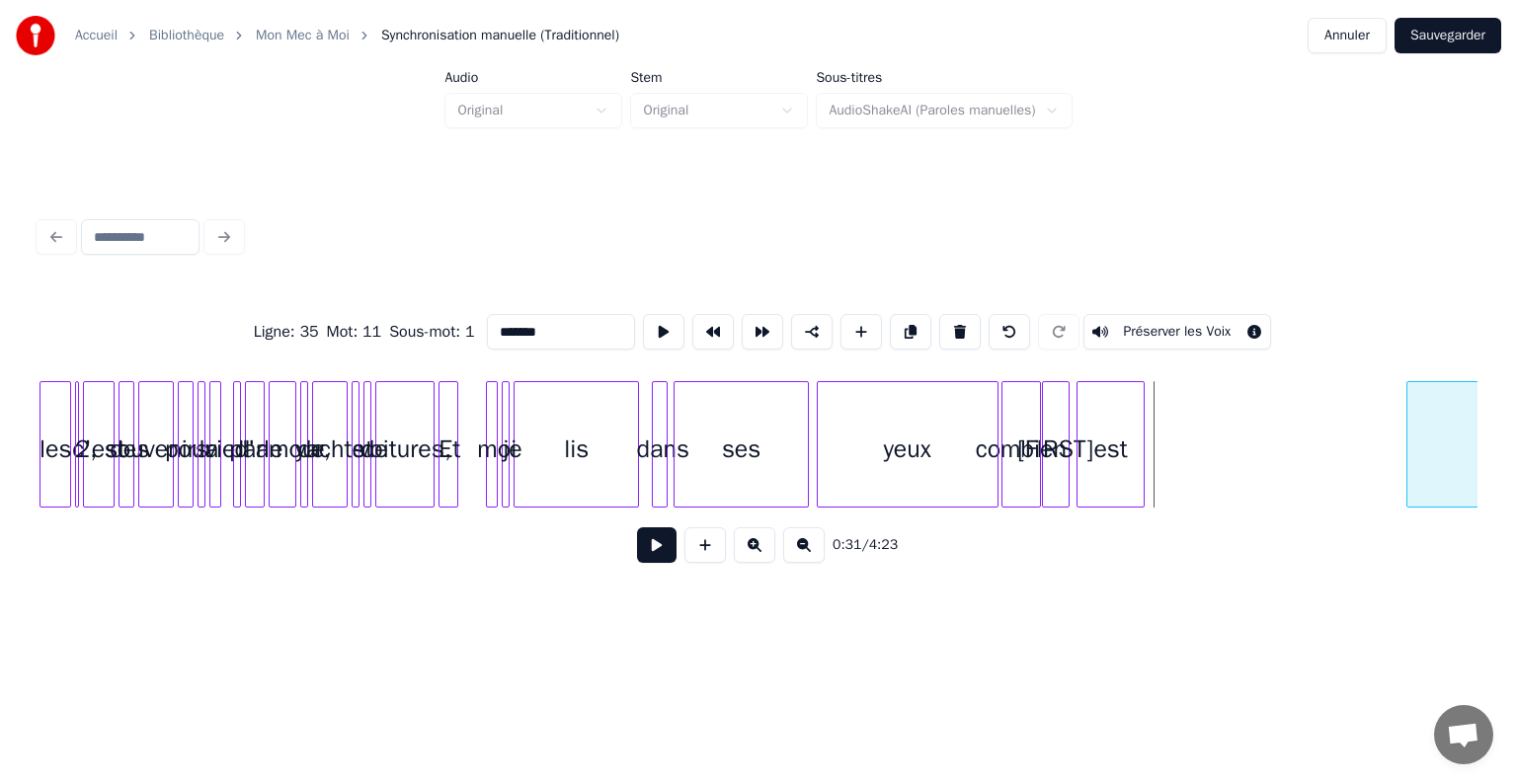 click at bounding box center [1410, 444] 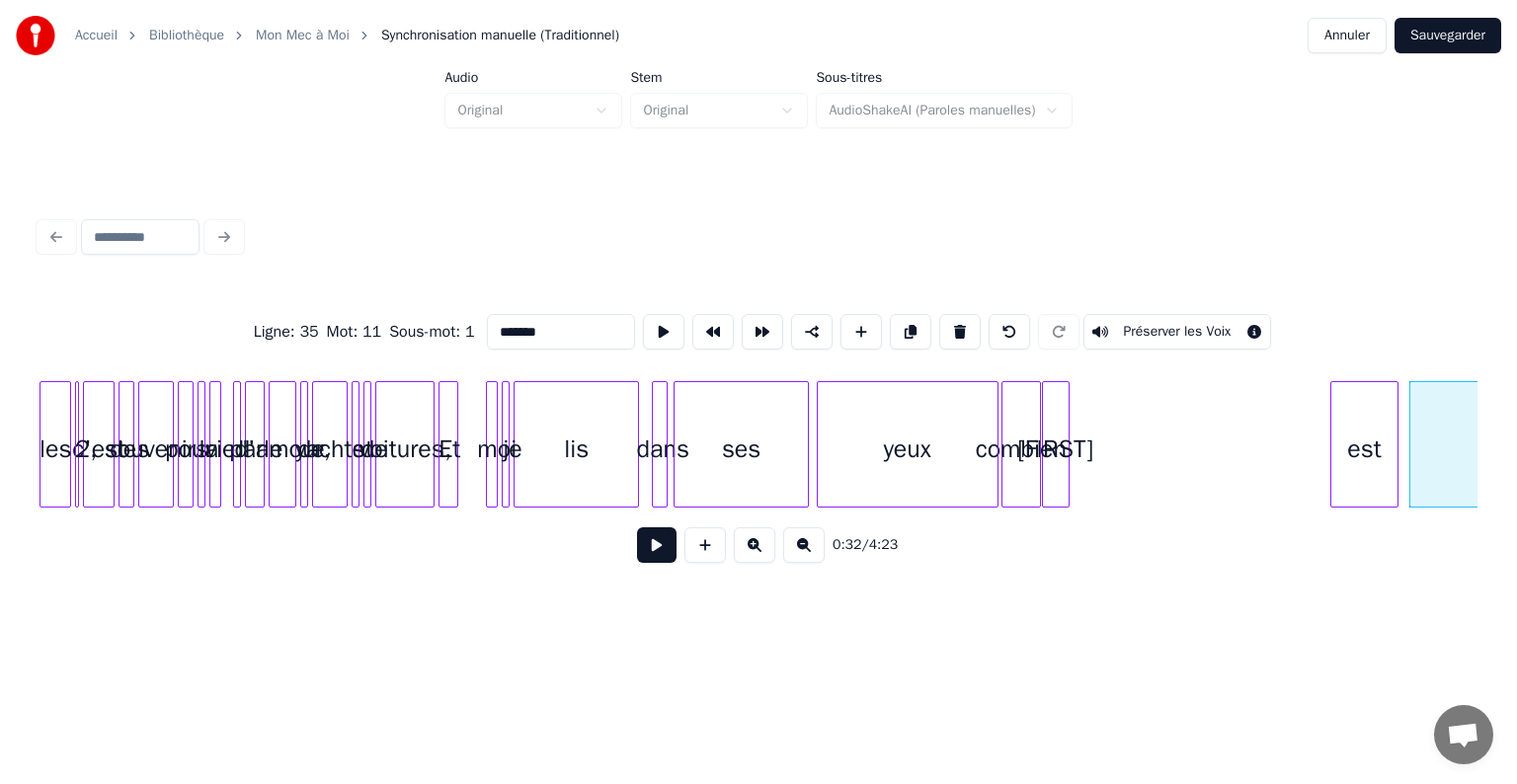 click on "est" at bounding box center [1365, 449] 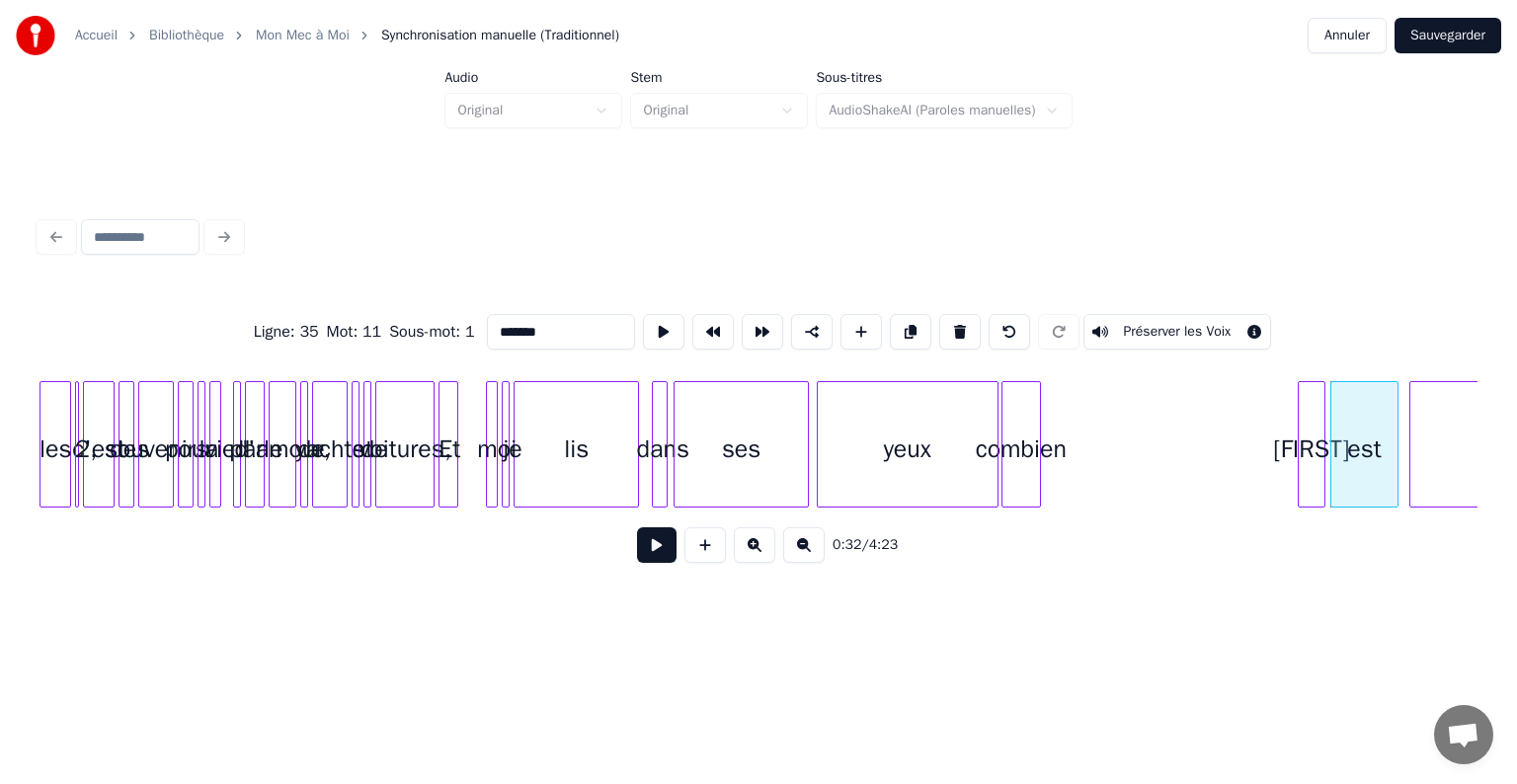 click on "[FIRST]" at bounding box center (1312, 449) 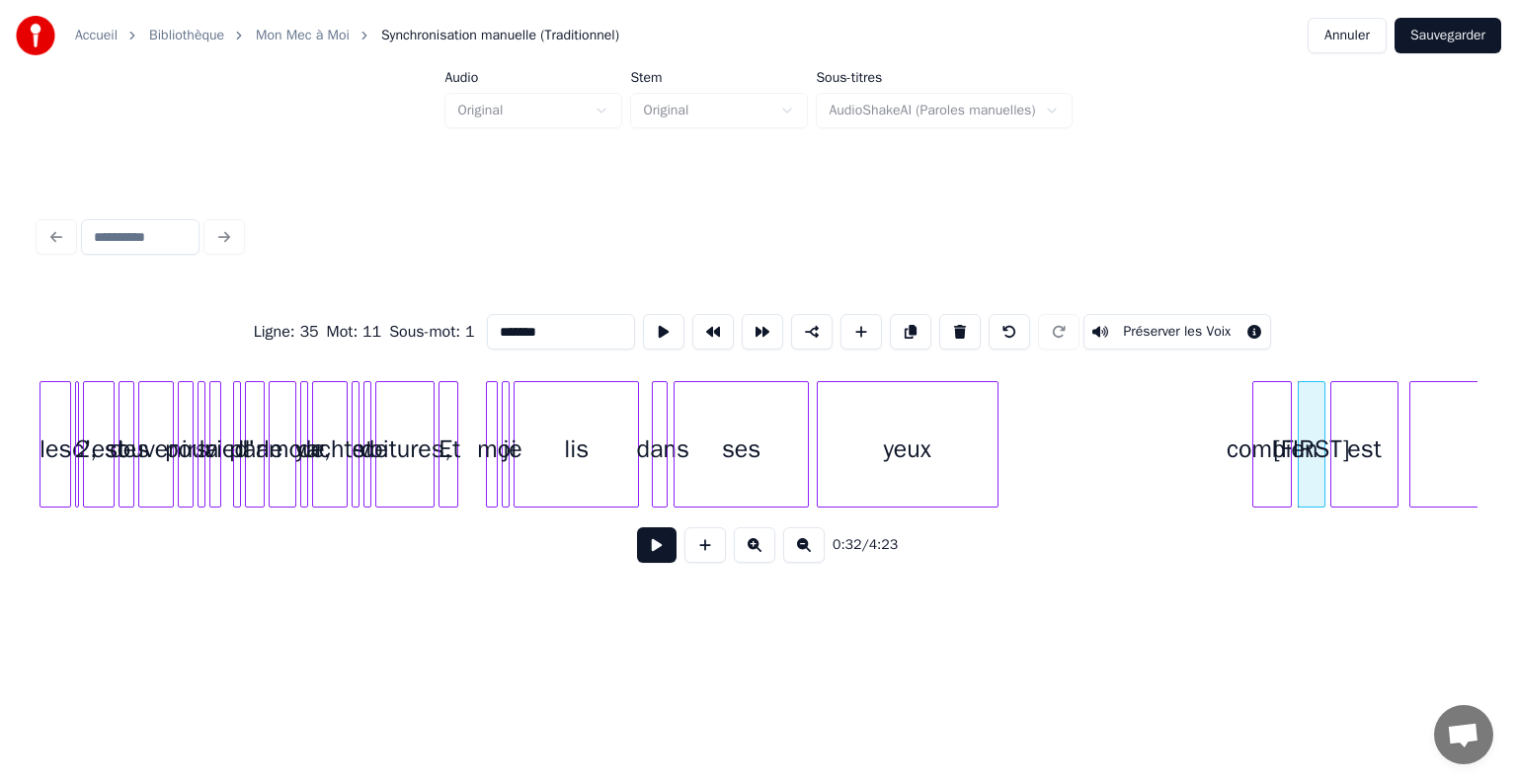click on "combien" at bounding box center (1272, 449) 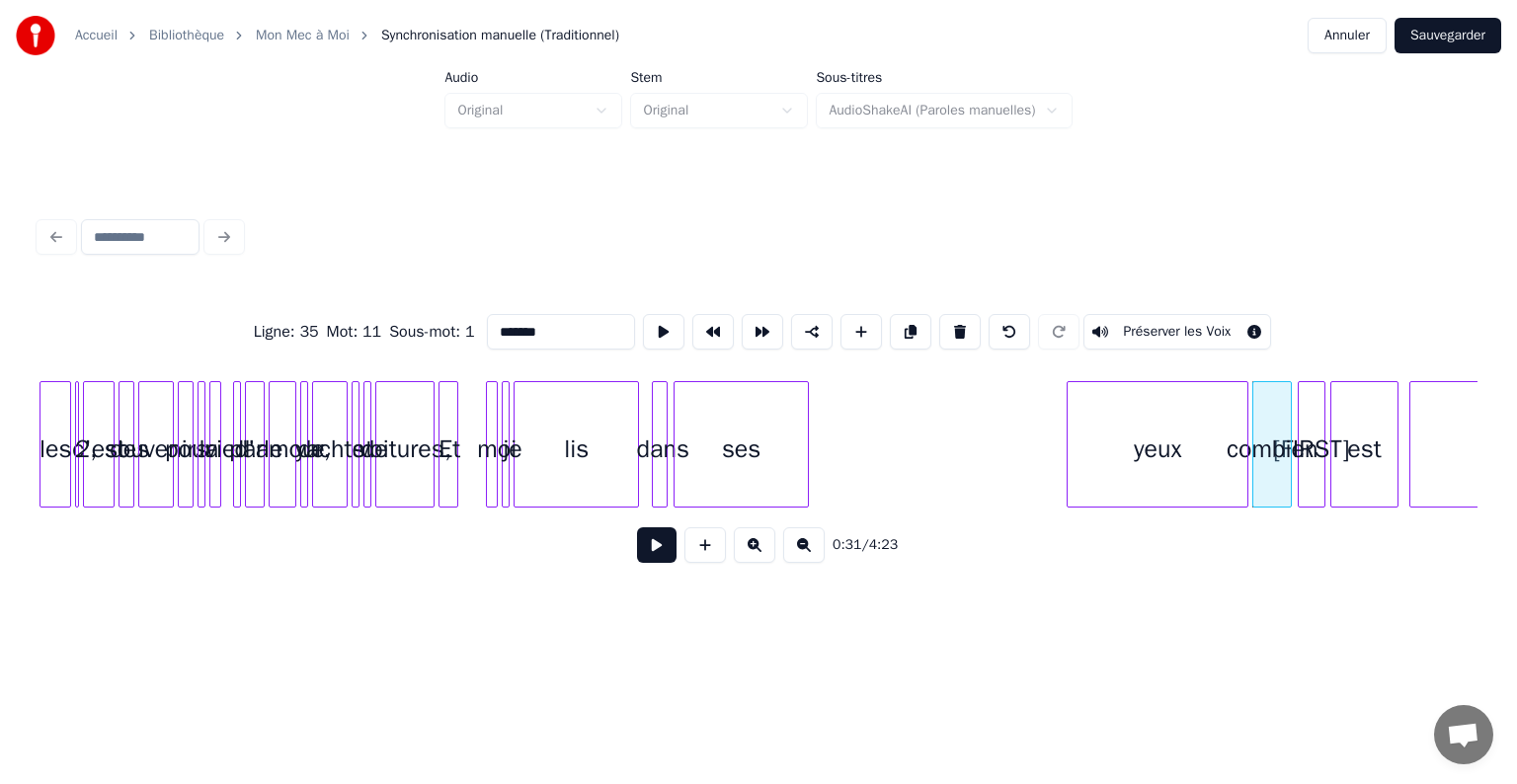 click on "yeux" at bounding box center (1158, 449) 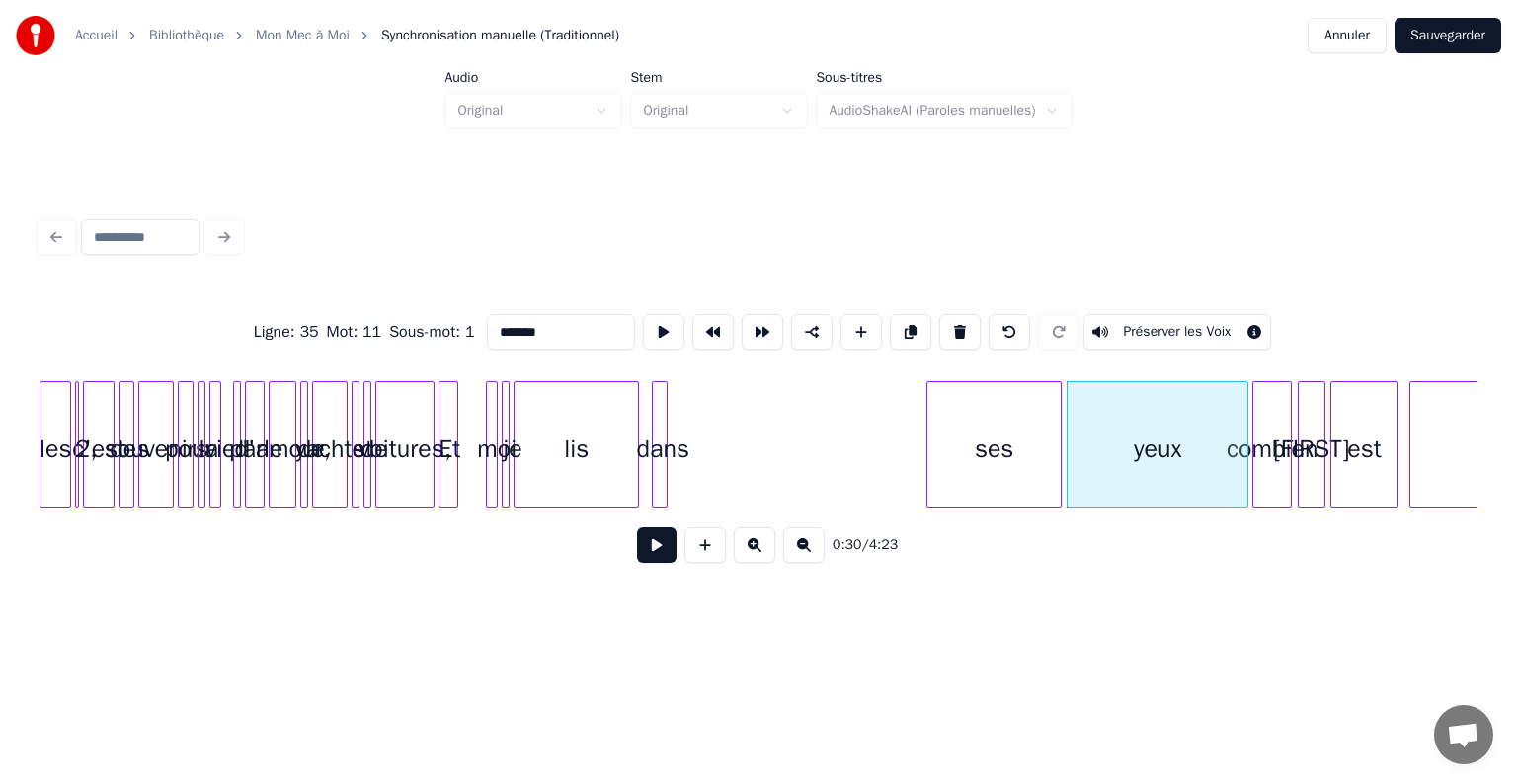 click on "ses" at bounding box center [995, 449] 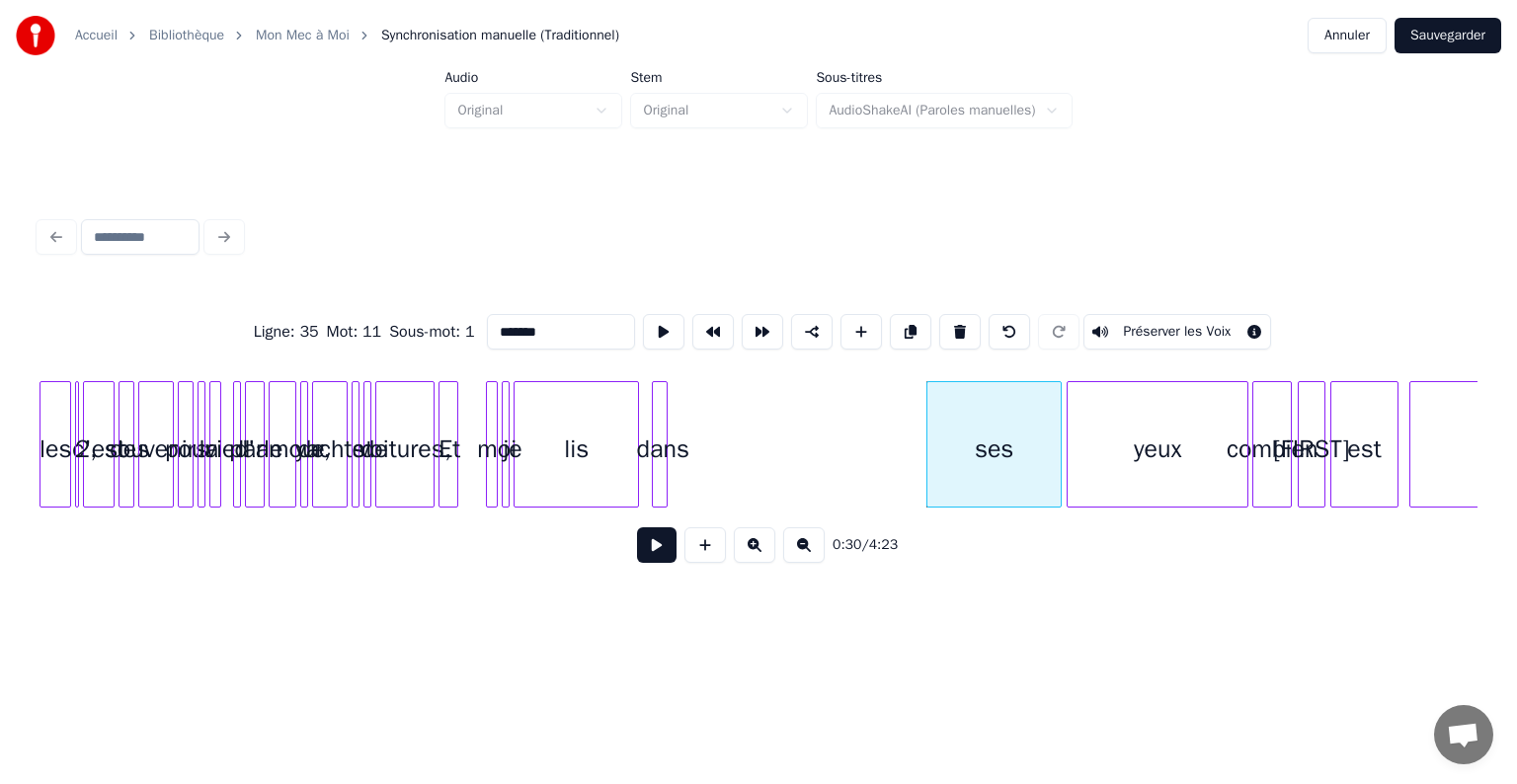 click at bounding box center [664, 444] 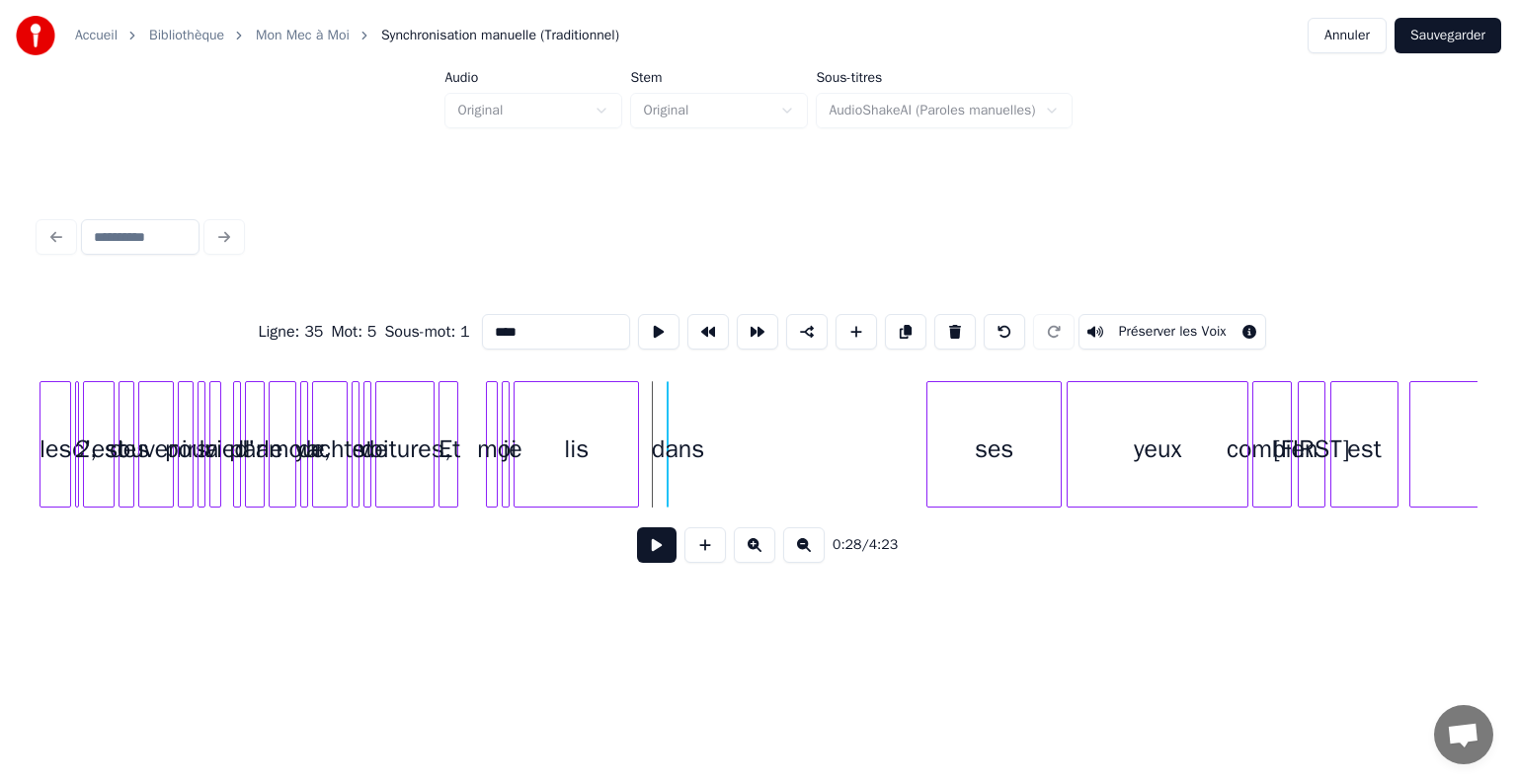 click on "magique [FIRST] est combien yeux je lis dans ses voitures, Et moi de yachts et de vie Il parle d'amour, des souvenirs pour la c'est les 2," at bounding box center (21004, 444) 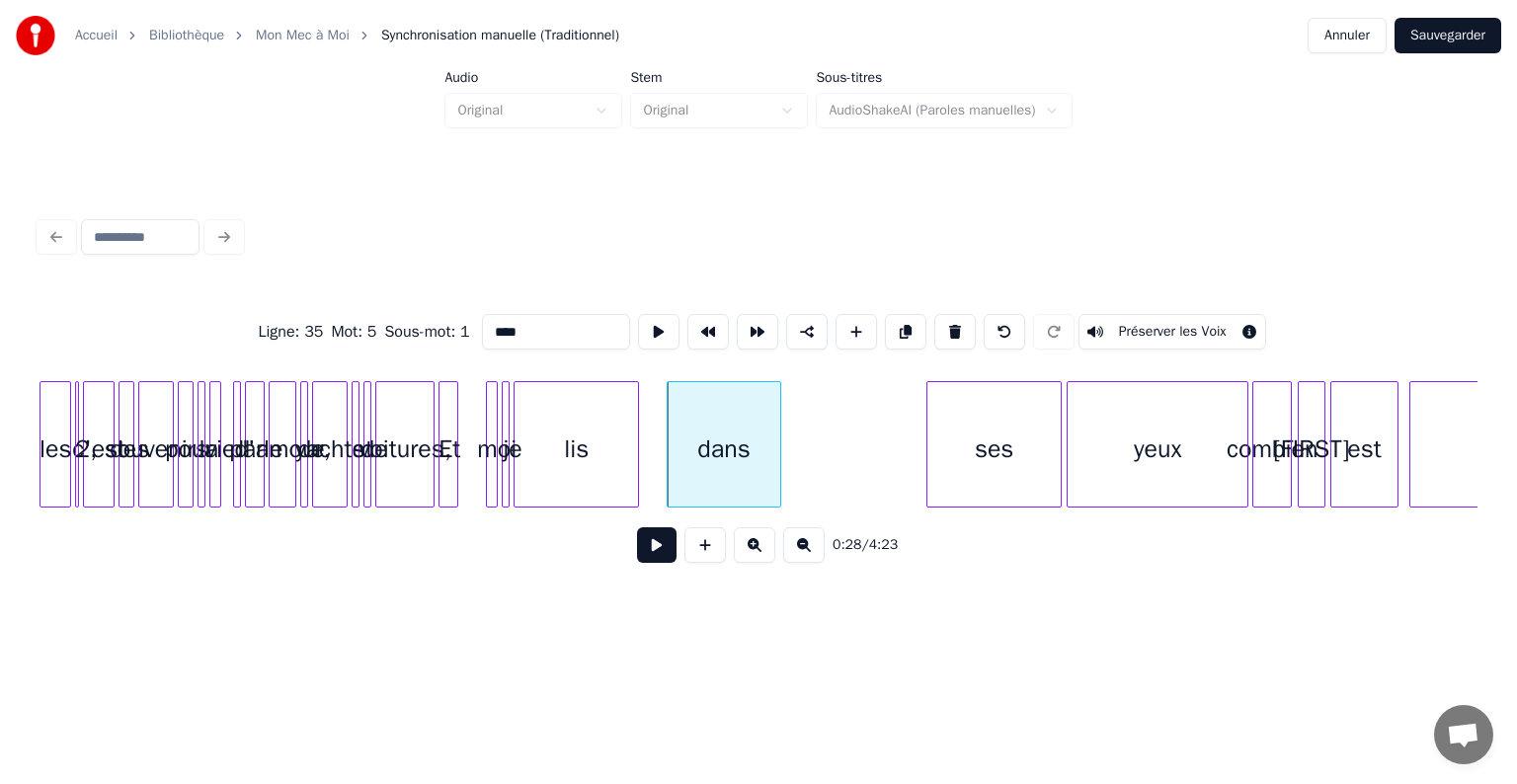 click at bounding box center (777, 444) 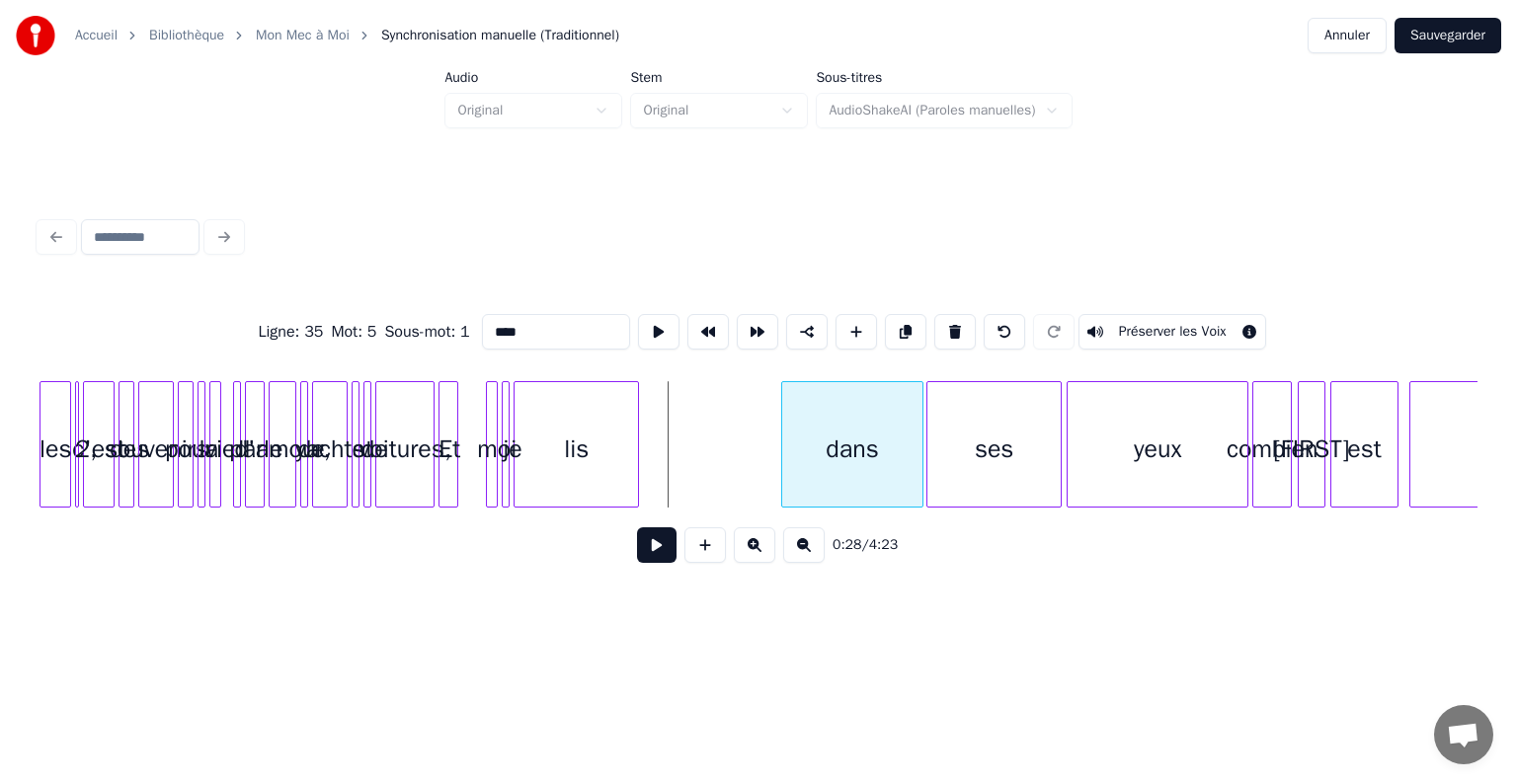 click on "dans" at bounding box center [851, 449] 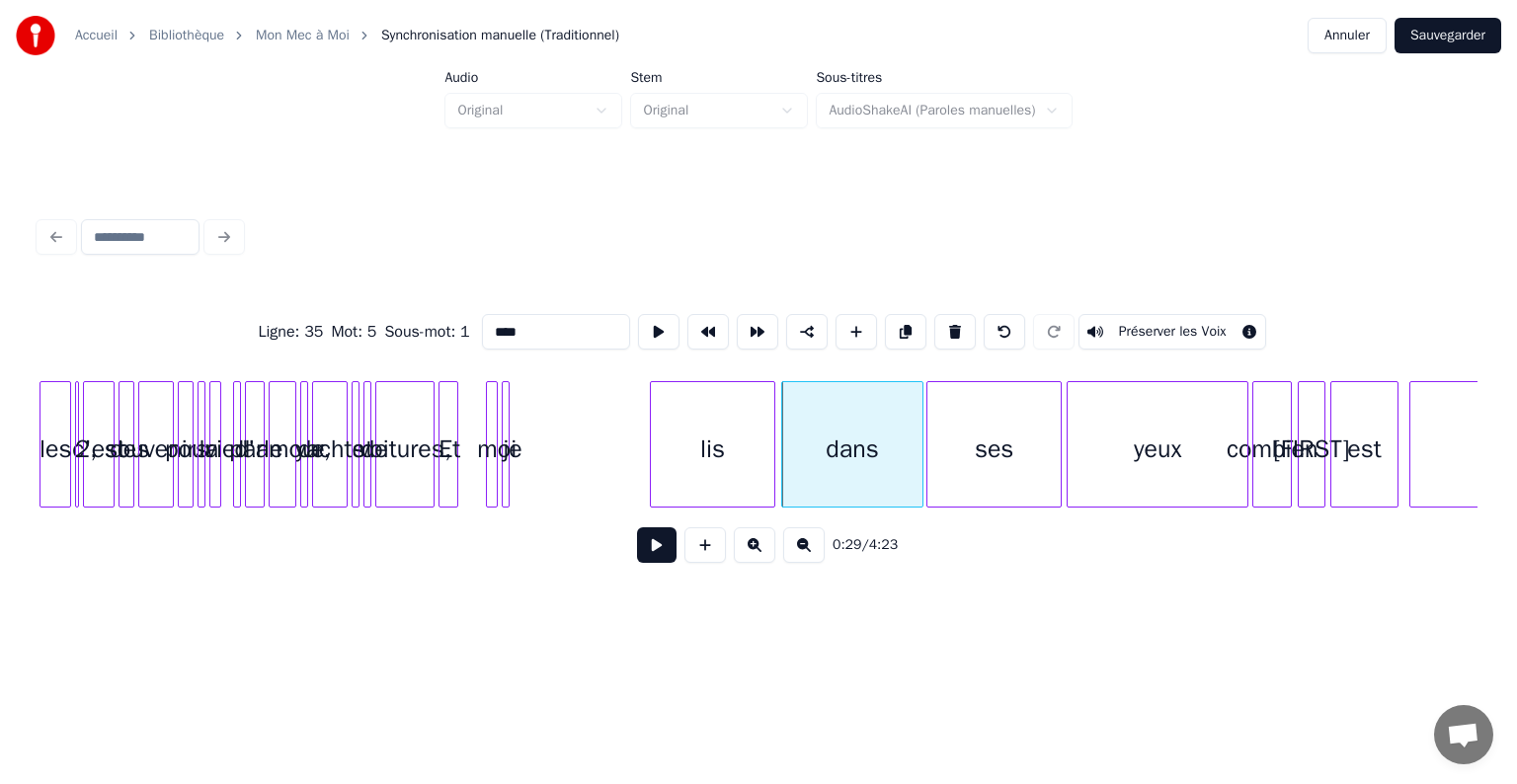 click on "lis" at bounding box center (712, 449) 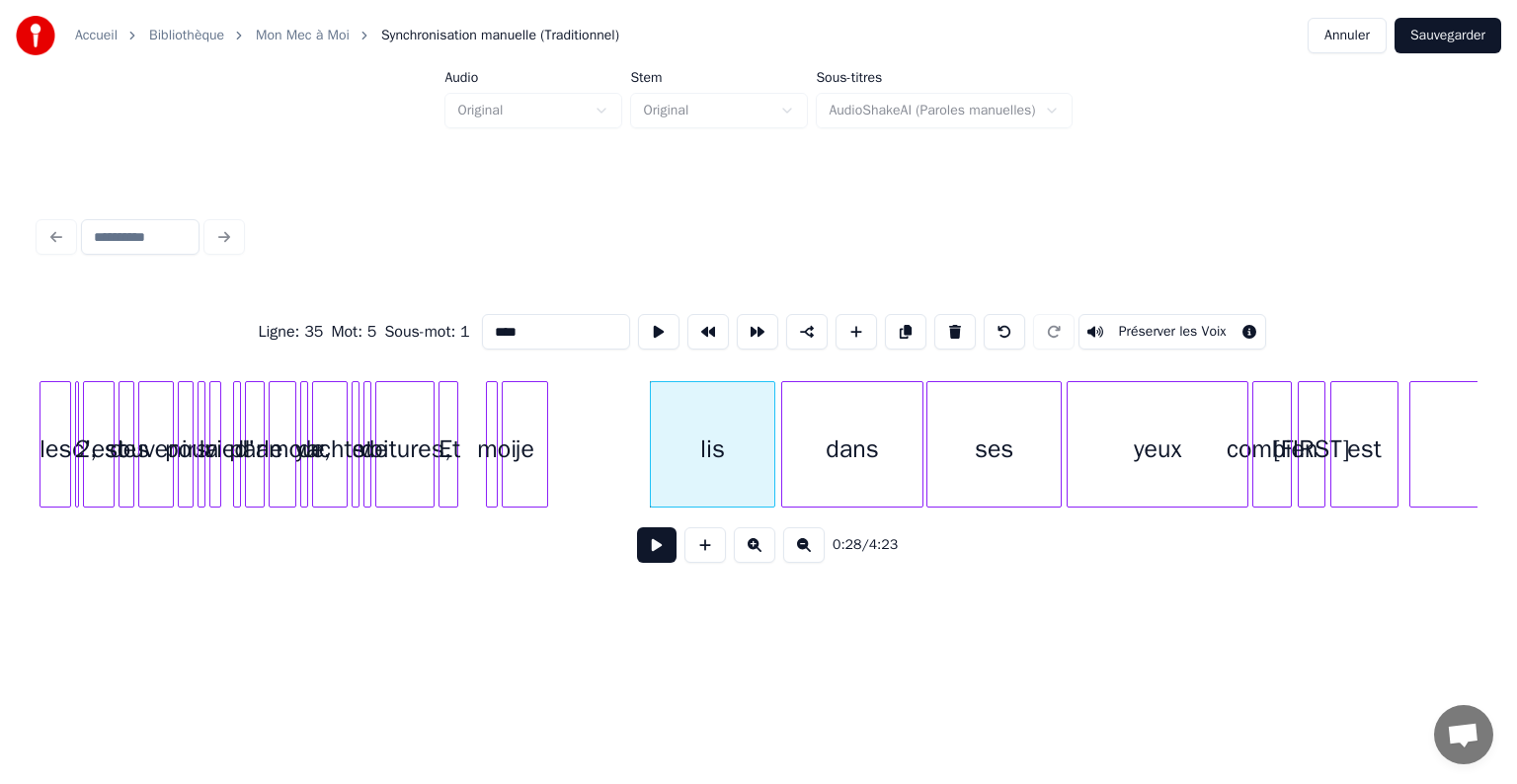 click at bounding box center (544, 444) 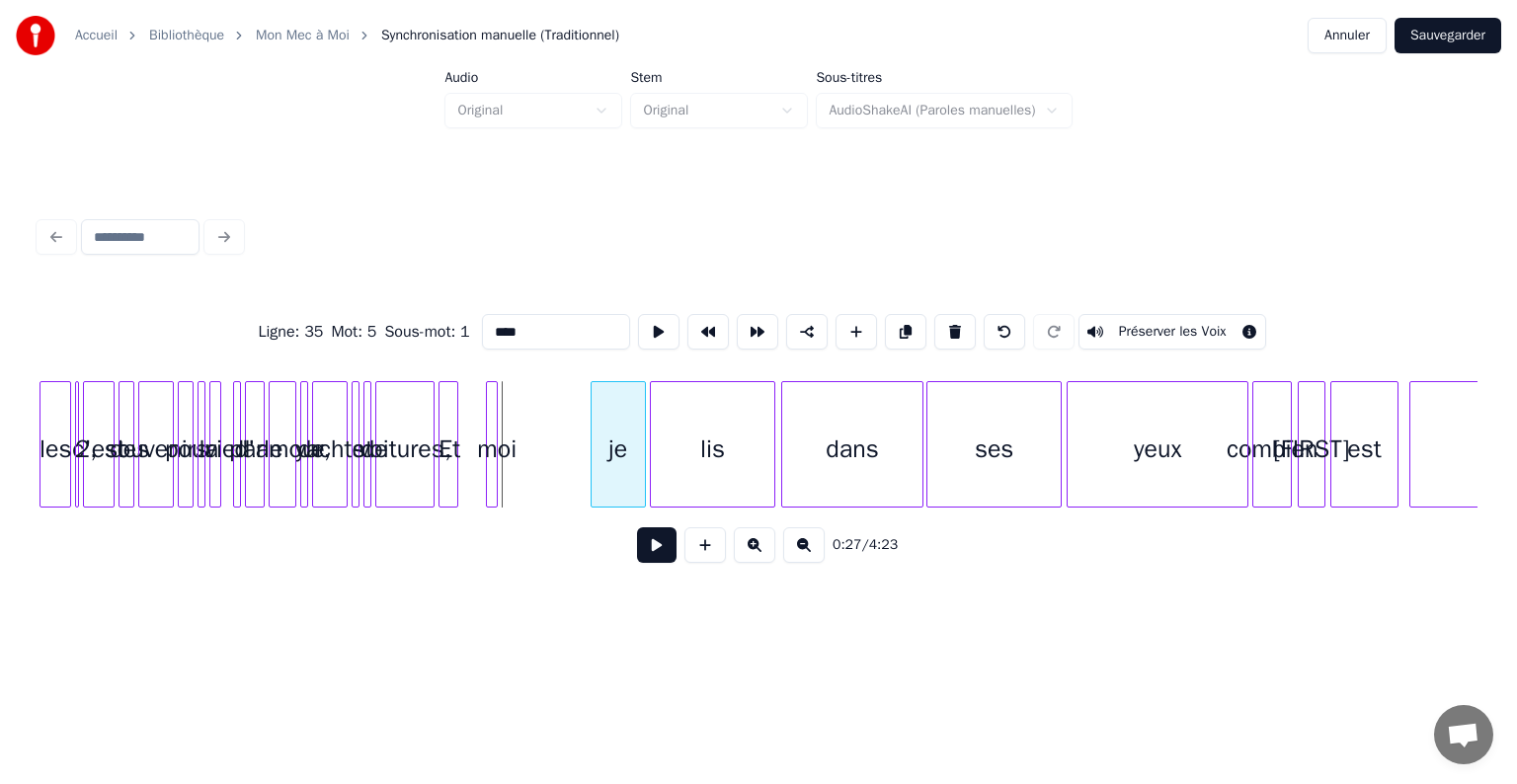 click on "je" at bounding box center [618, 449] 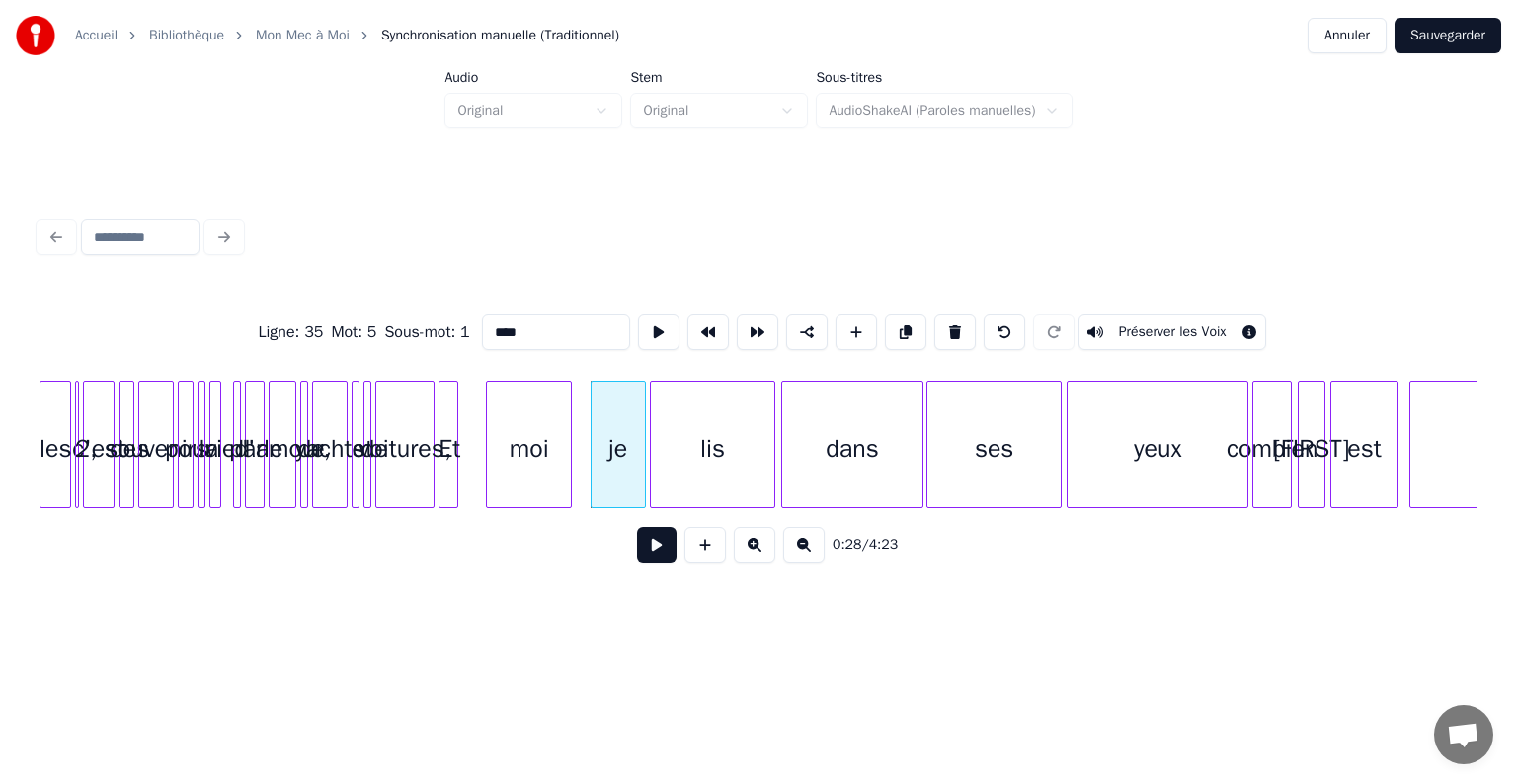 click at bounding box center (568, 444) 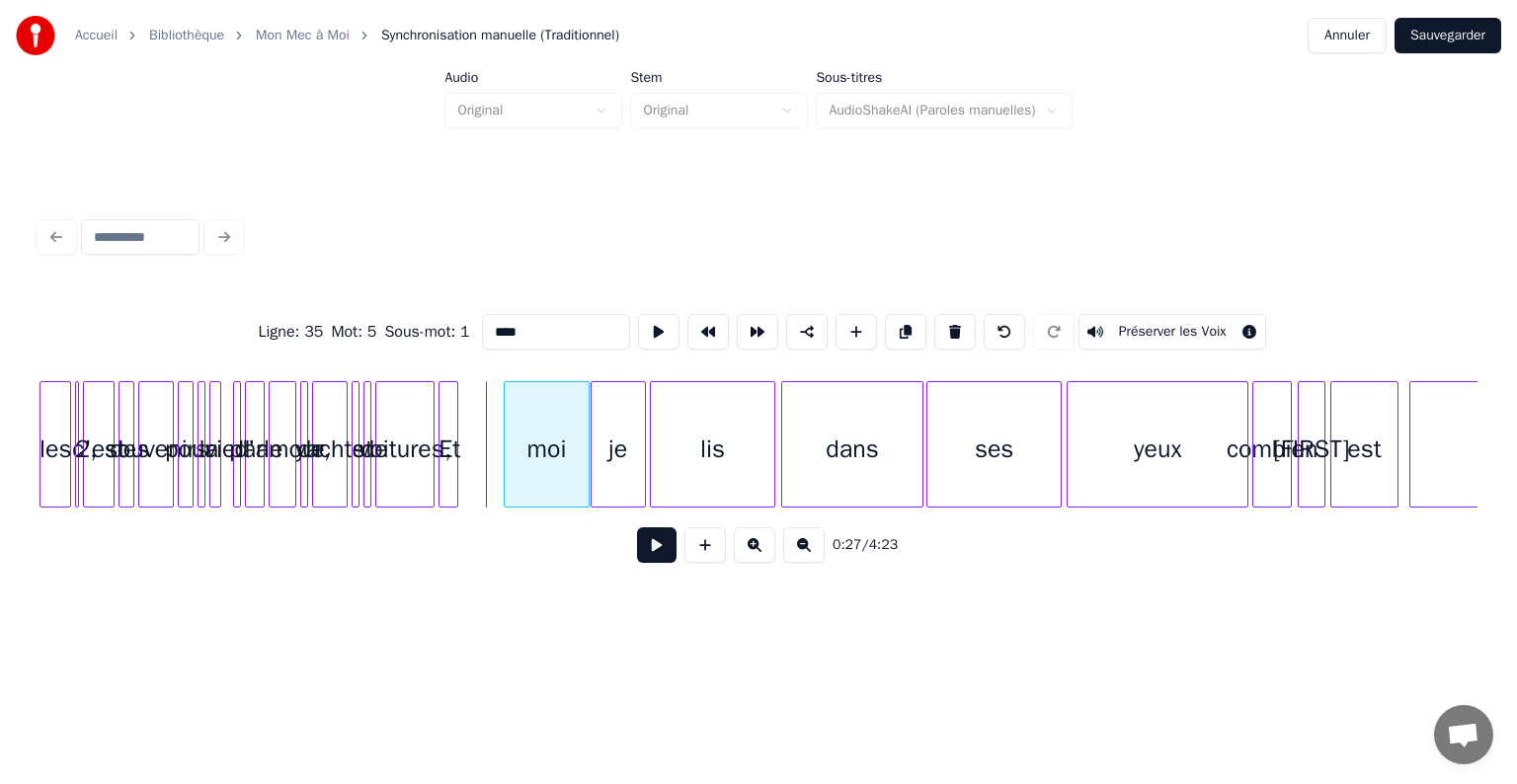 click on "moi" at bounding box center (546, 449) 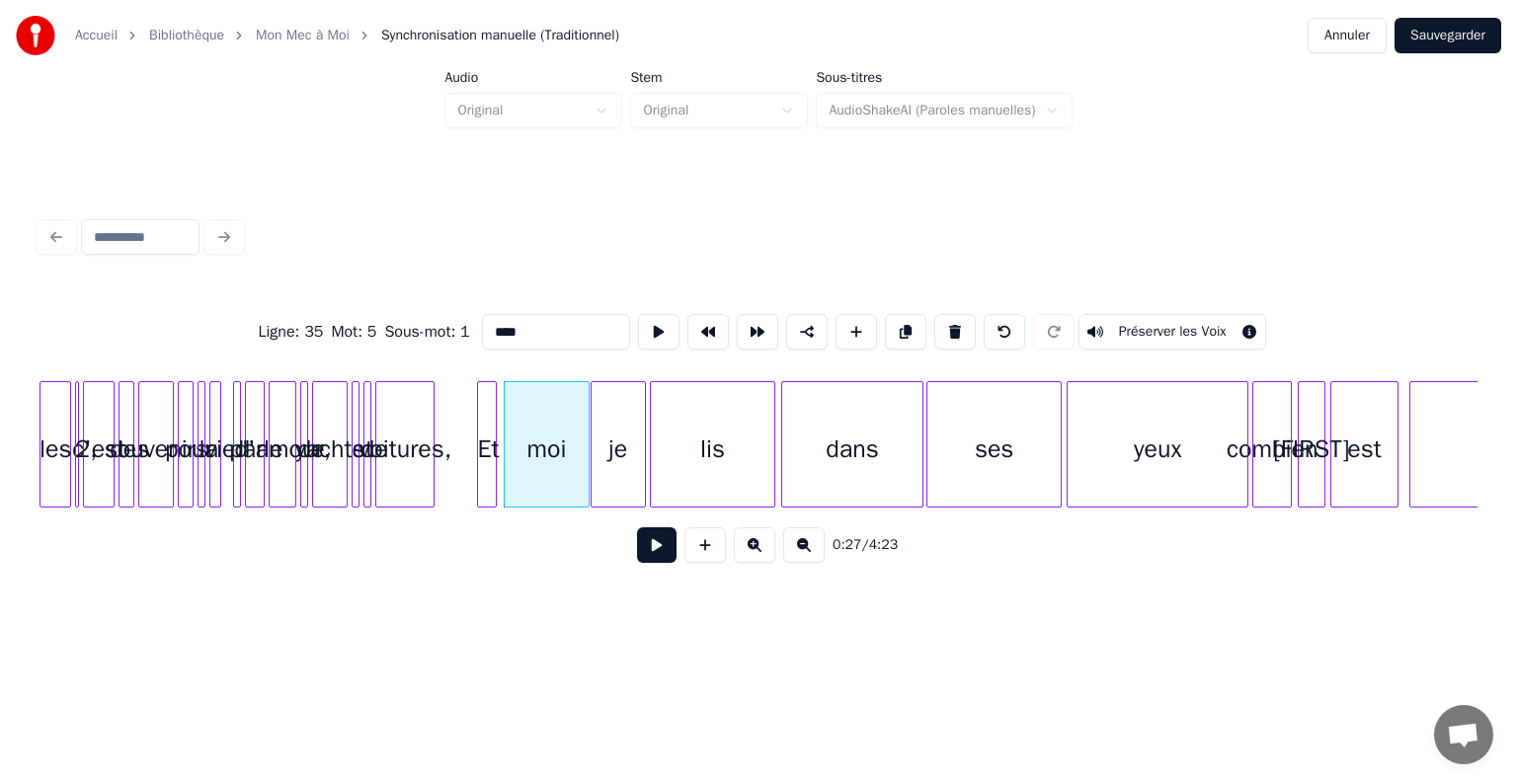 click on "Et" at bounding box center [488, 449] 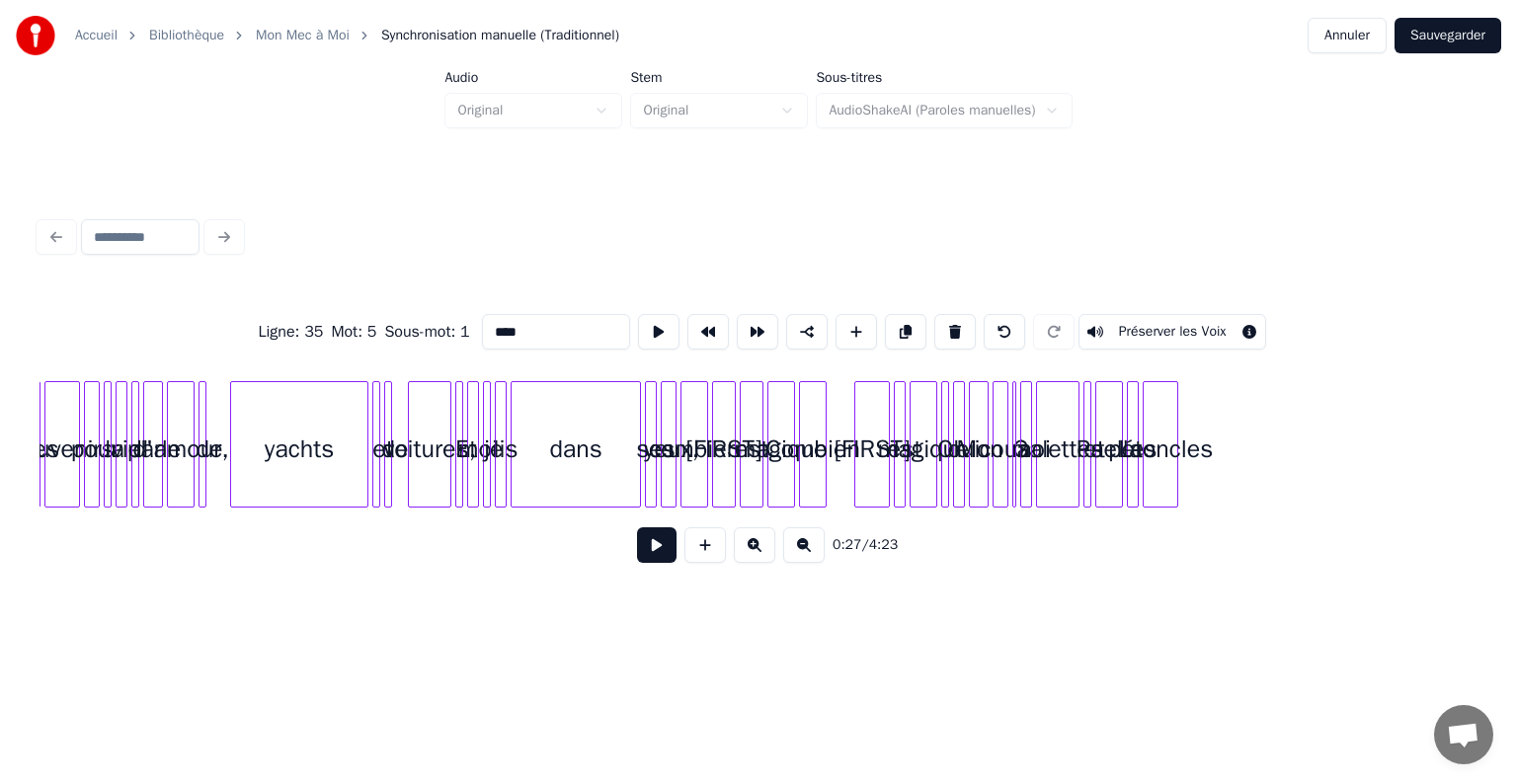 scroll, scrollTop: 0, scrollLeft: 0, axis: both 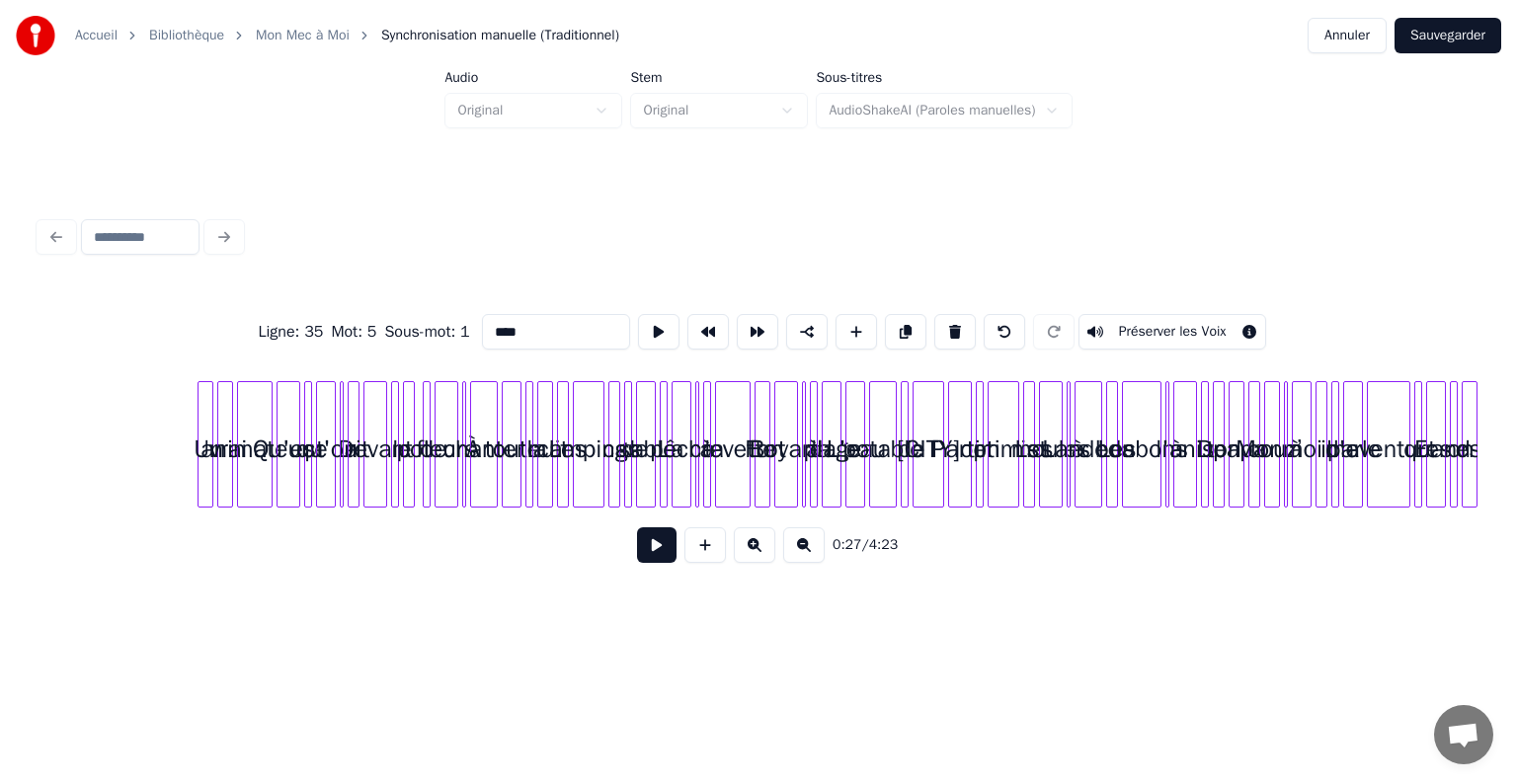 click at bounding box center (209, 444) 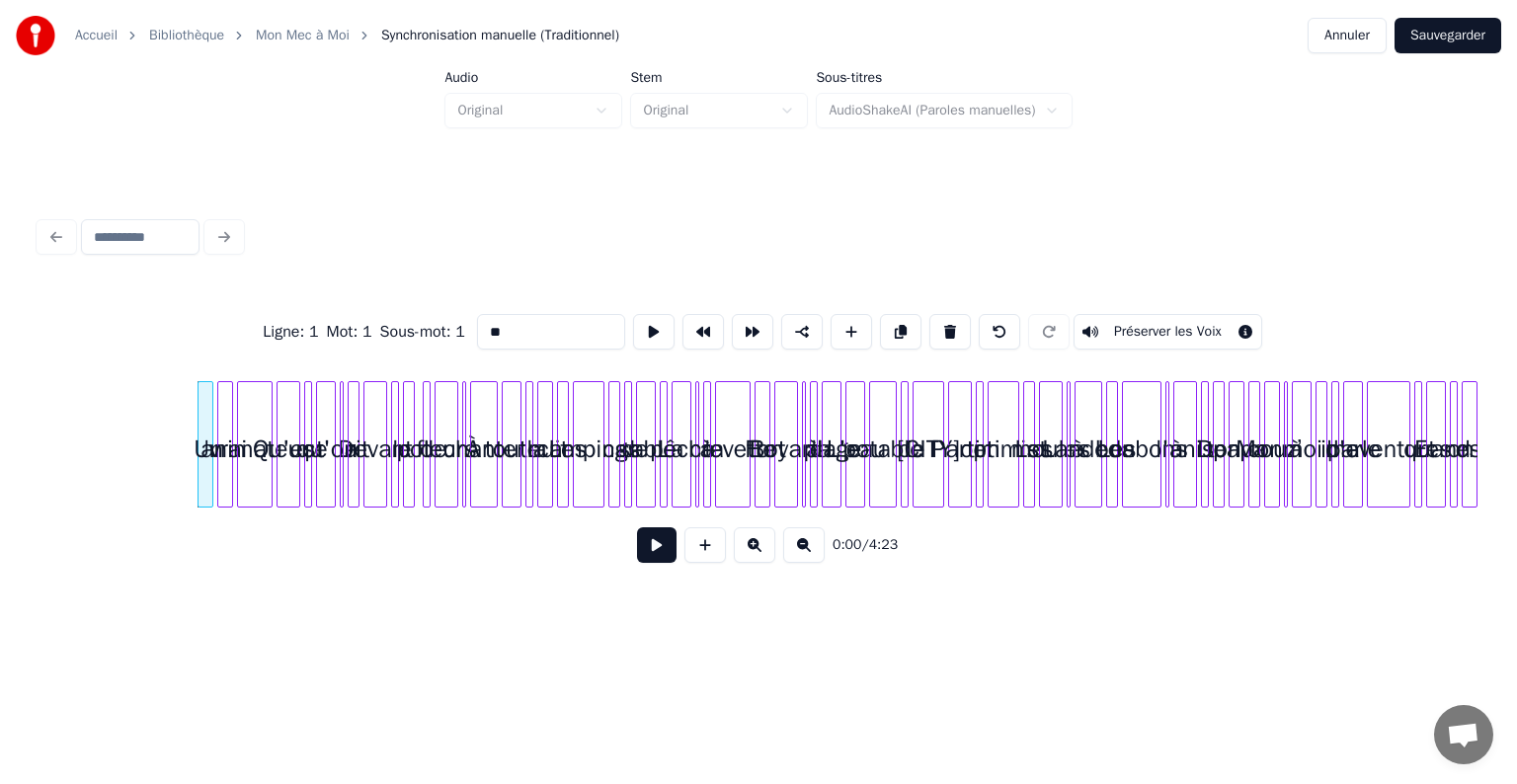 click on "0:00" at bounding box center [846, 545] 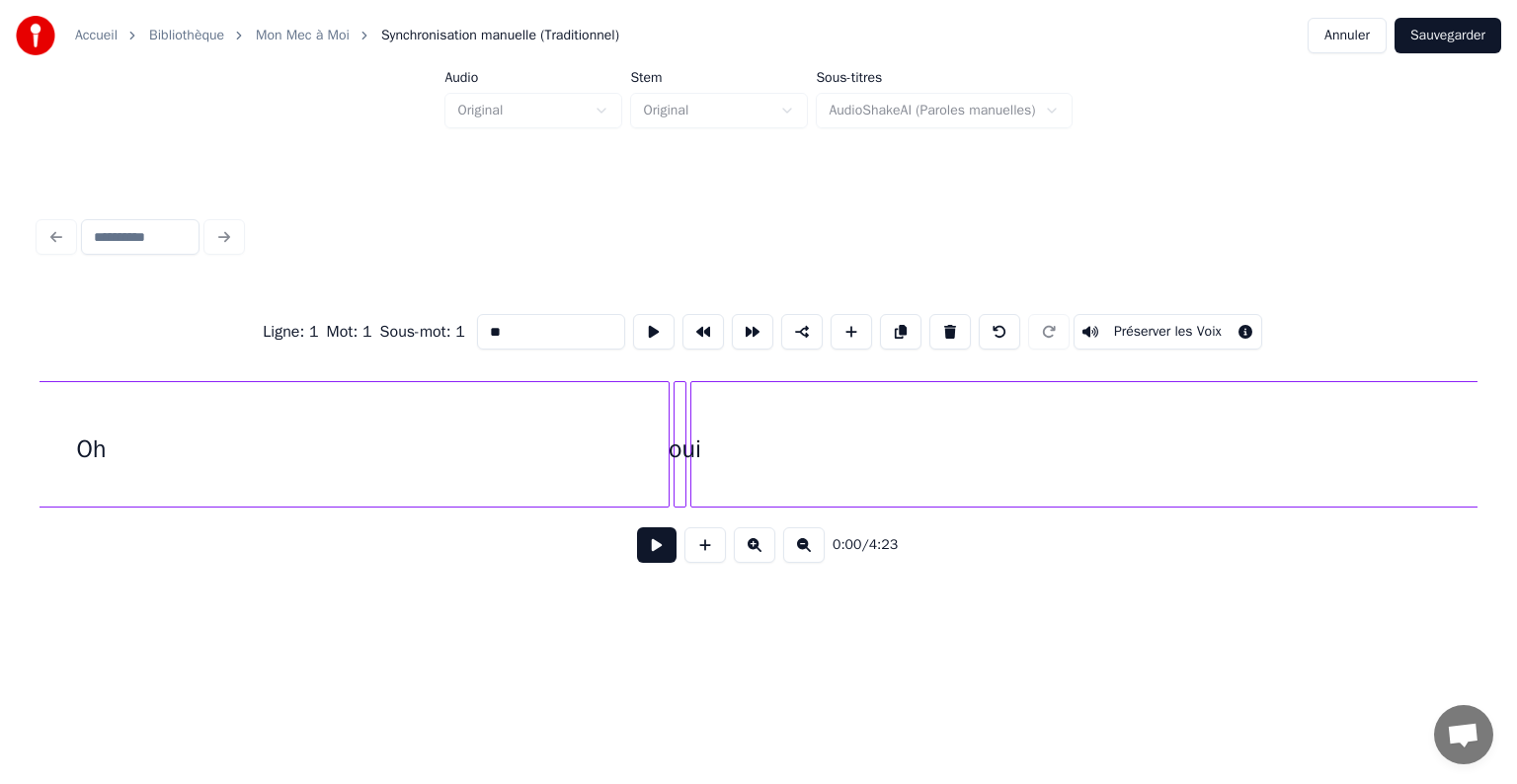 scroll, scrollTop: 0, scrollLeft: 12092, axis: horizontal 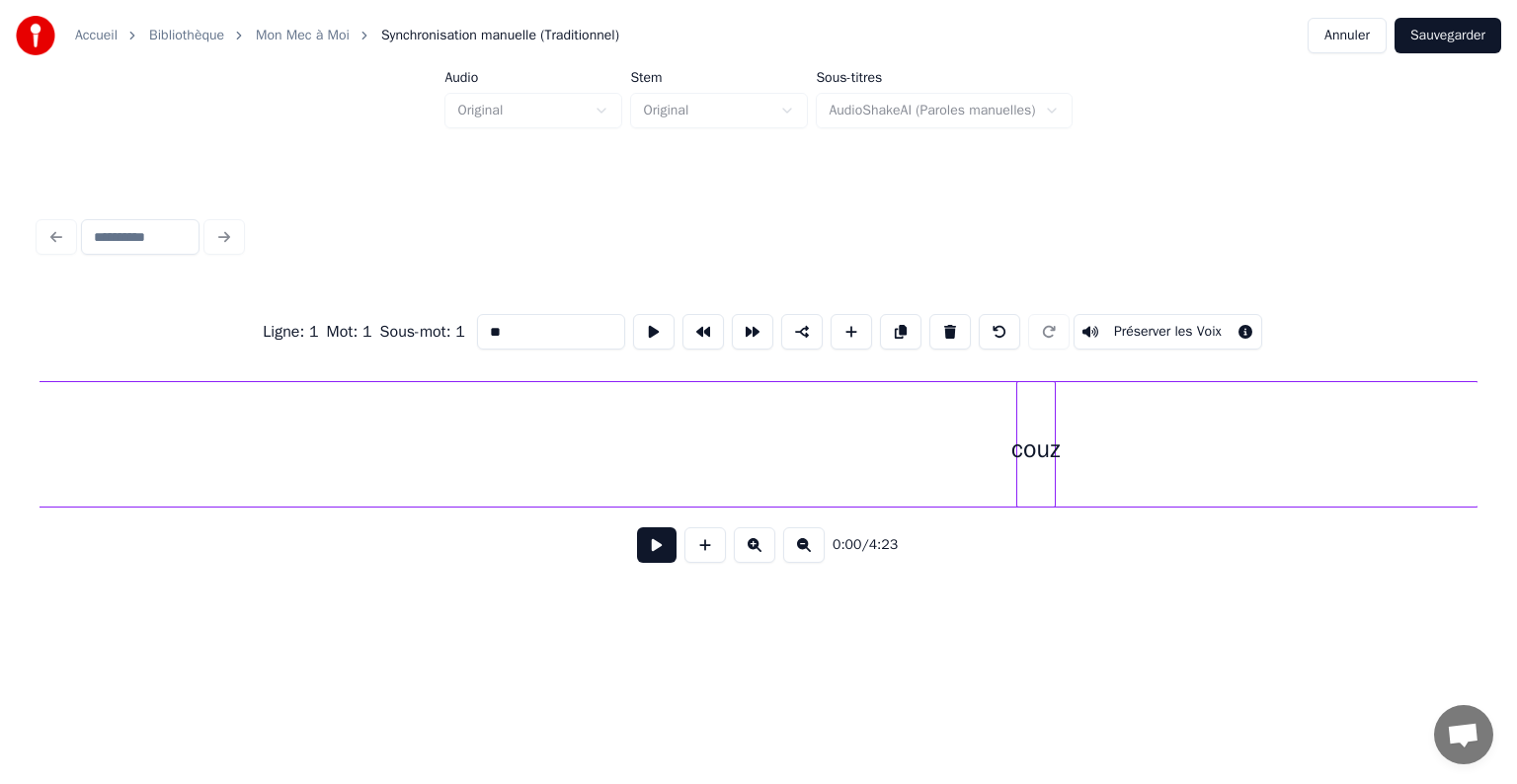 click on "Mon" at bounding box center (-691, 449) 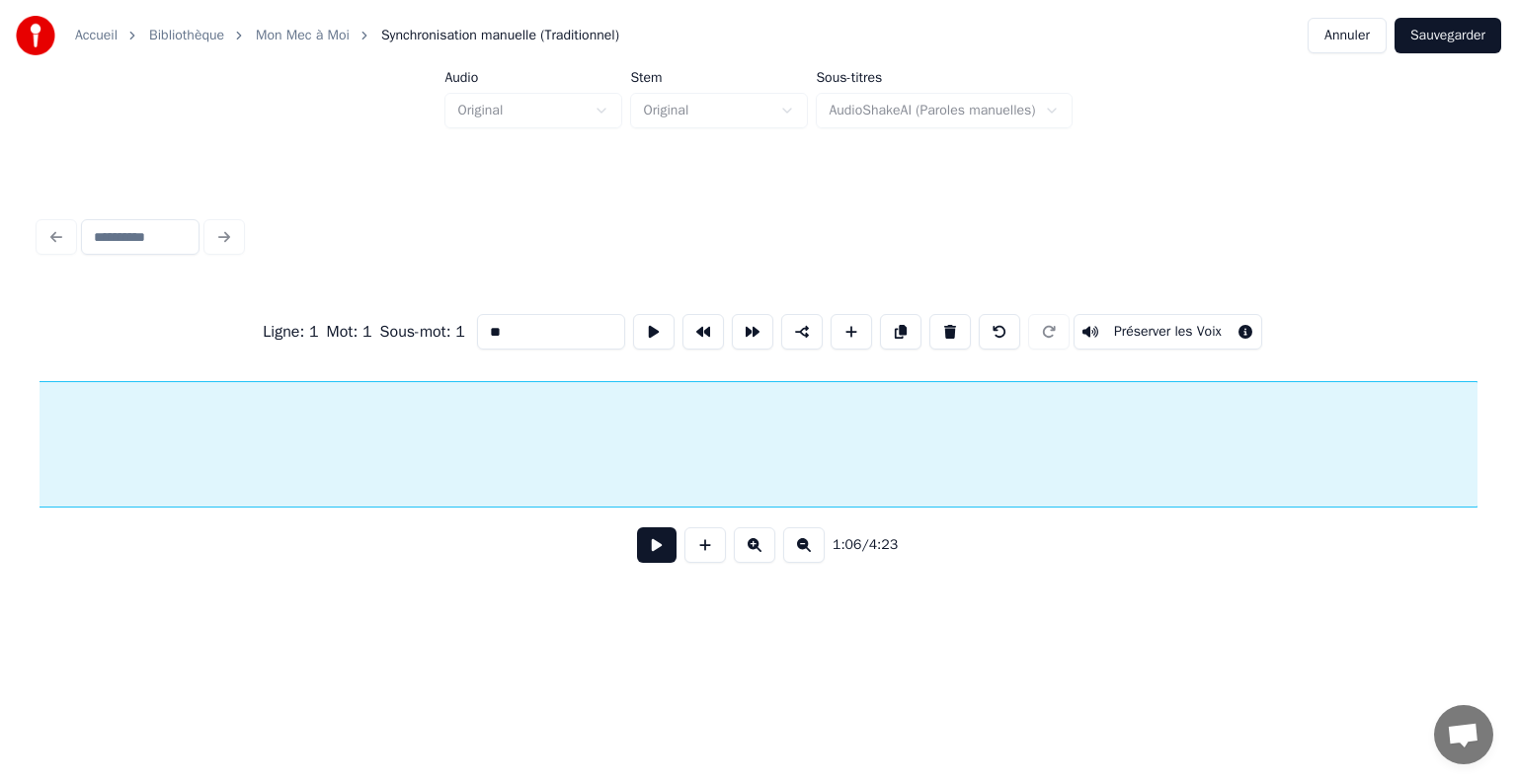scroll, scrollTop: 0, scrollLeft: 13207, axis: horizontal 